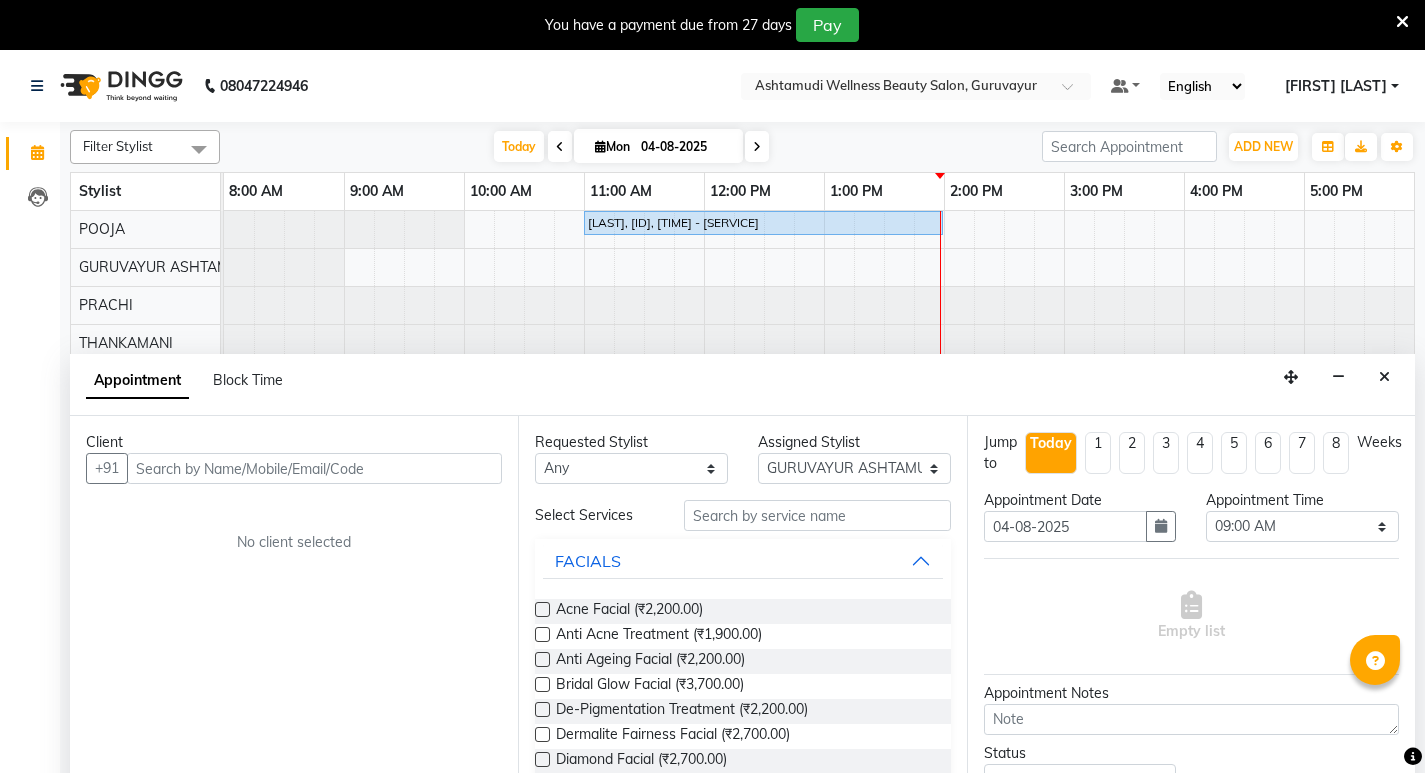 select on "27526" 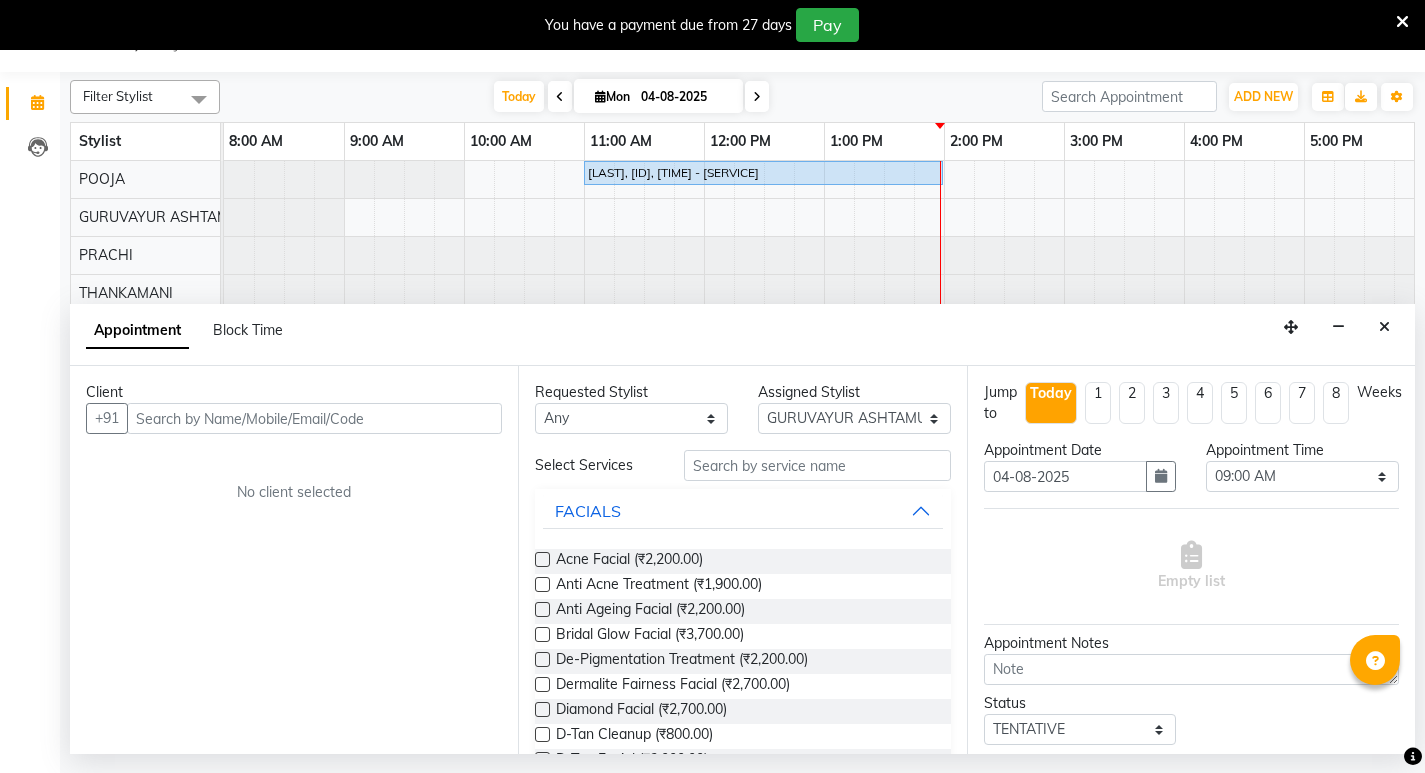 scroll, scrollTop: 0, scrollLeft: 0, axis: both 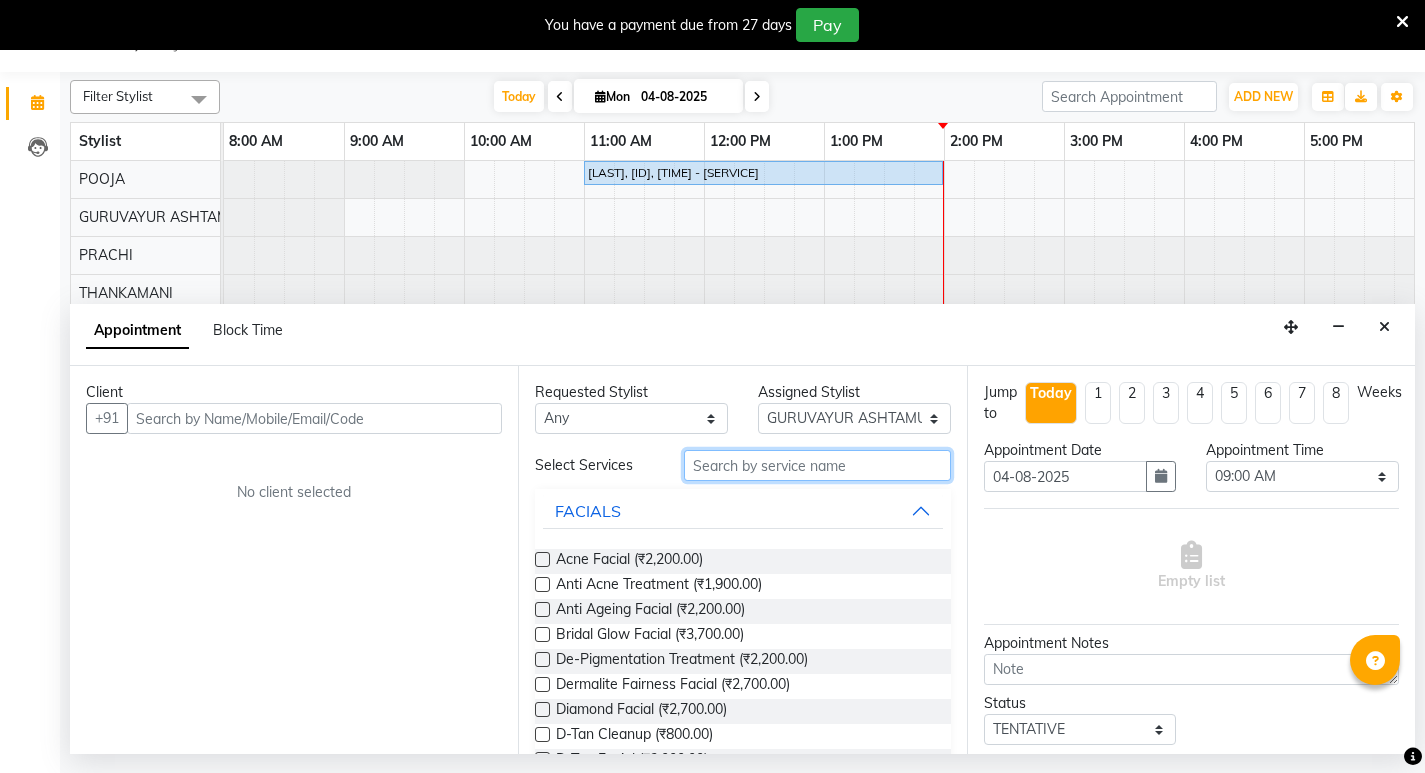 click at bounding box center [817, 465] 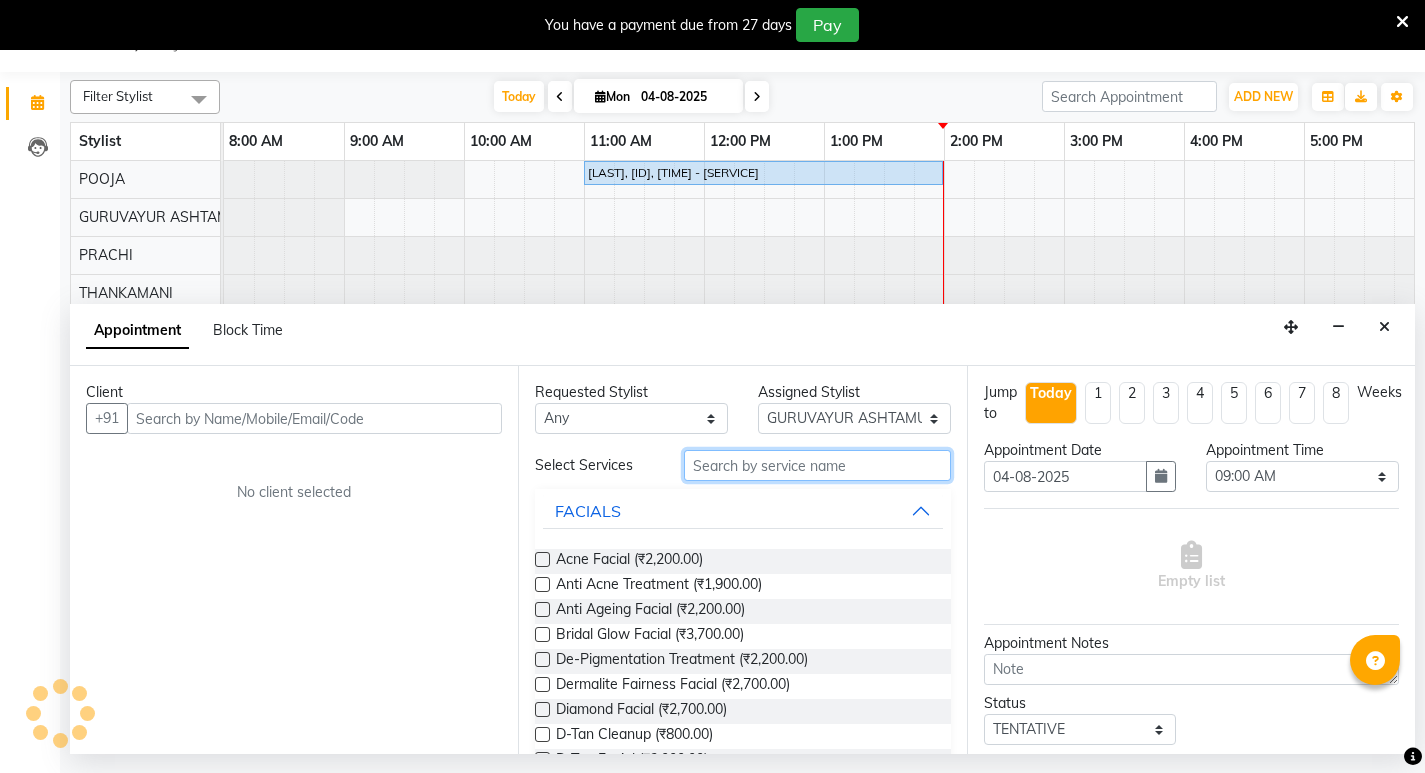 type on "O" 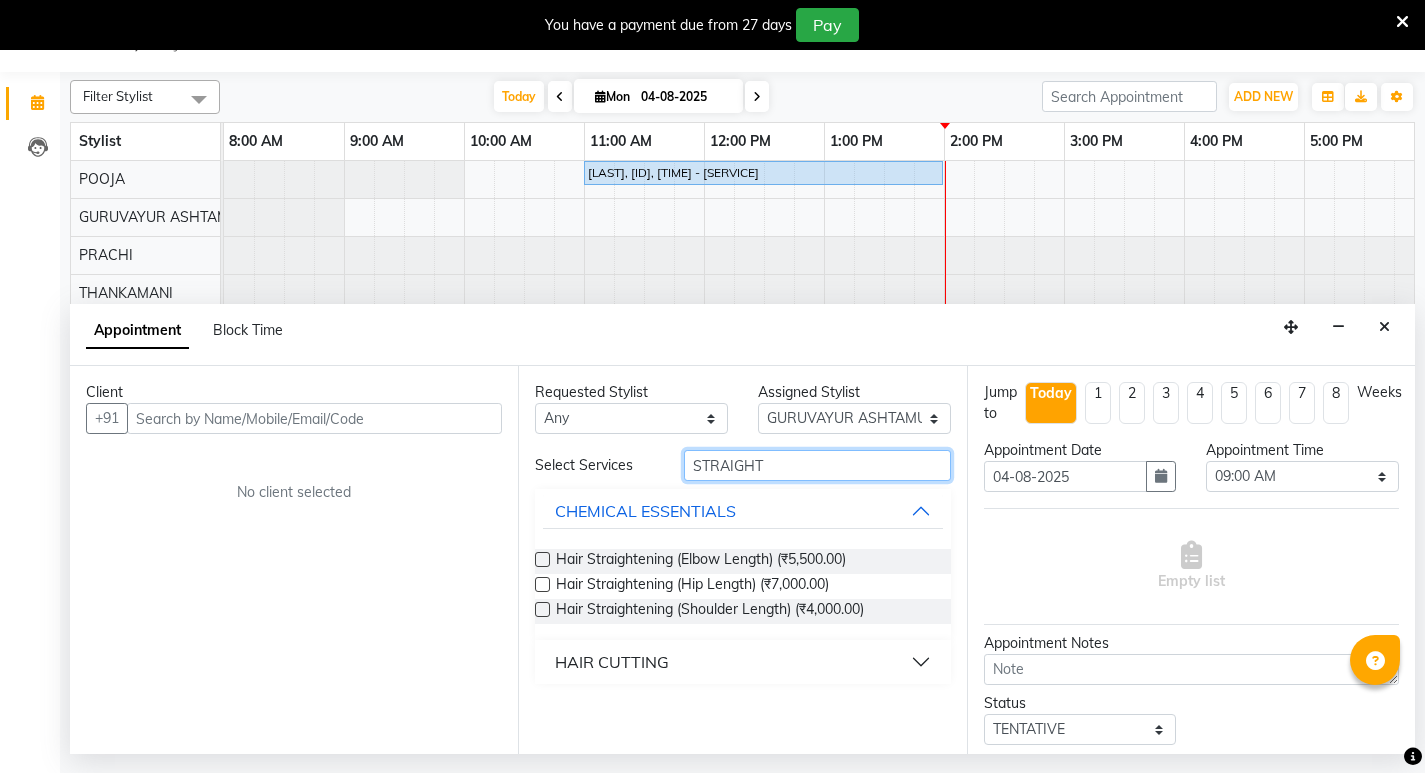 type on "STRAIGHT" 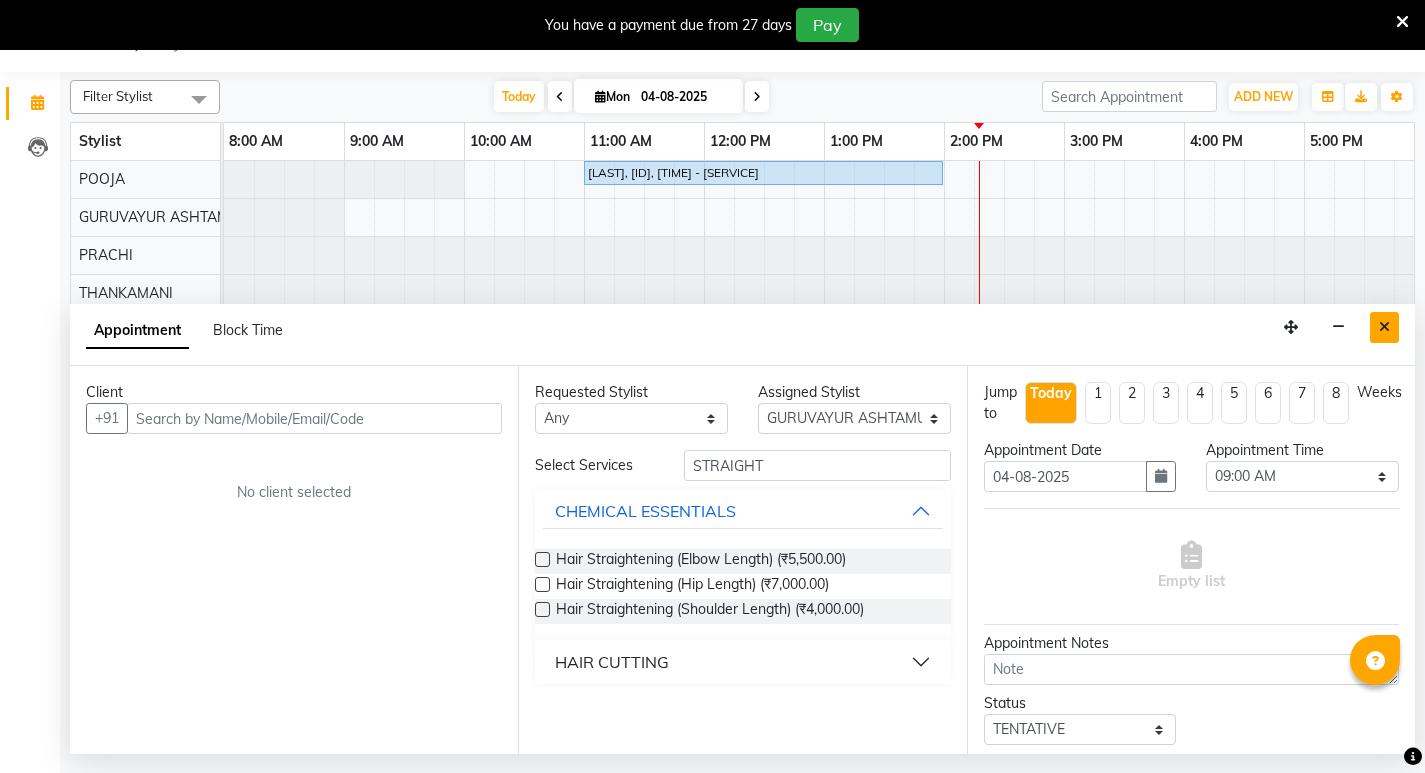 click at bounding box center [1384, 327] 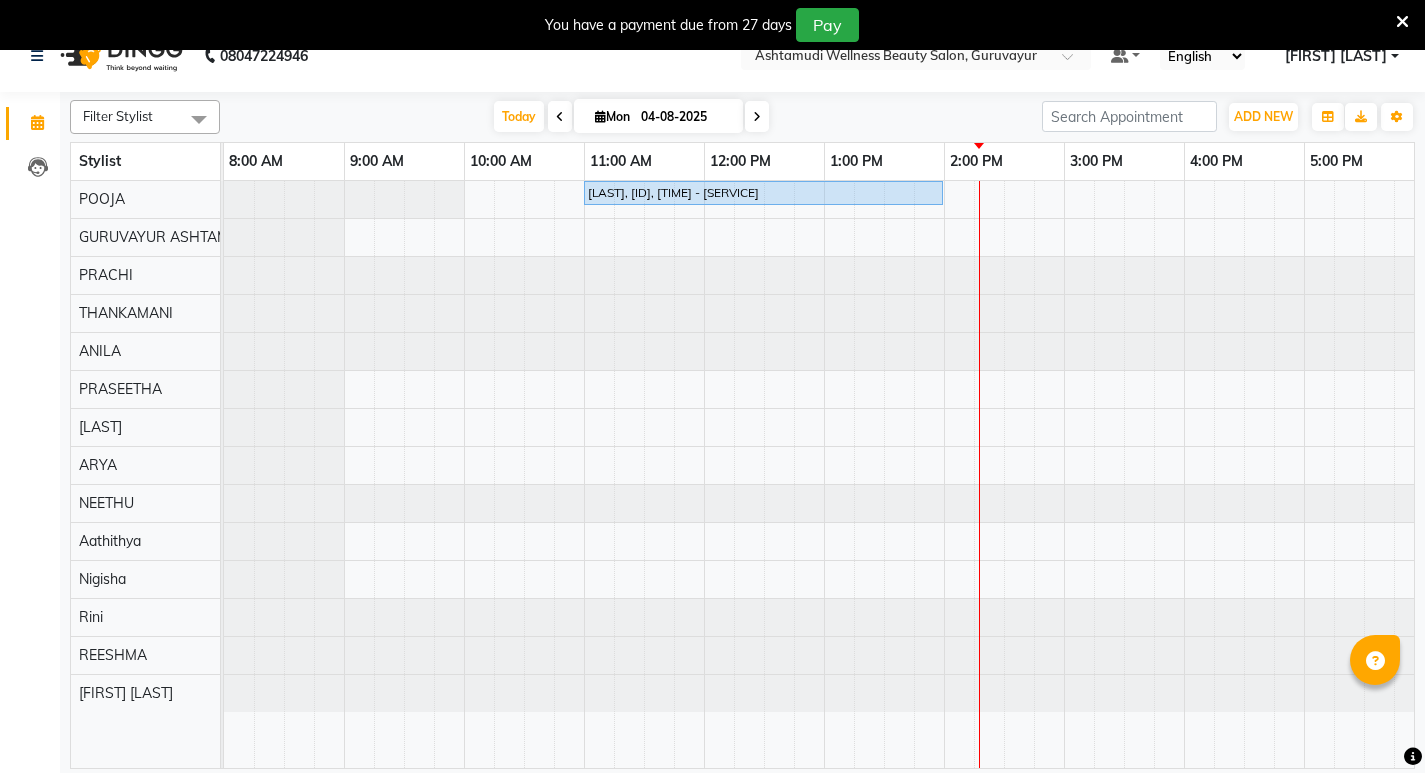 scroll, scrollTop: 0, scrollLeft: 0, axis: both 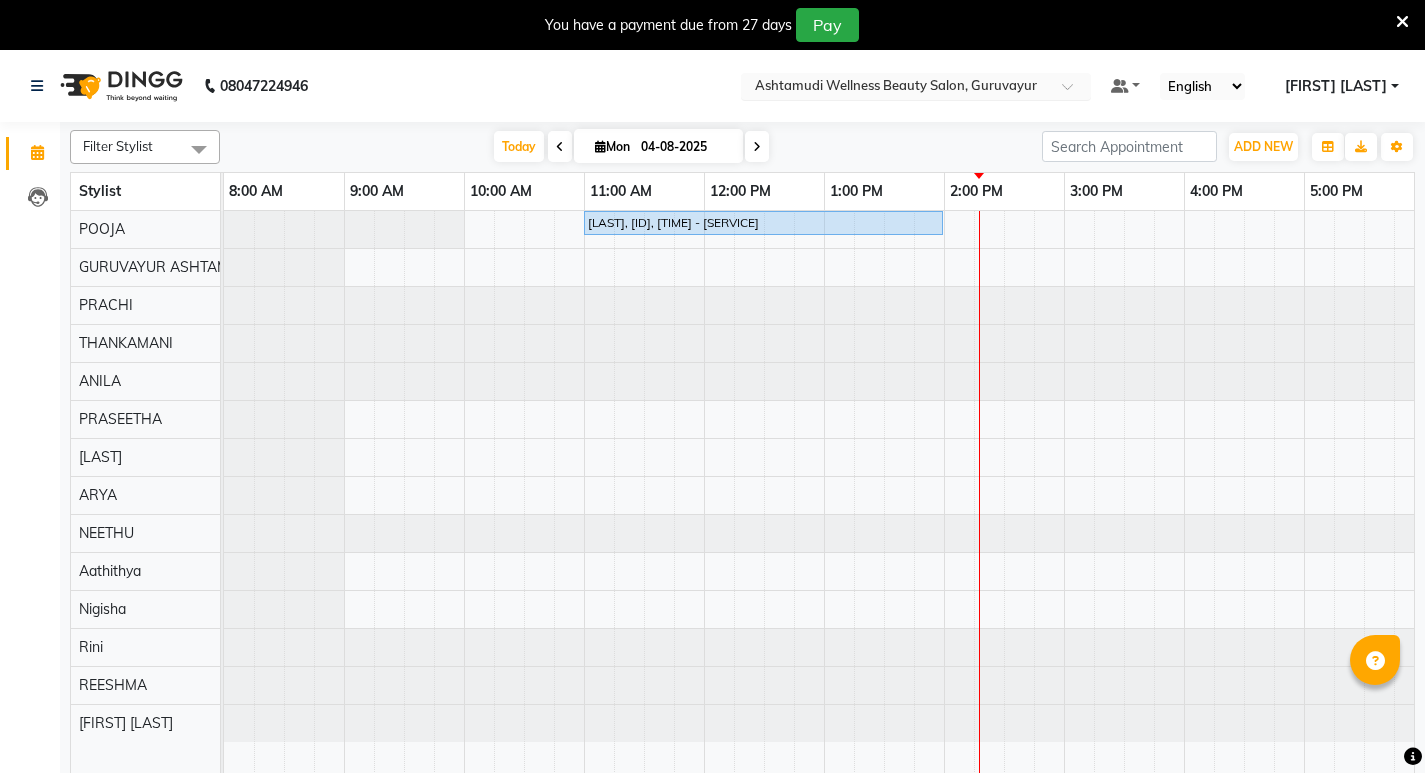 click at bounding box center (1074, 92) 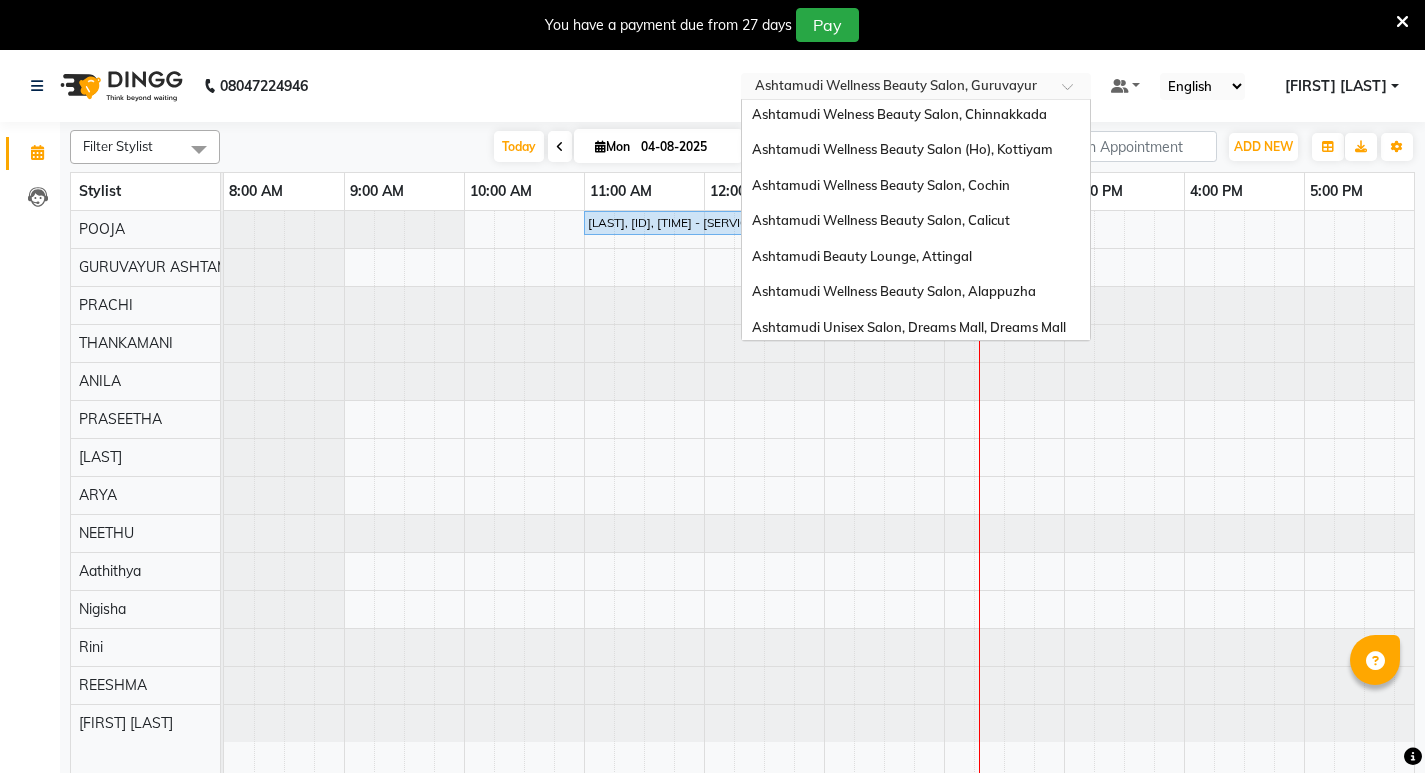 scroll, scrollTop: 312, scrollLeft: 0, axis: vertical 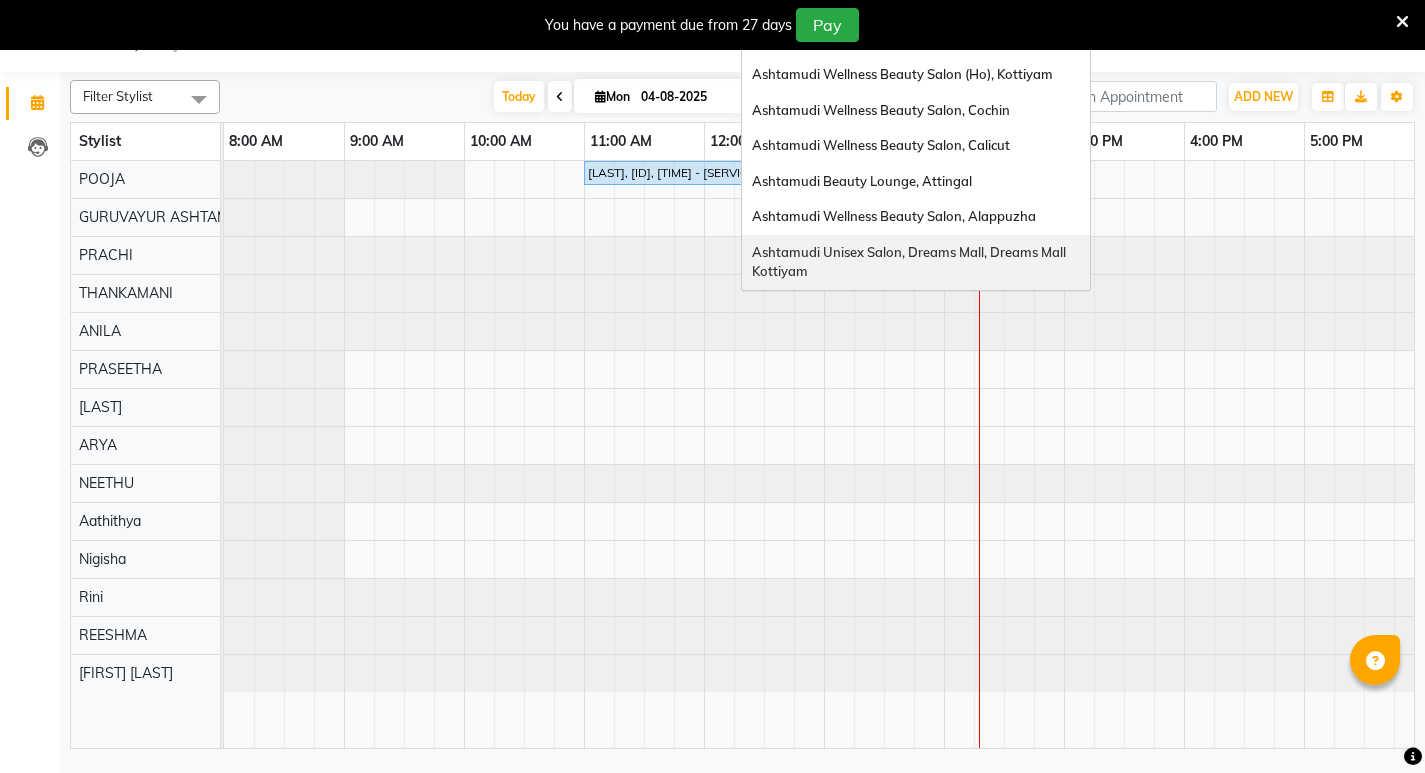 click on "RASEENA, TK01, 11:00 AM-02:00 PM, Nanoplastia Any Length Offer" at bounding box center [1004, 454] 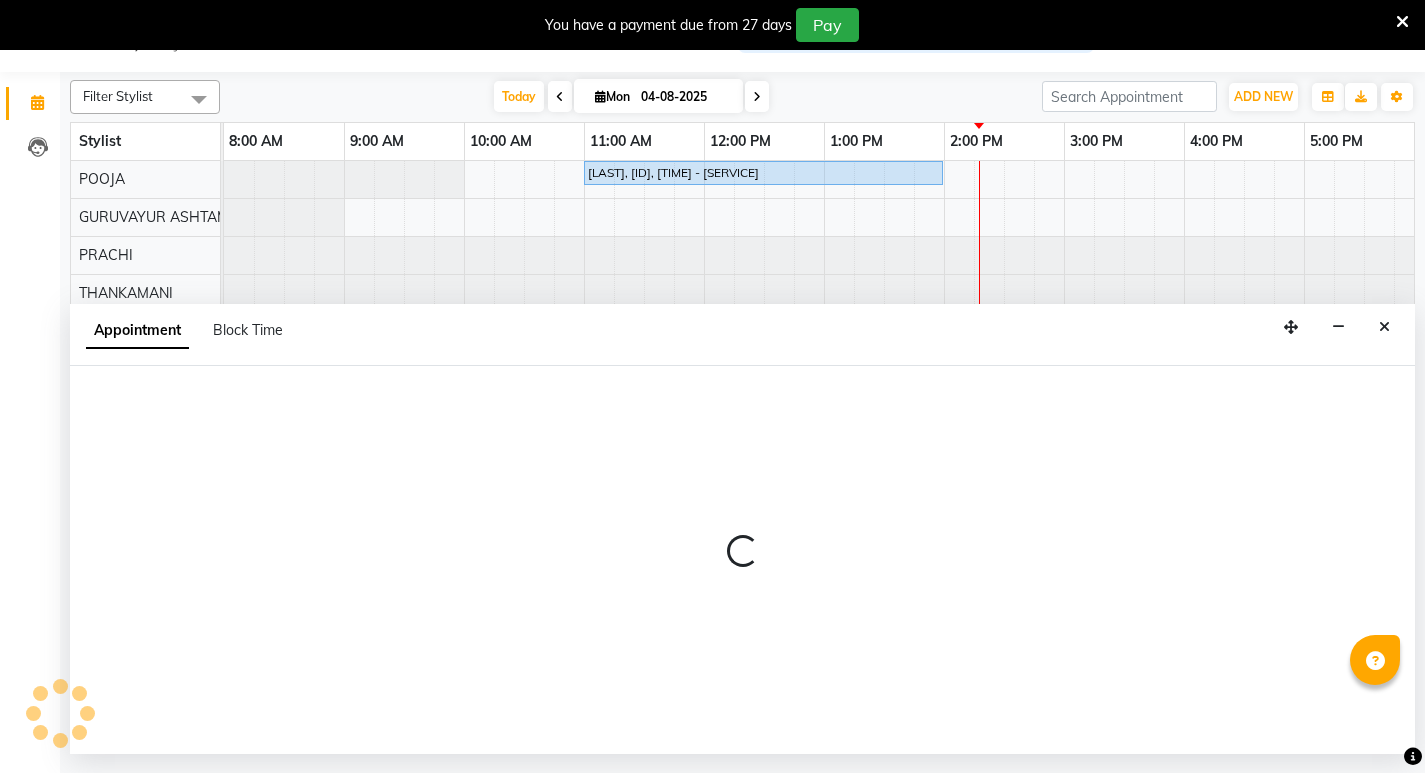 select on "45185" 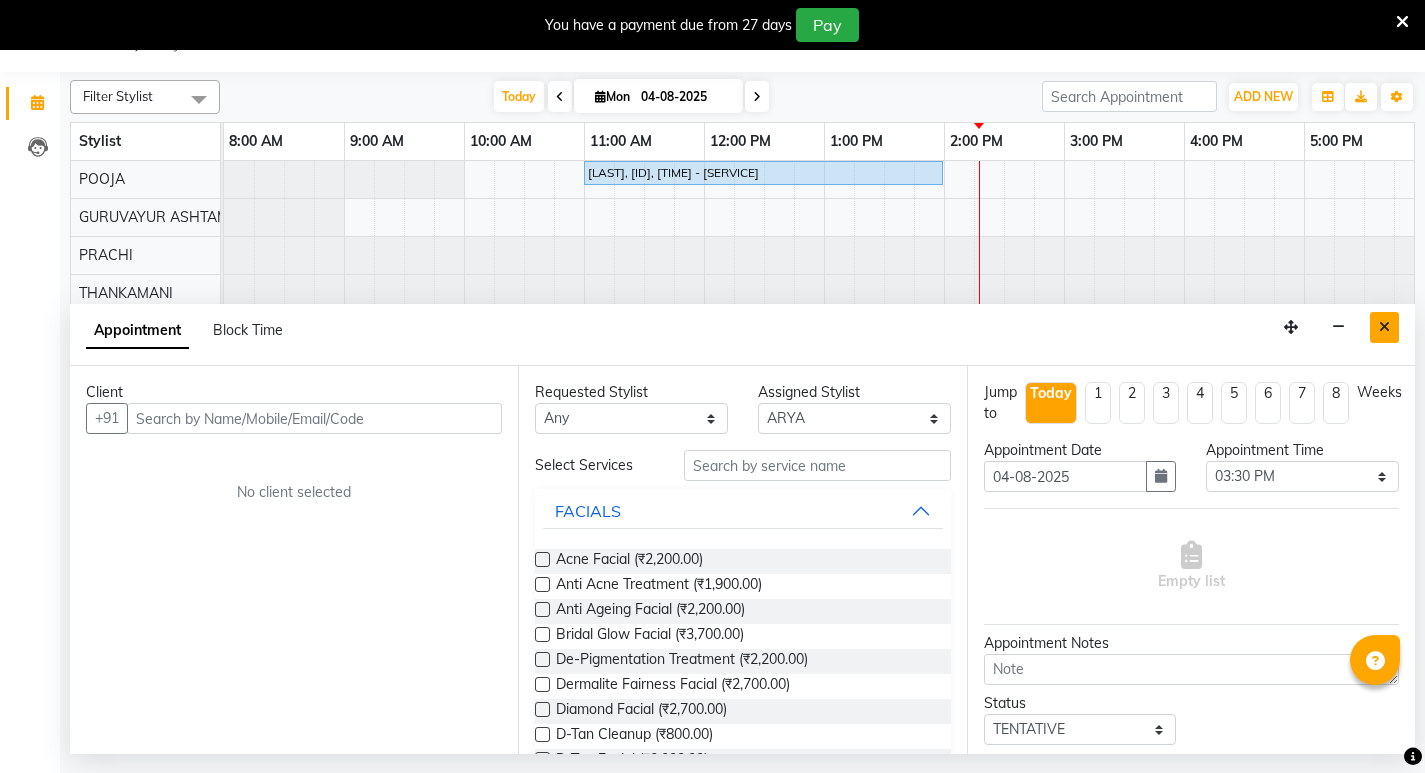 click at bounding box center [1384, 327] 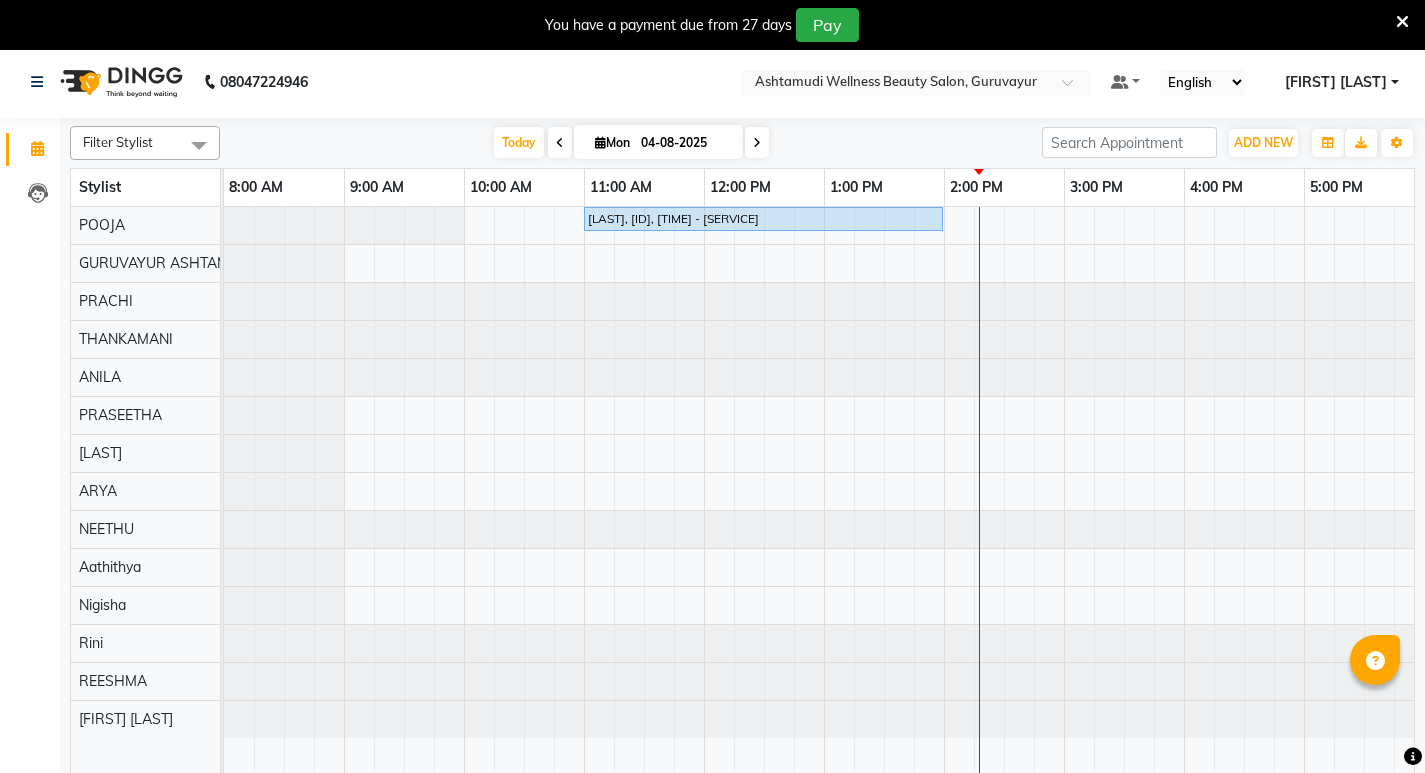 scroll, scrollTop: 0, scrollLeft: 0, axis: both 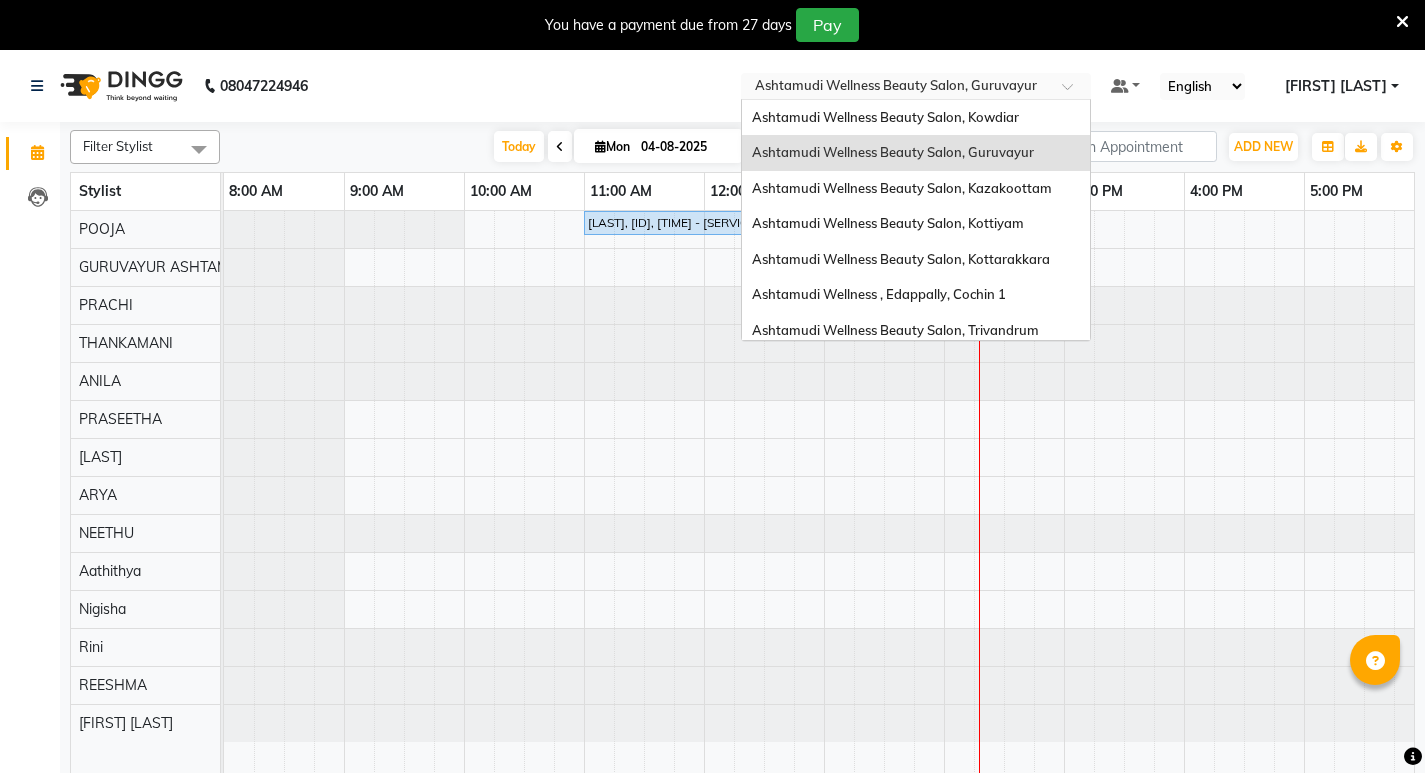 click at bounding box center (916, 88) 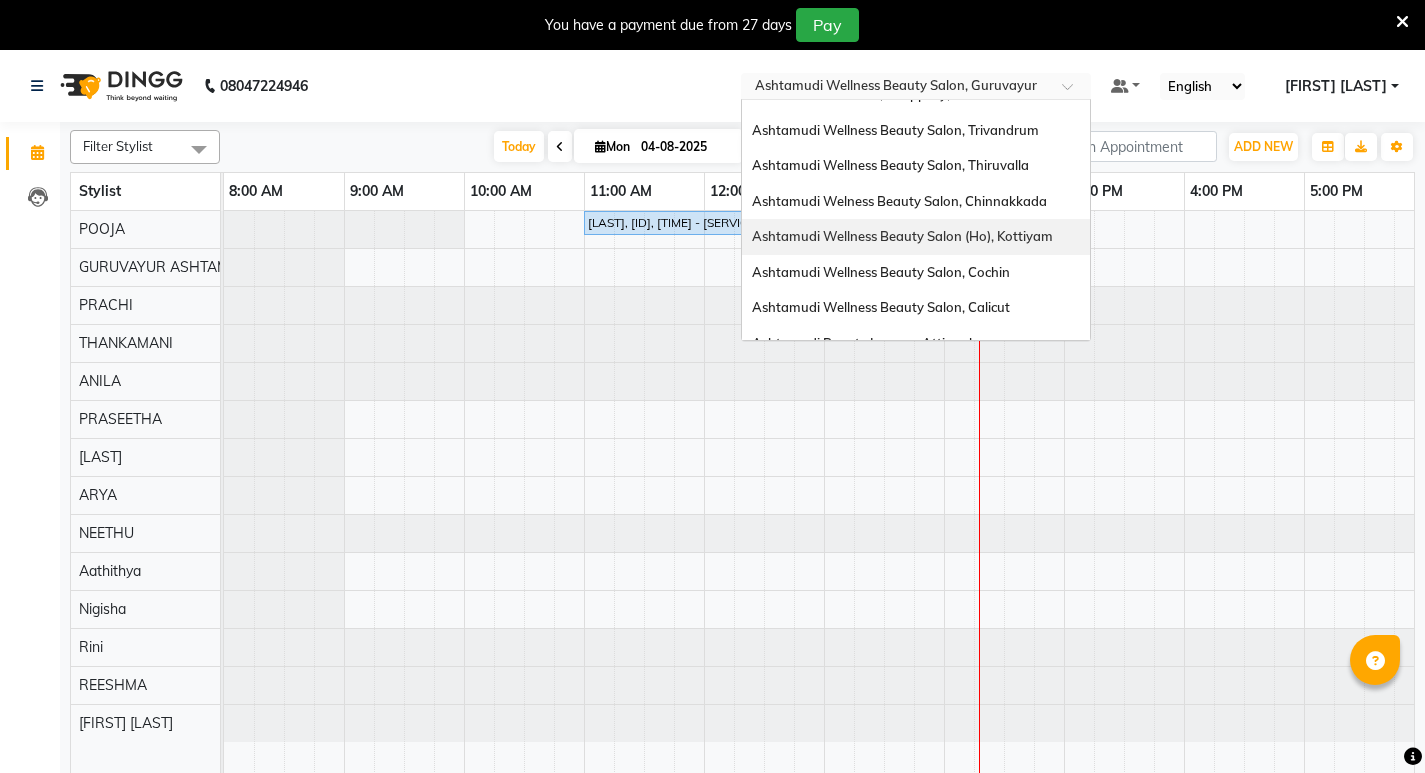 scroll, scrollTop: 100, scrollLeft: 0, axis: vertical 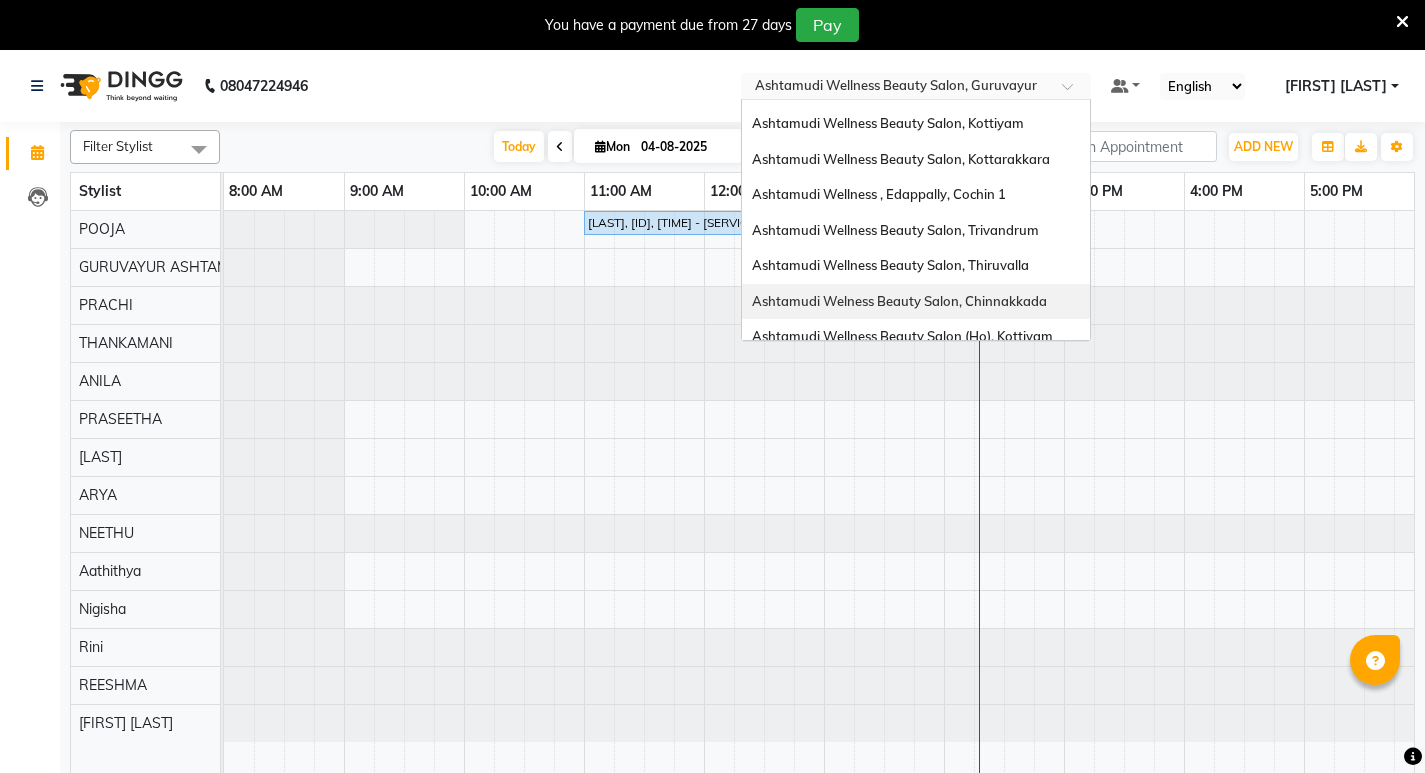 click on "Ashtamudi Welness Beauty Salon, Chinnakkada" at bounding box center (899, 301) 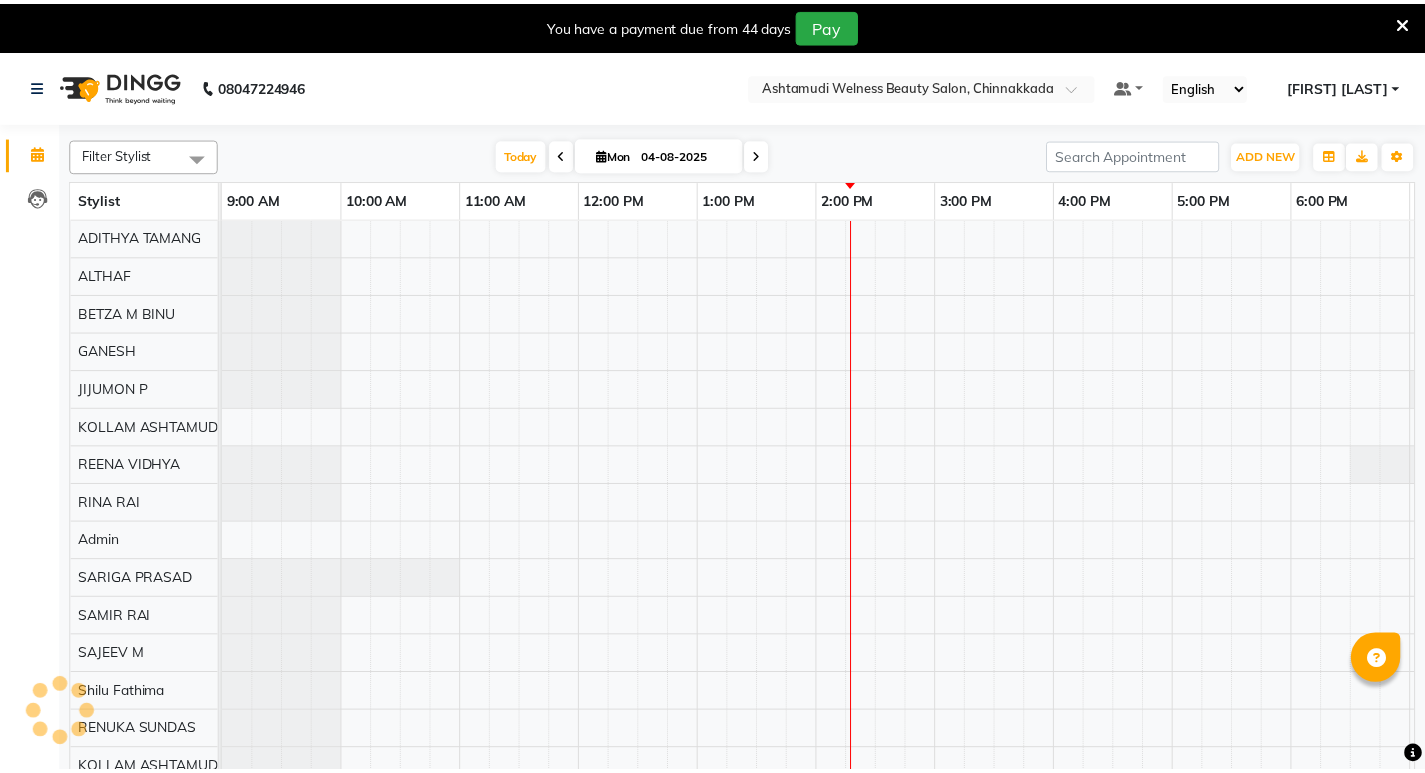 scroll, scrollTop: 0, scrollLeft: 0, axis: both 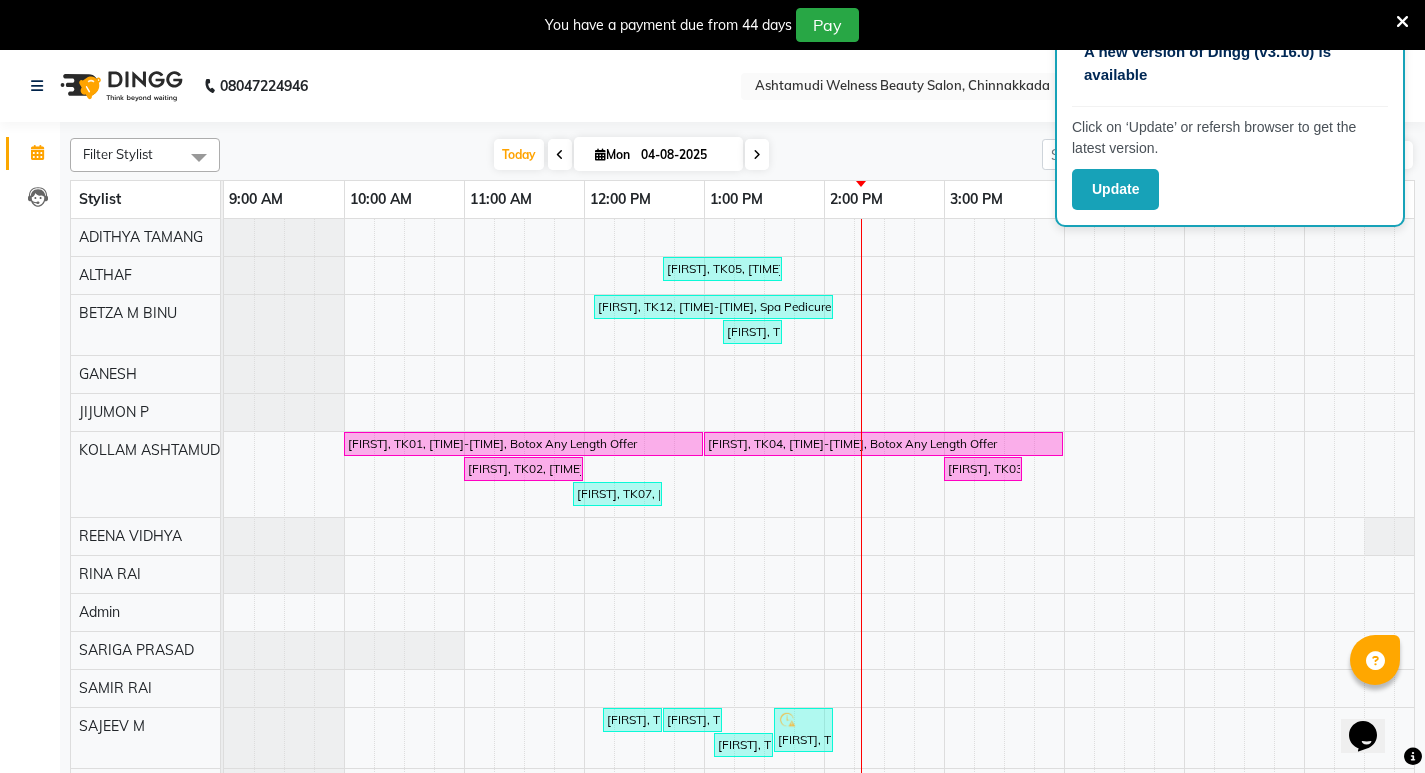 click at bounding box center [1402, 22] 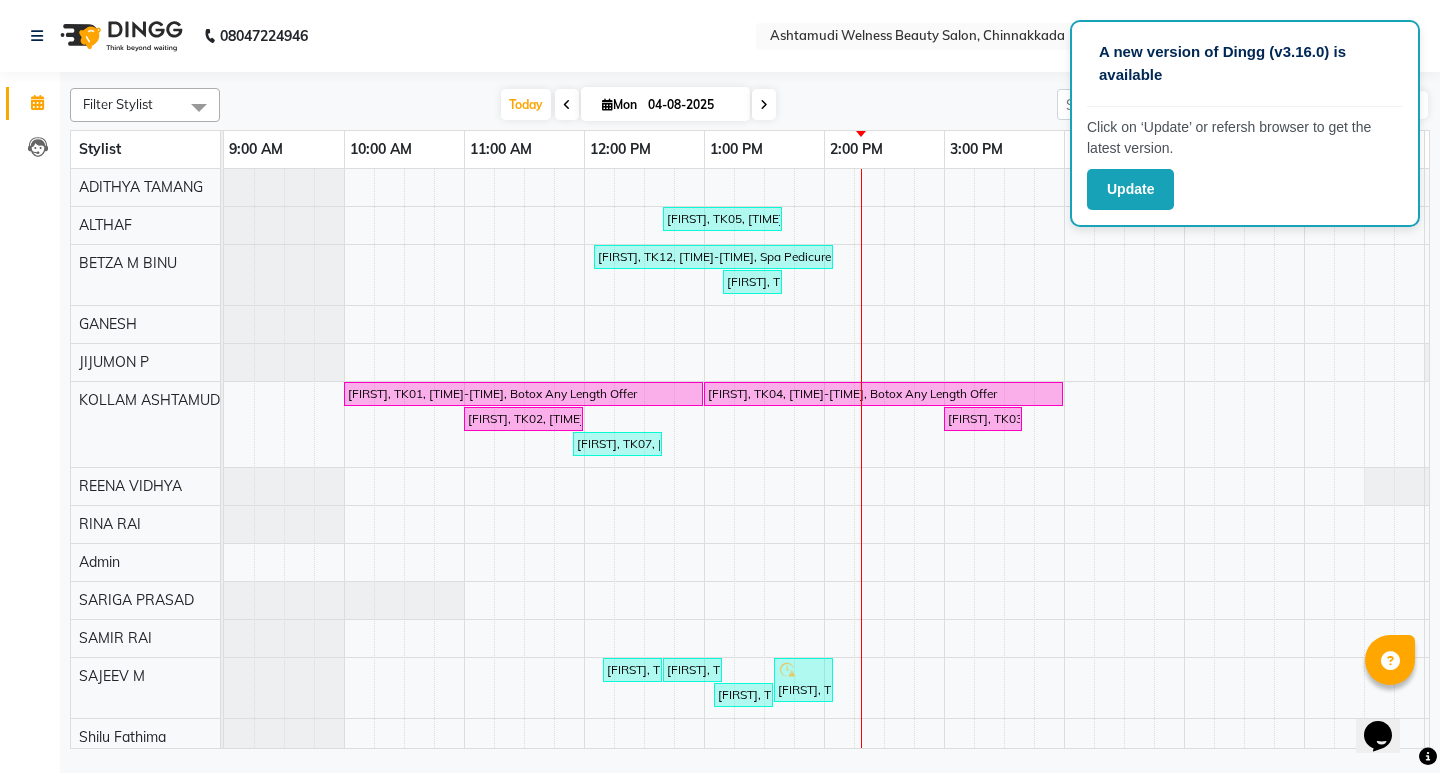 click on "Today  Mon 04-08-2025" at bounding box center (638, 105) 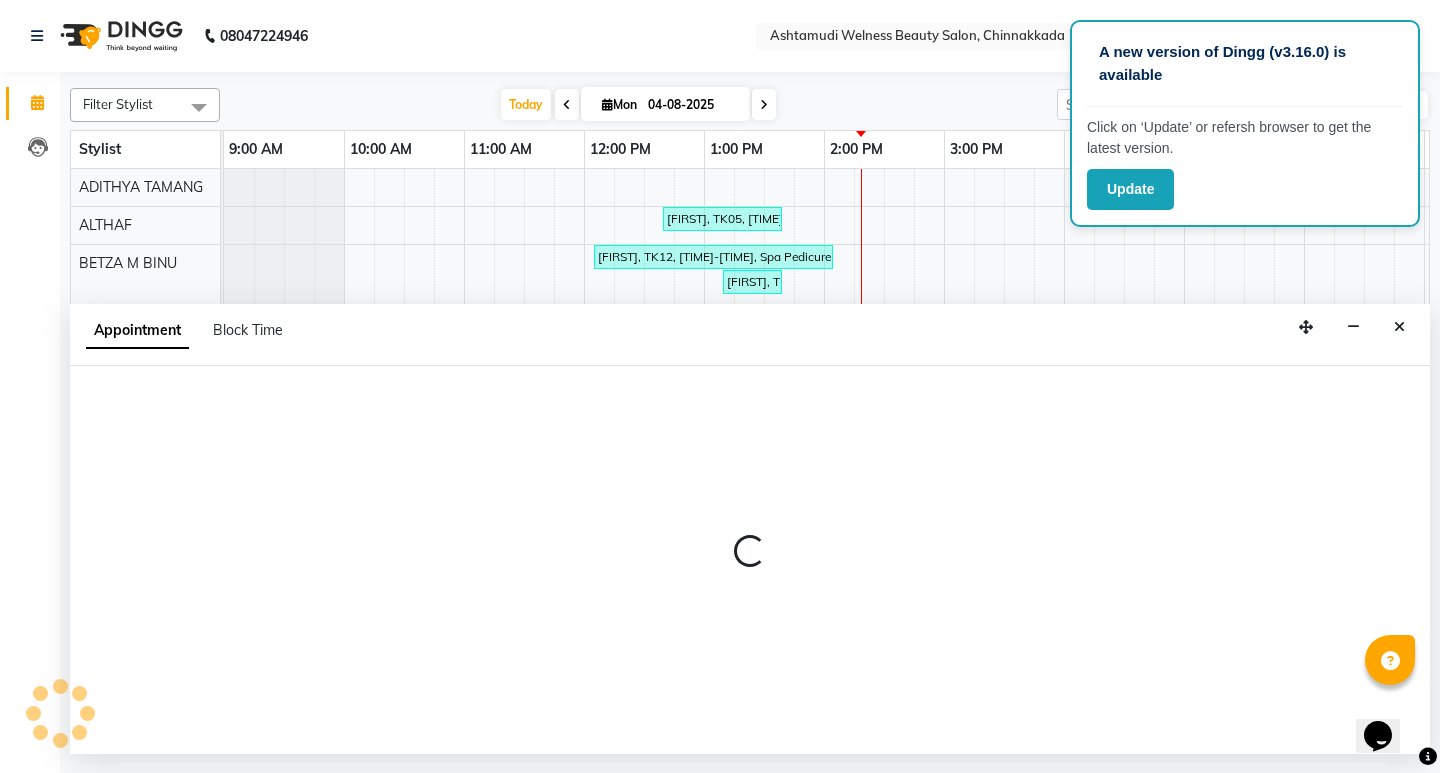 select on "25973" 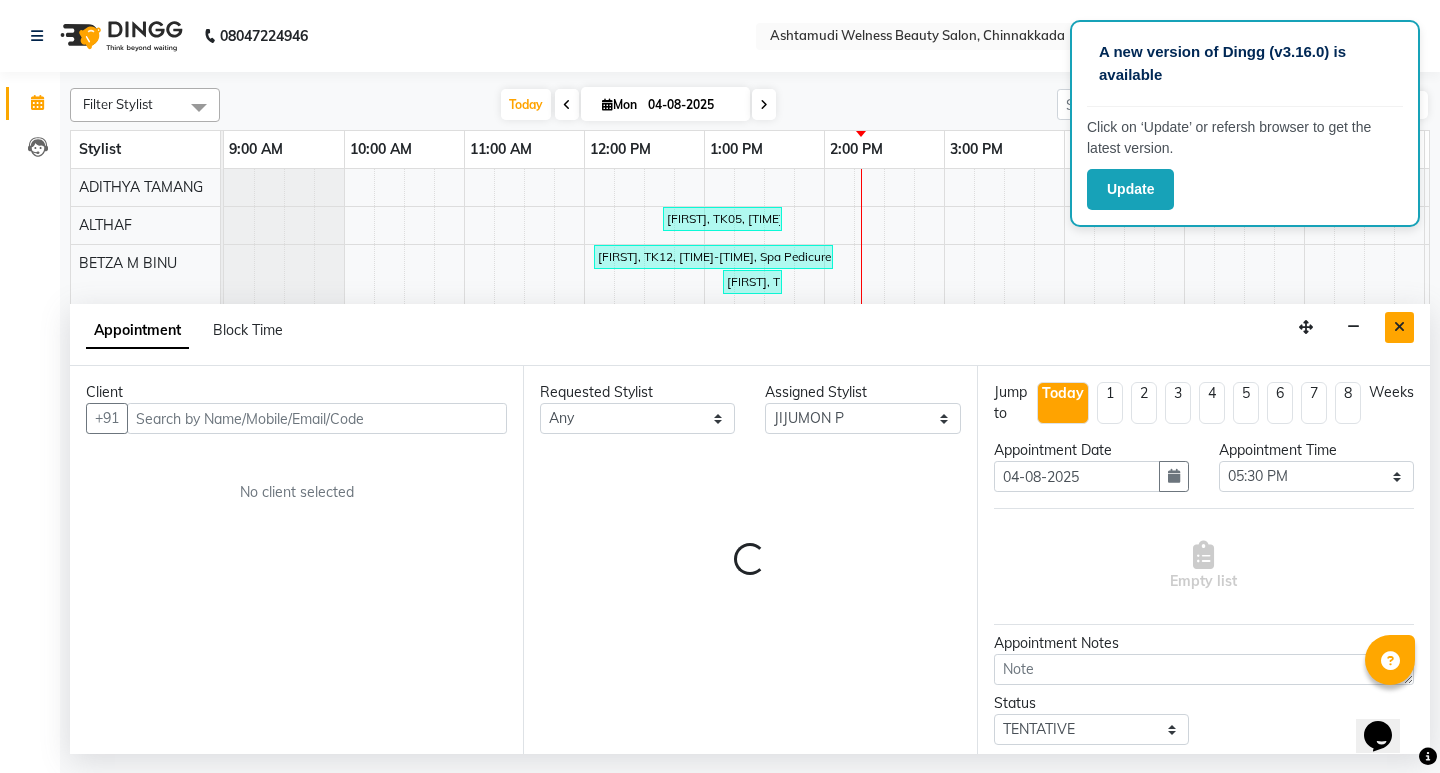 click at bounding box center [1399, 327] 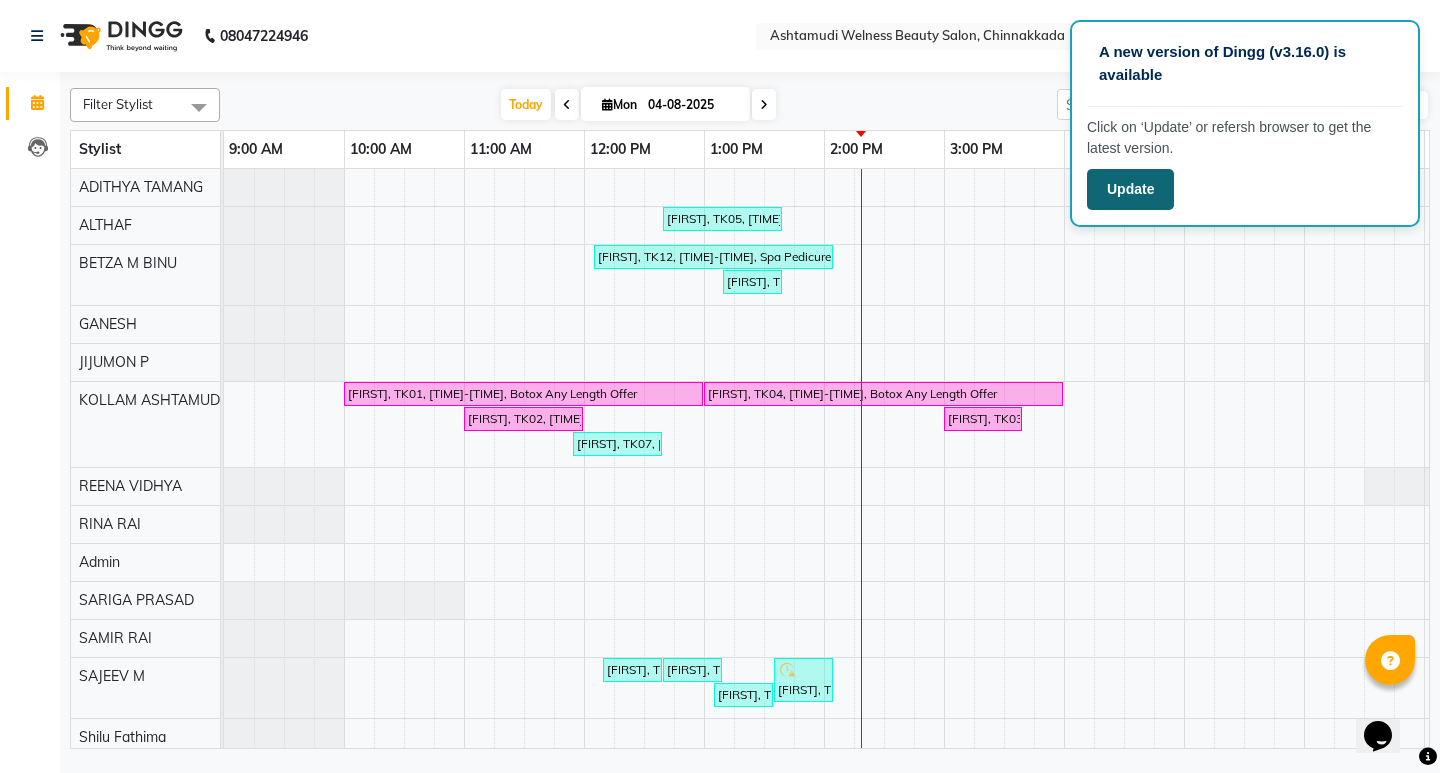 click on "Update" 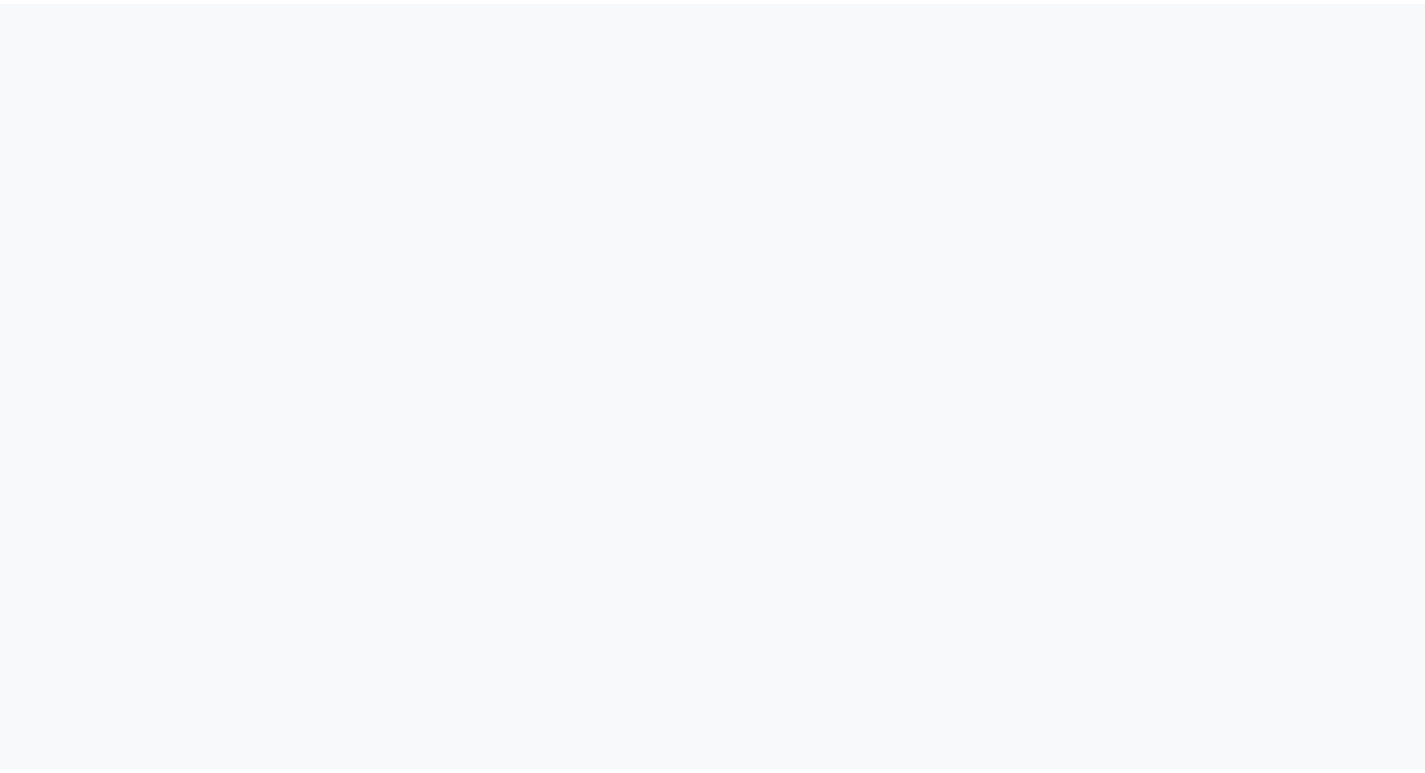 scroll, scrollTop: 0, scrollLeft: 0, axis: both 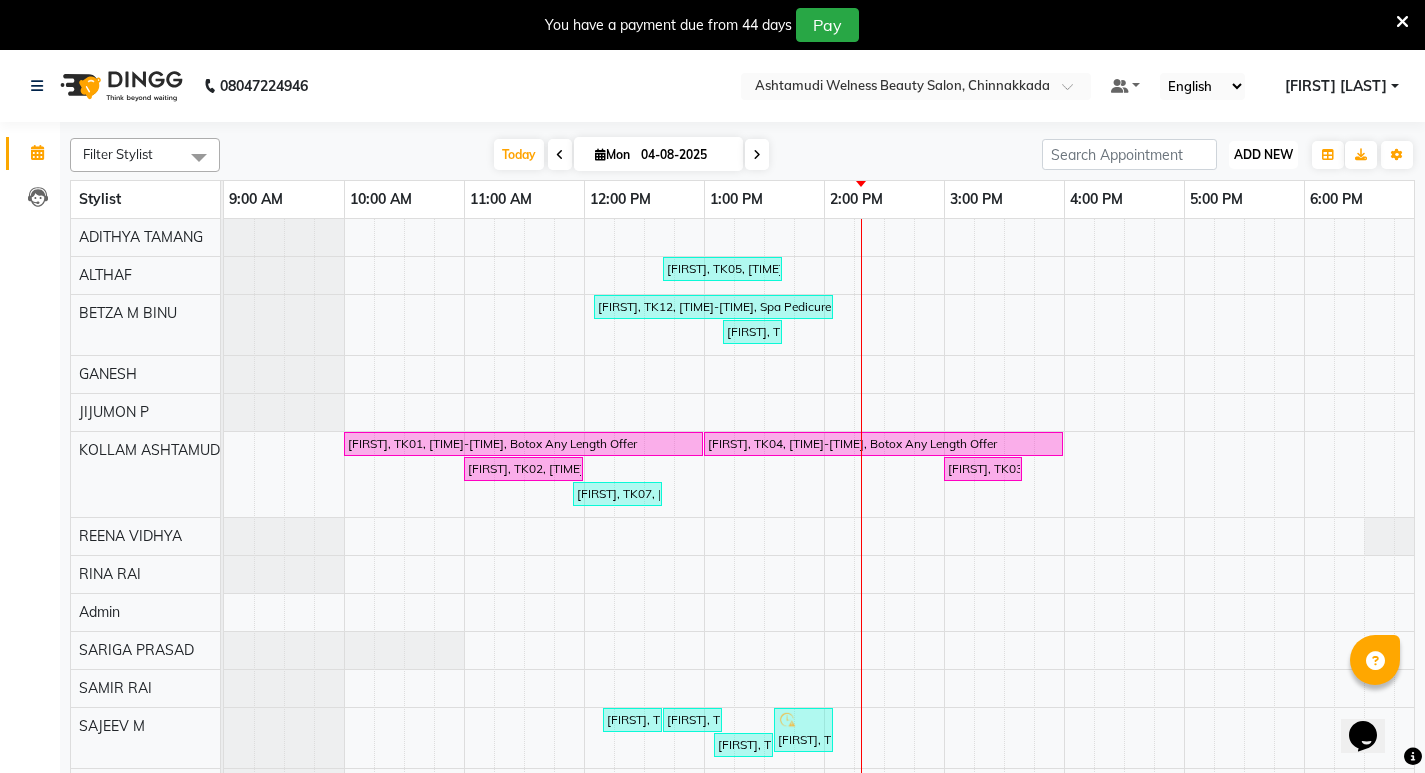 click on "ADD NEW" at bounding box center (1263, 154) 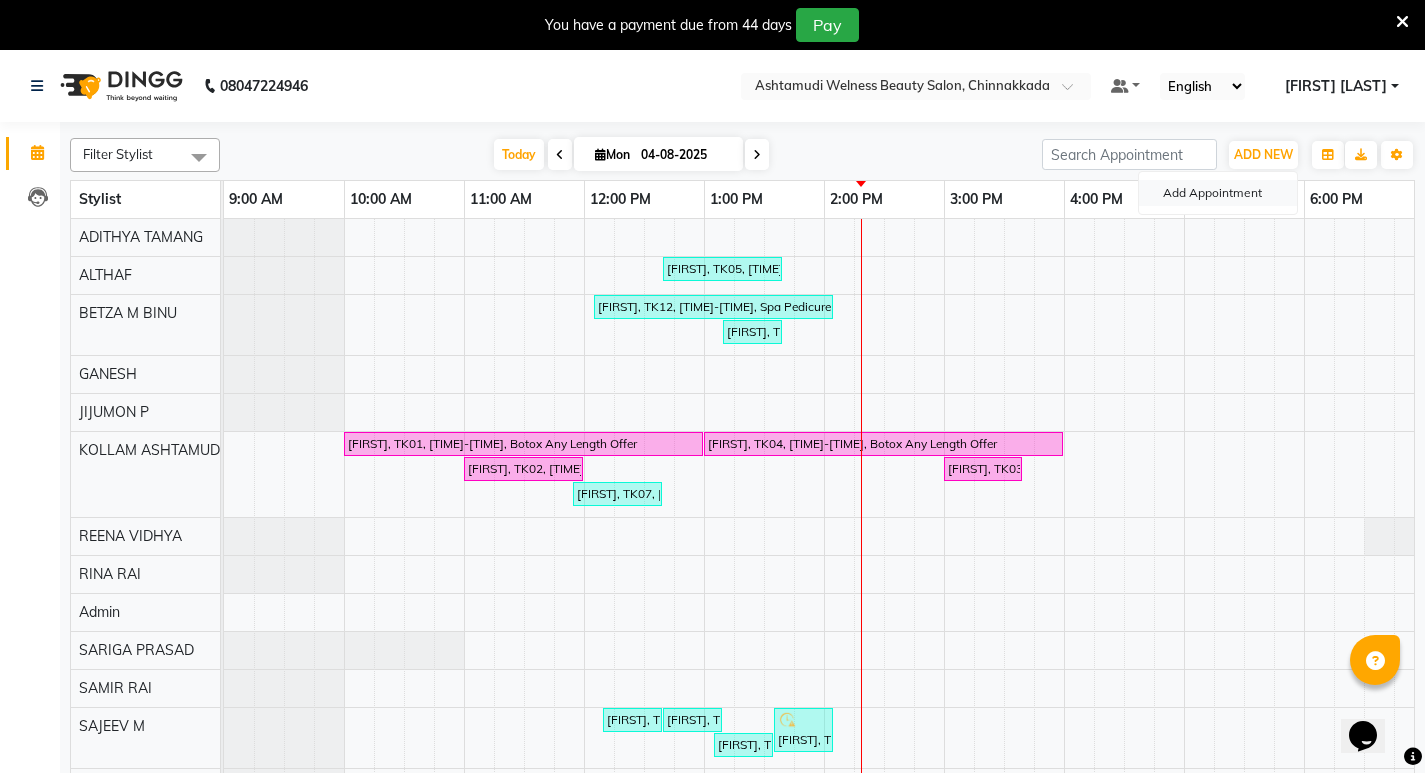 click on "Add Appointment" at bounding box center (1218, 193) 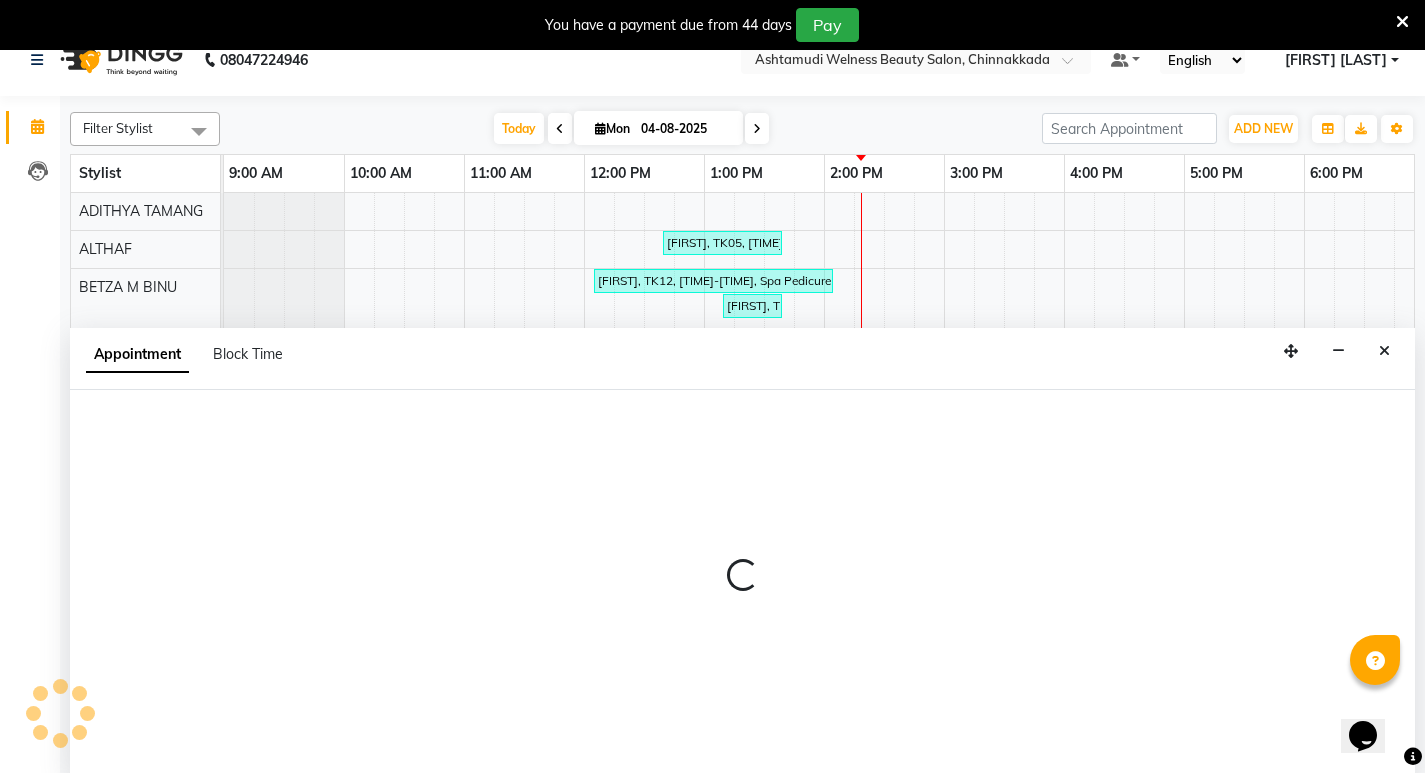 scroll, scrollTop: 50, scrollLeft: 0, axis: vertical 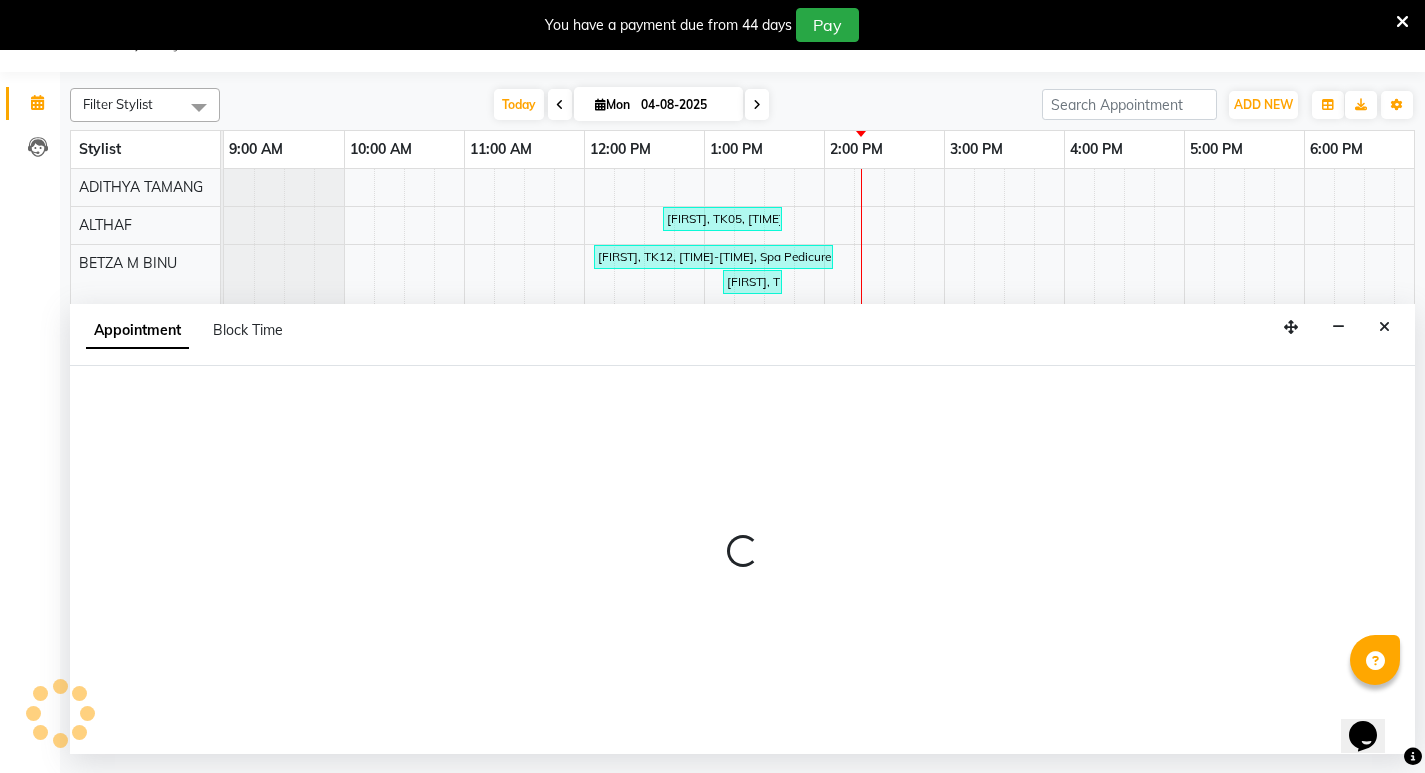 select on "600" 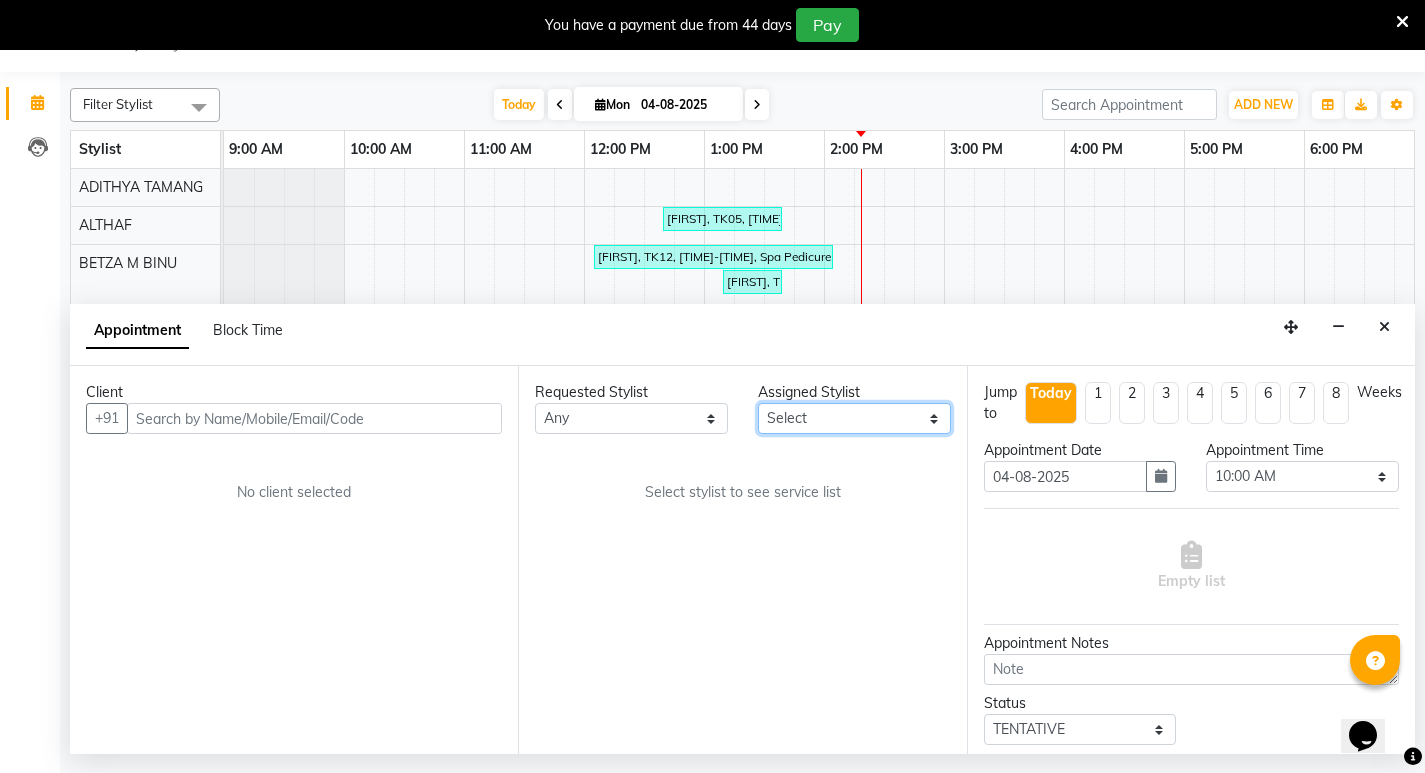 click on "Select ADITHYA   TAMANG Admin ALTHAF  Anitha  ATHIRA SANAL BETZA  M BINU GANESH  JIJUMON  P Kavya KOLLAM ASHTAMUDI KOLLAM ASHTAMUDI NEW  Kusum MO ANWAR Rahul REENA  VIDHYA RENUKA SUNDAS Revathy B Nair RINA RAI SAJEEV M SAMIR RAI SARIGA PRASAD Shilu Fathima Shyni Salim Sibi SUKANYA Supriya" at bounding box center [854, 418] 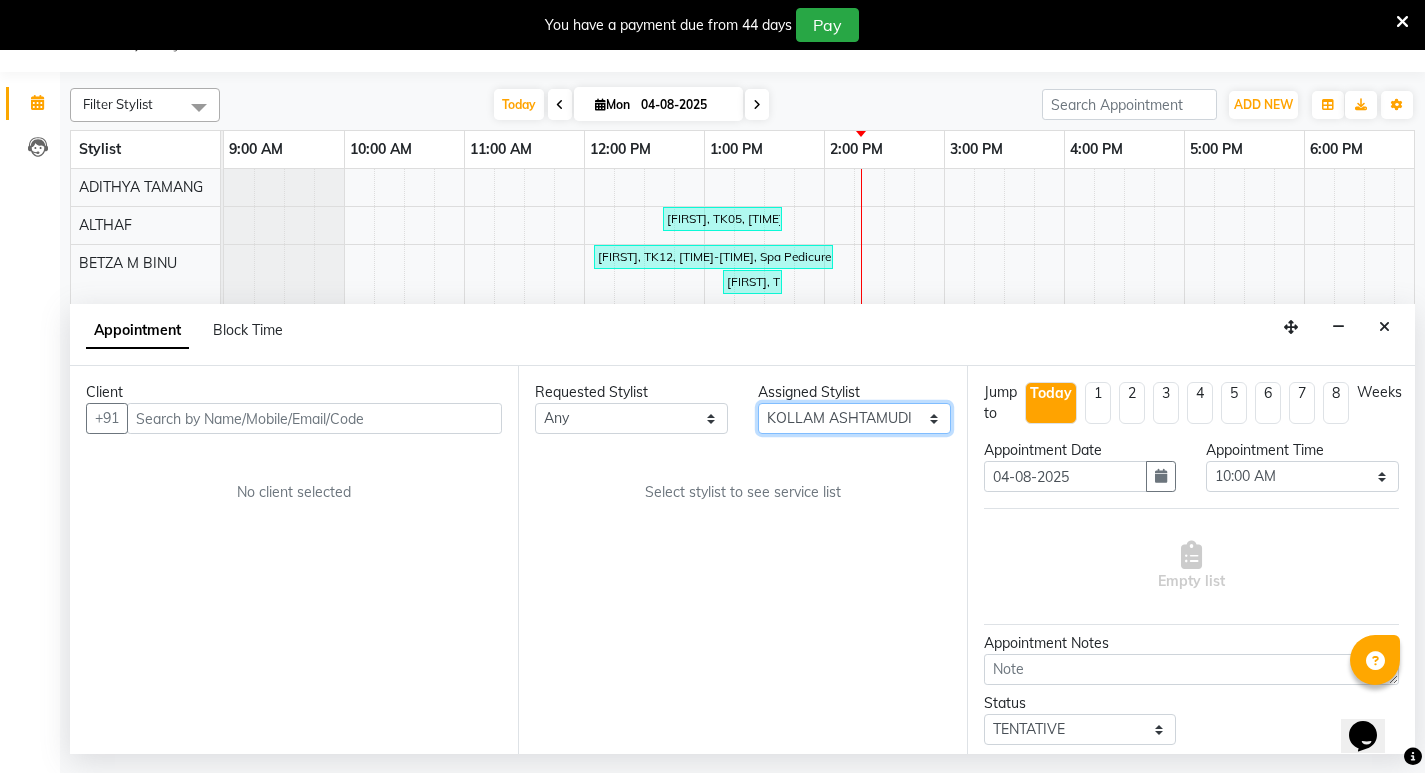click on "Select ADITHYA   TAMANG Admin ALTHAF  Anitha  ATHIRA SANAL BETZA  M BINU GANESH  JIJUMON  P Kavya KOLLAM ASHTAMUDI KOLLAM ASHTAMUDI NEW  Kusum MO ANWAR Rahul REENA  VIDHYA RENUKA SUNDAS Revathy B Nair RINA RAI SAJEEV M SAMIR RAI SARIGA PRASAD Shilu Fathima Shyni Salim Sibi SUKANYA Supriya" at bounding box center [854, 418] 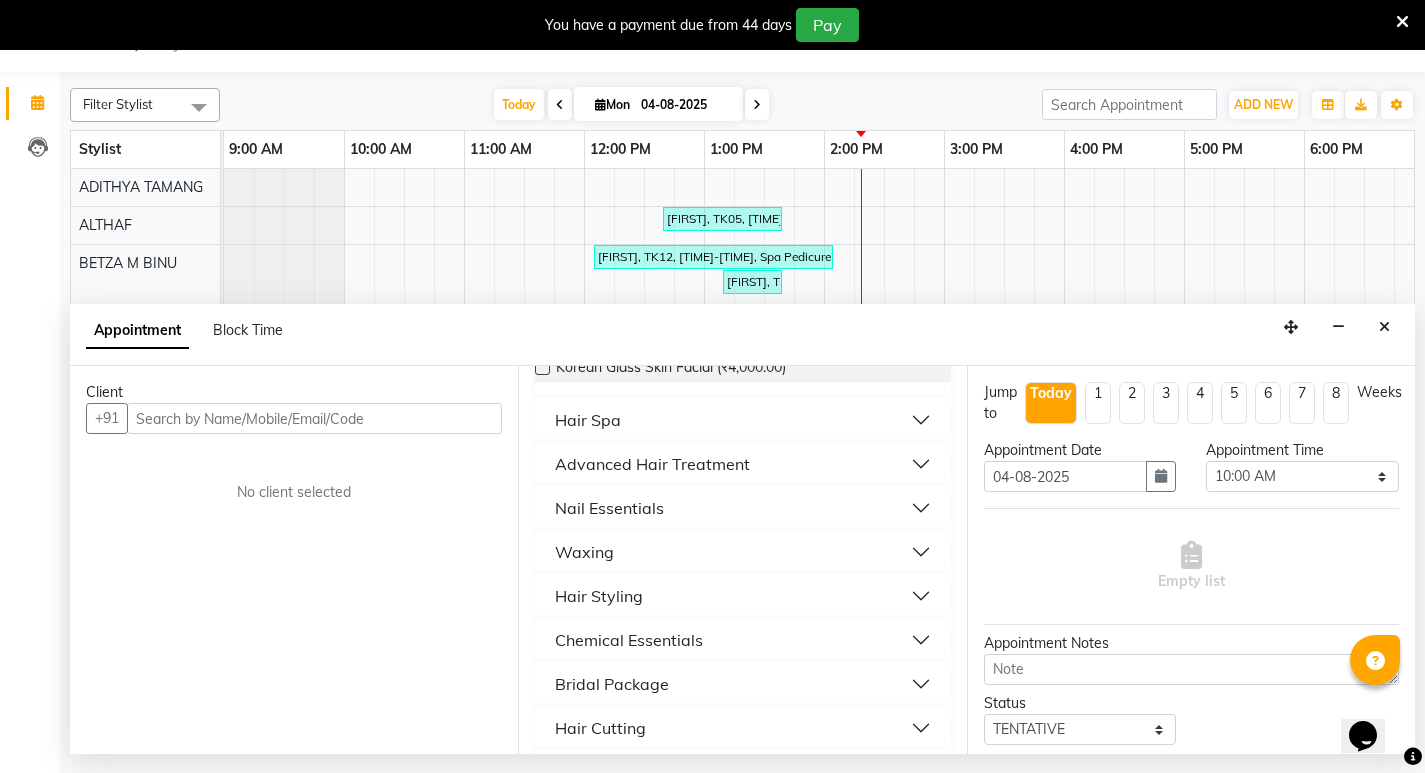 scroll, scrollTop: 1900, scrollLeft: 0, axis: vertical 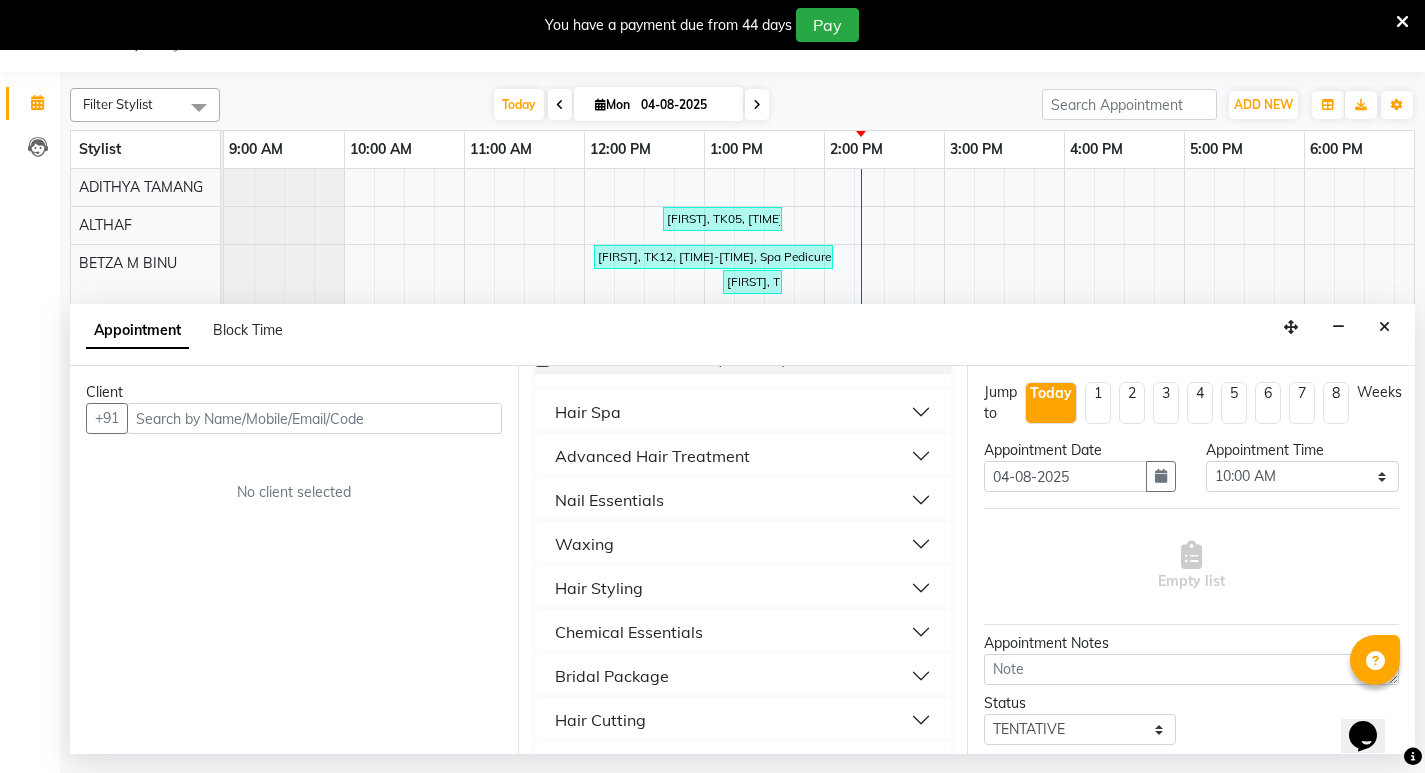 click on "Hair Styling" at bounding box center (742, 588) 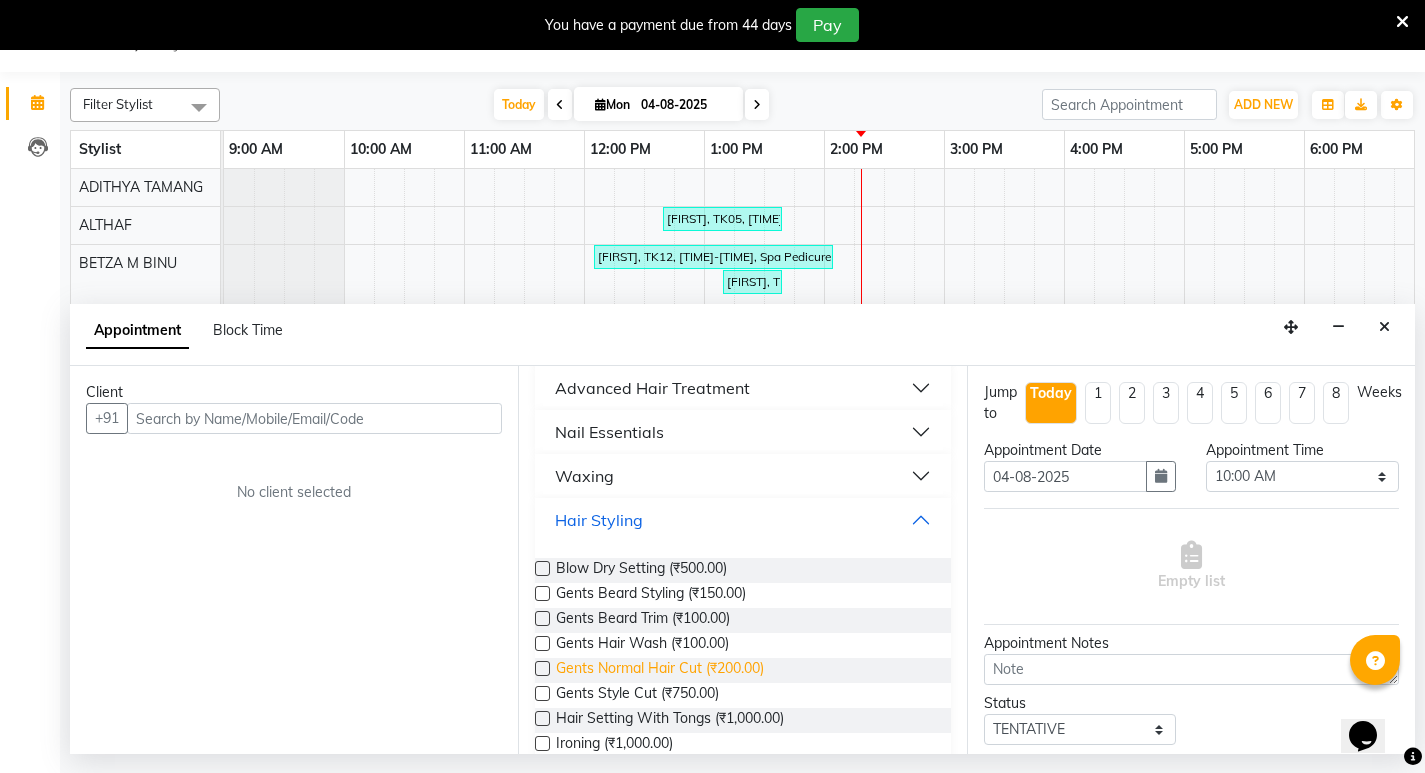 scroll, scrollTop: 2000, scrollLeft: 0, axis: vertical 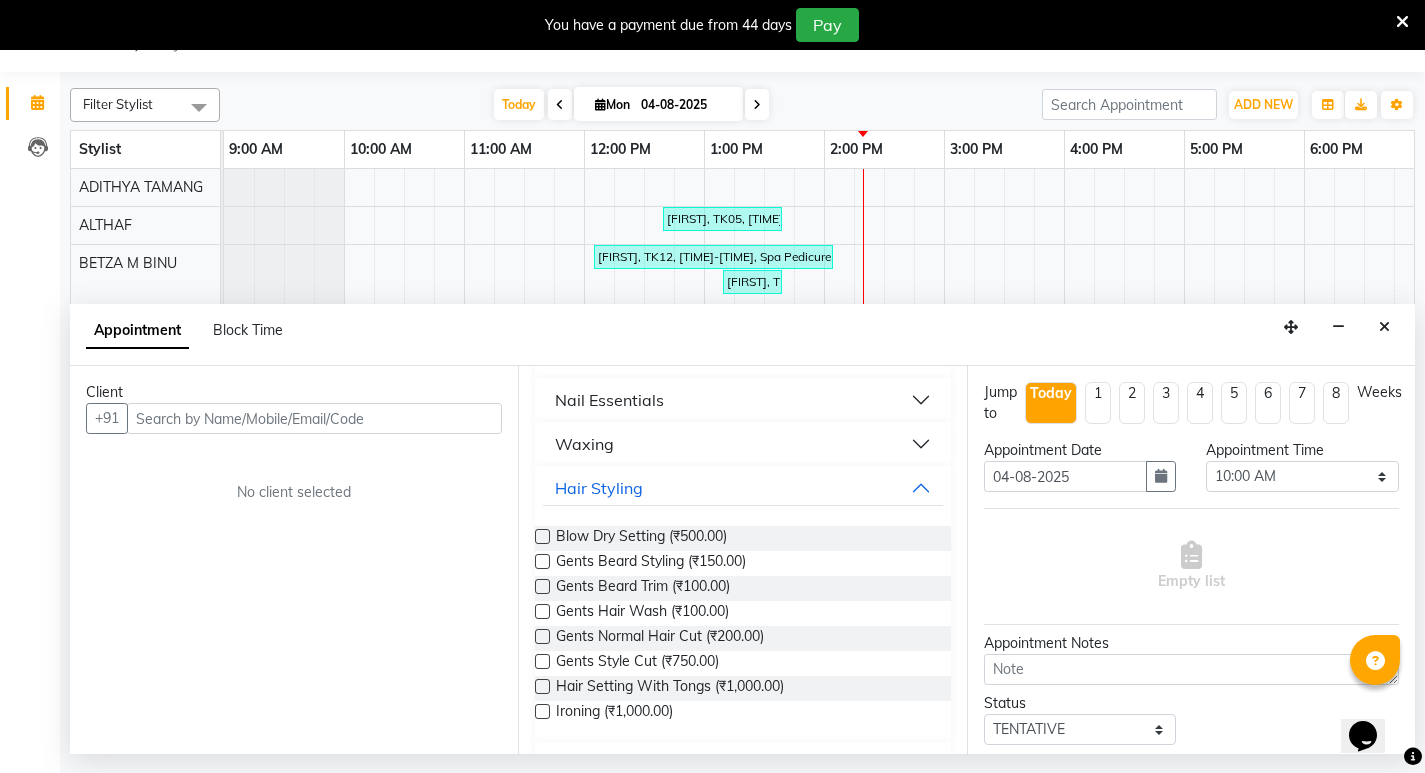 click on "Appointment Block Time" at bounding box center (742, 335) 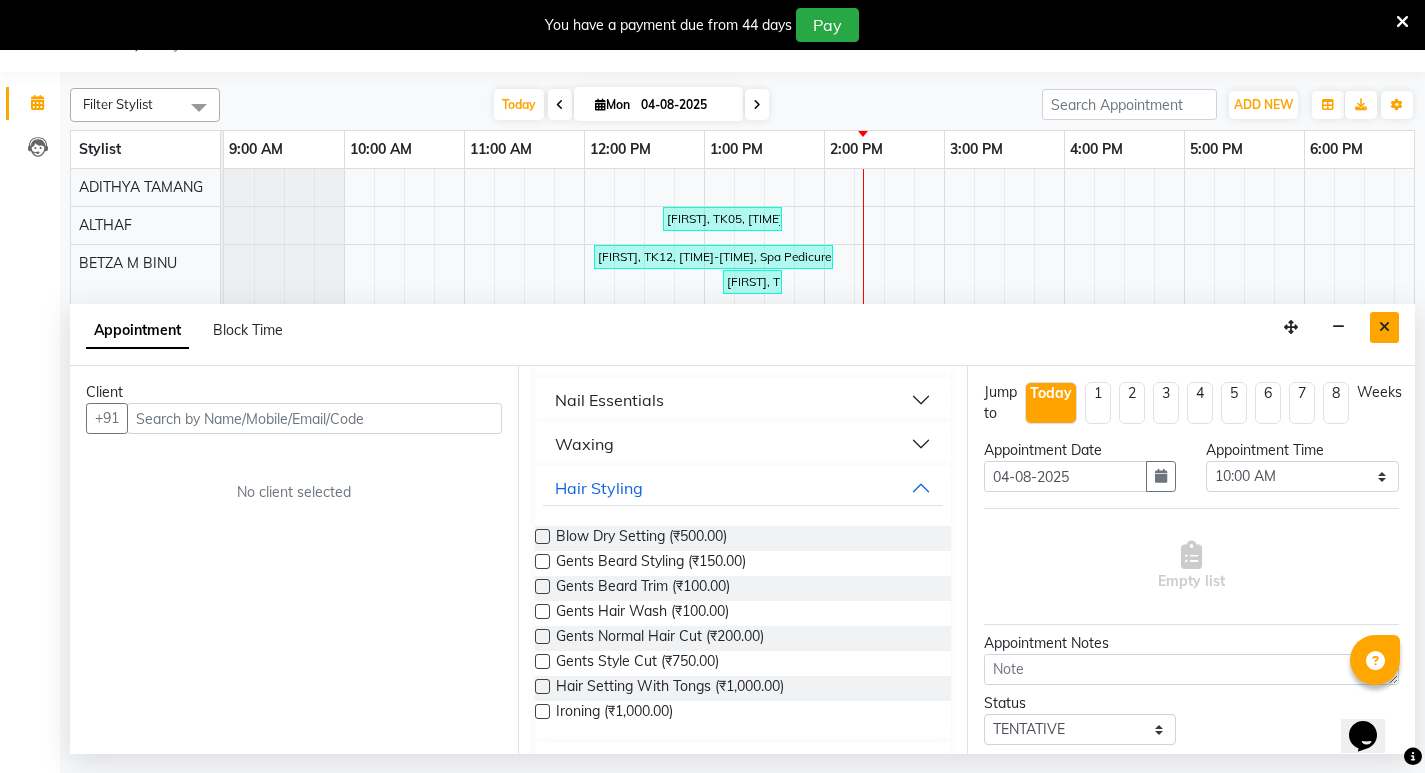 click at bounding box center (1384, 327) 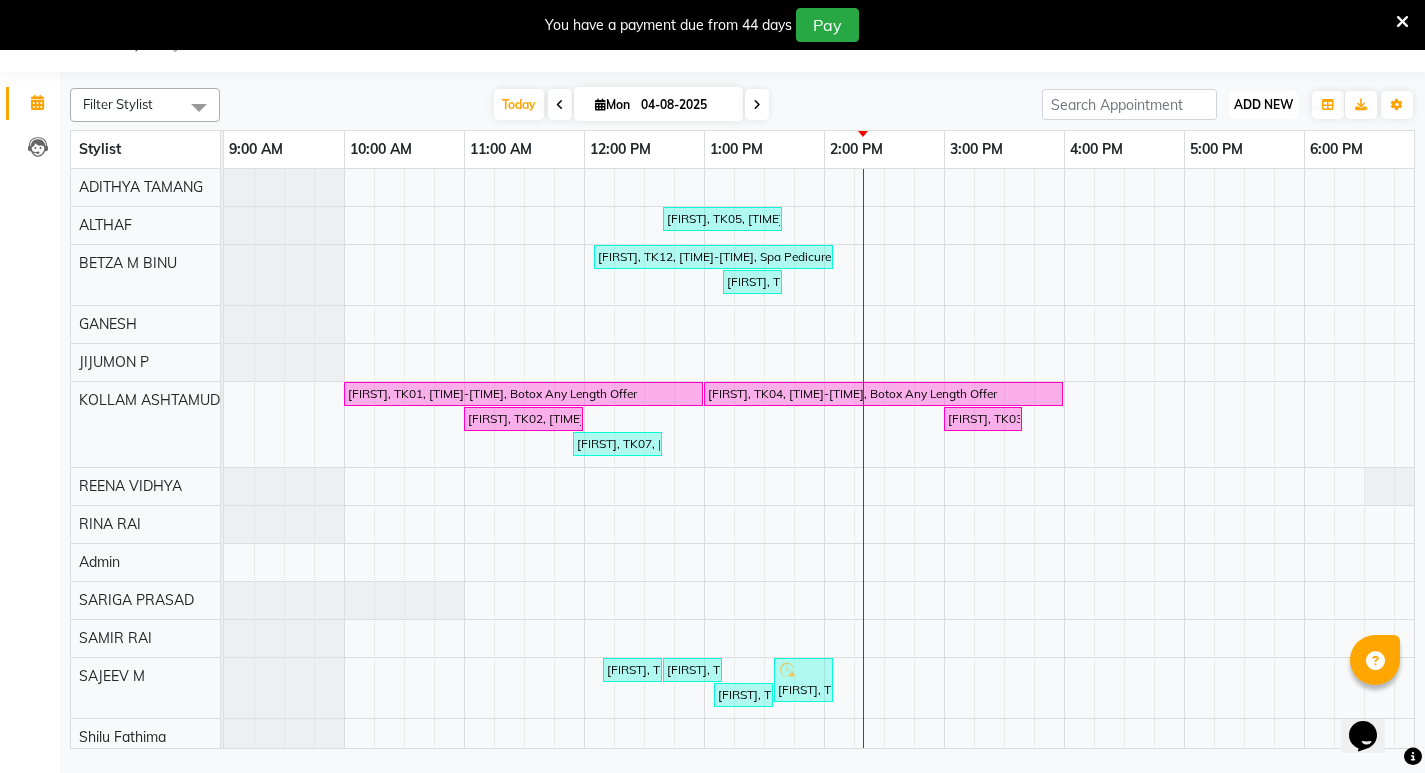 click on "ADD NEW Toggle Dropdown" at bounding box center (1263, 105) 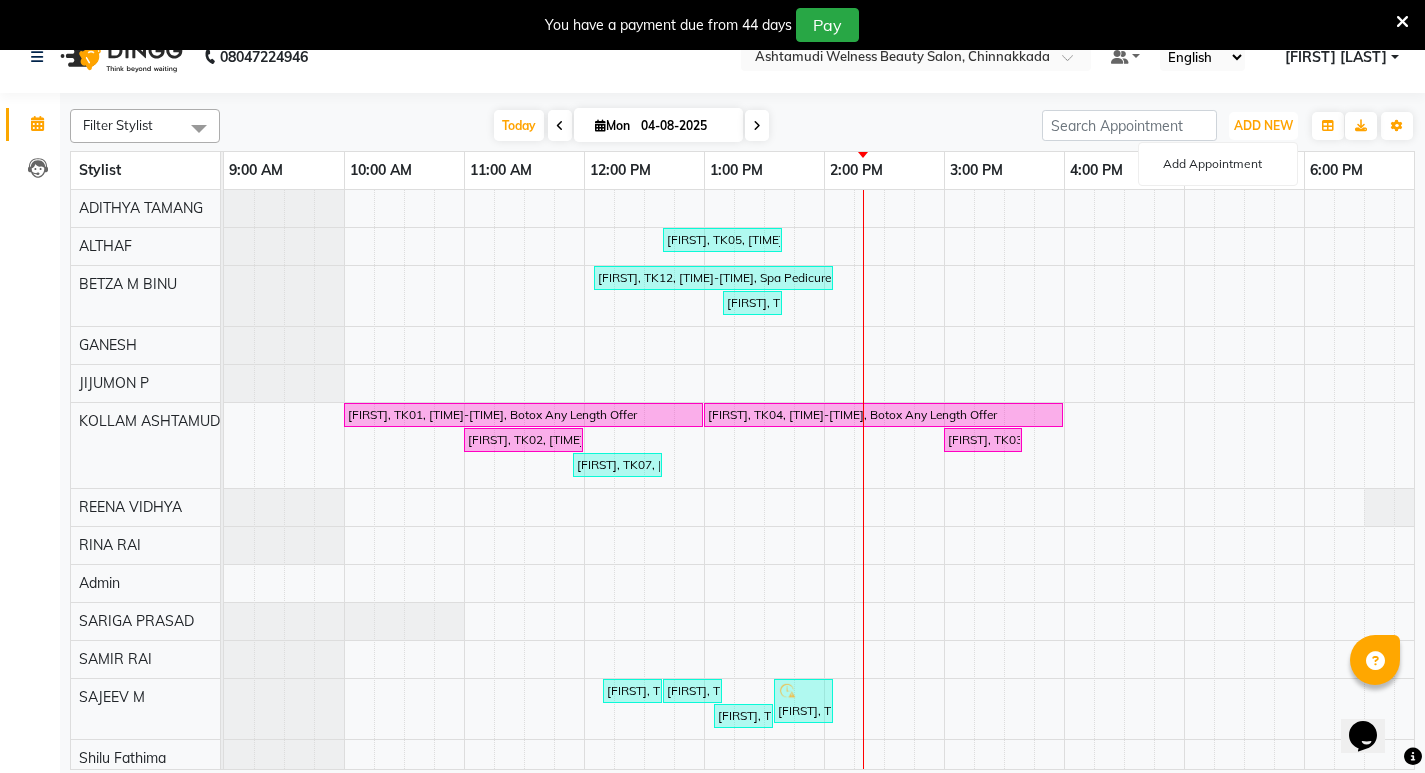 scroll, scrollTop: 0, scrollLeft: 0, axis: both 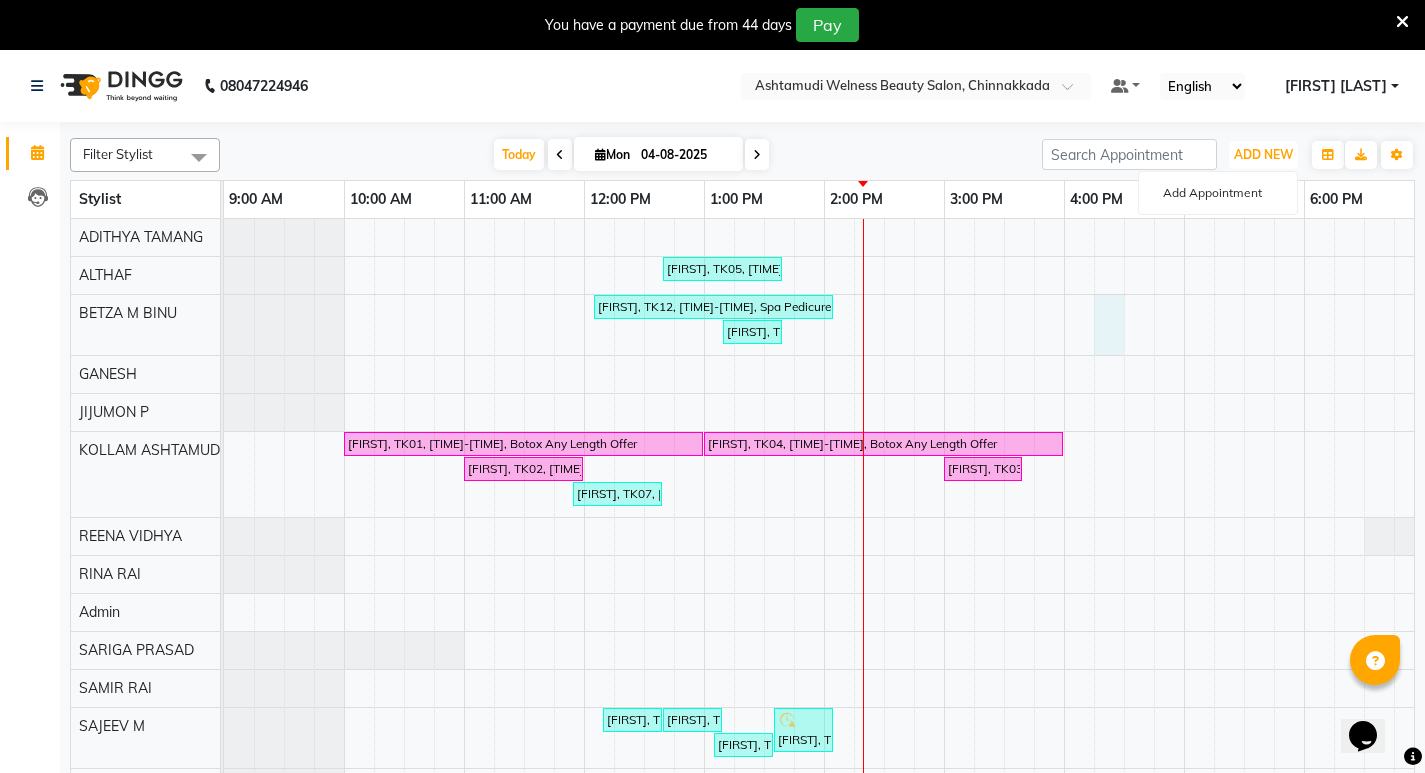 click on "santhosh, TK05, 12:40 PM-01:40 PM, Tan clear Facial    jiju, TK12, 12:05 PM-02:05 PM, Spa Pedicure,Hair Spa    akshitha, TK11, 01:10 PM-01:40 PM, Eyebrows Threading,Upper Lip Threading    ANJU, TK01, 10:00 AM-01:00 PM, Botox Any Length Offer    NIDHITHA, TK04, 01:00 PM-04:00 PM, Botox Any Length Offer    RESHMI, TK02, 11:00 AM-12:00 PM, Anti-Dandruff Treatment    nabeela, TK03, 03:00 PM-03:40 PM, Normal Hair Cut    abhirami, TK07, 11:55 AM-12:40 PM, Hair Setting With Tongs    santhosh, TK05, 12:10 PM-12:40 PM, Gents Normal Hair Cut    jiju, TK06, 12:40 PM-01:10 PM, Gents Beard Styling     Subha, TK13, 01:35 PM-02:05 PM, Gents Normal Hair Cut    riyas, TK10, 01:05 PM-01:35 PM, Gents Normal Hair Cut    emily, TK09, 12:20 PM-01:20 PM, Keratin Spa    jiju, TK06, 11:55 AM-12:40 PM, Eyebrows Threading,Upper Lip Threading,Chin Threading    jiju, TK12, 02:05 PM-03:05 PM, Layer Cut    emily, TK09, 01:20 PM-02:20 PM, Child Style Cut    Megha, TK08, 12:00 PM-01:00 PM, Anti-Dandruff Treatment With Spa" at bounding box center [944, 759] 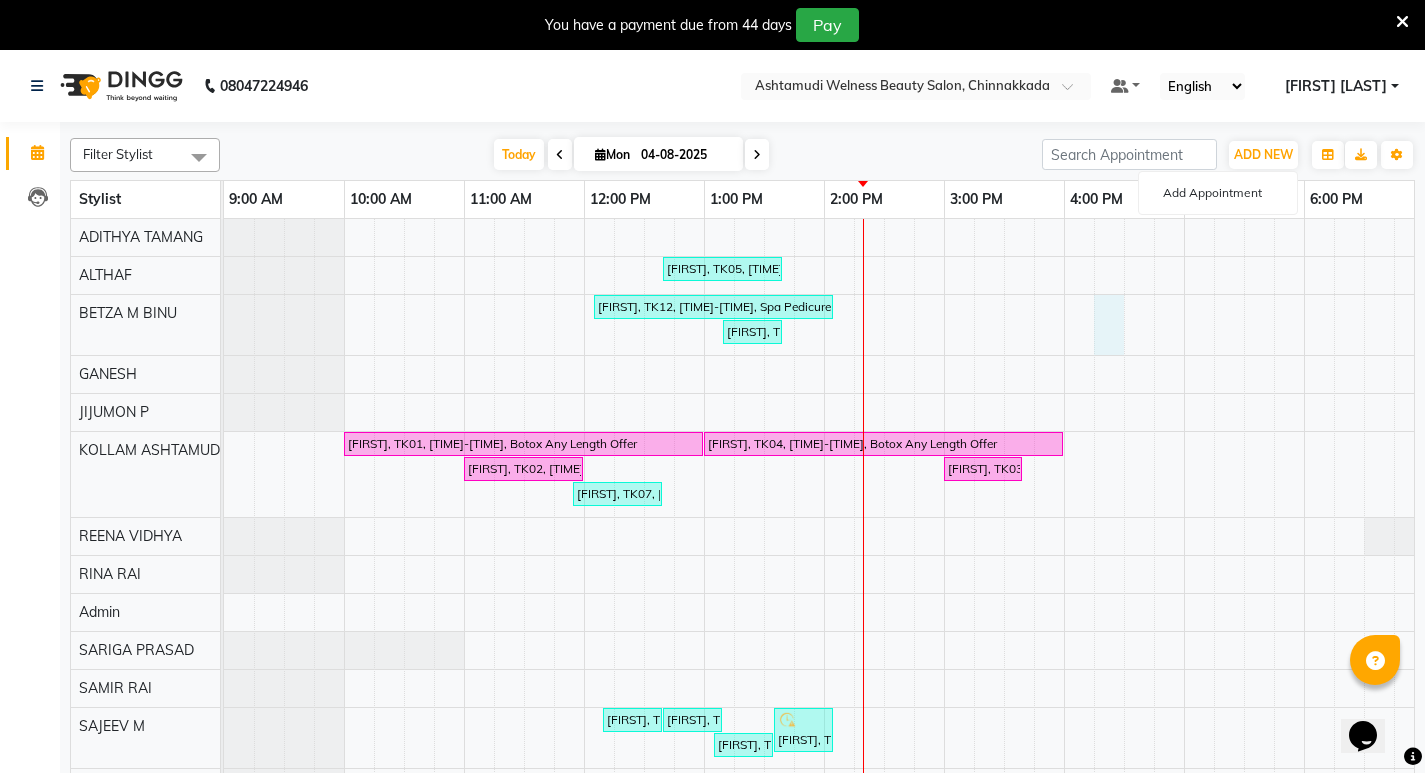 select on "25969" 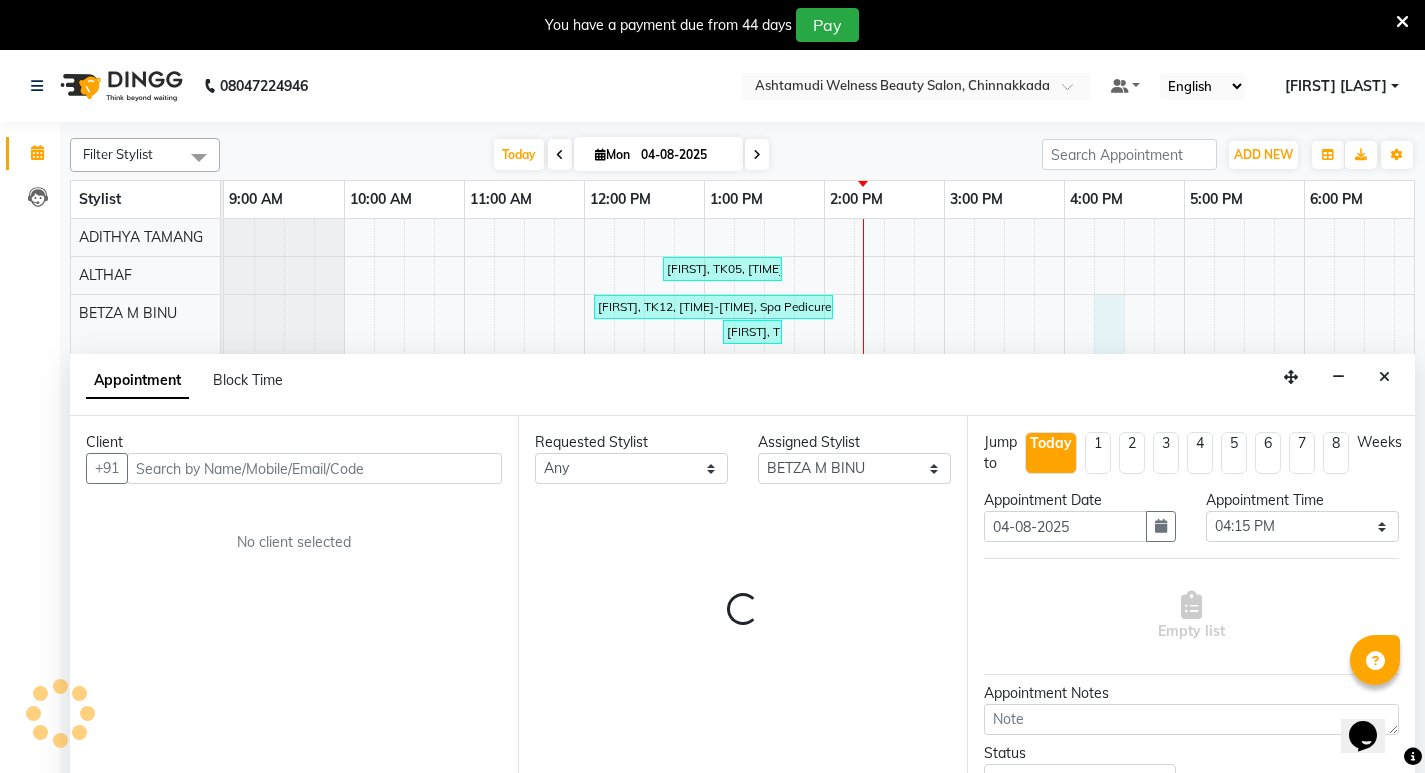 scroll, scrollTop: 50, scrollLeft: 0, axis: vertical 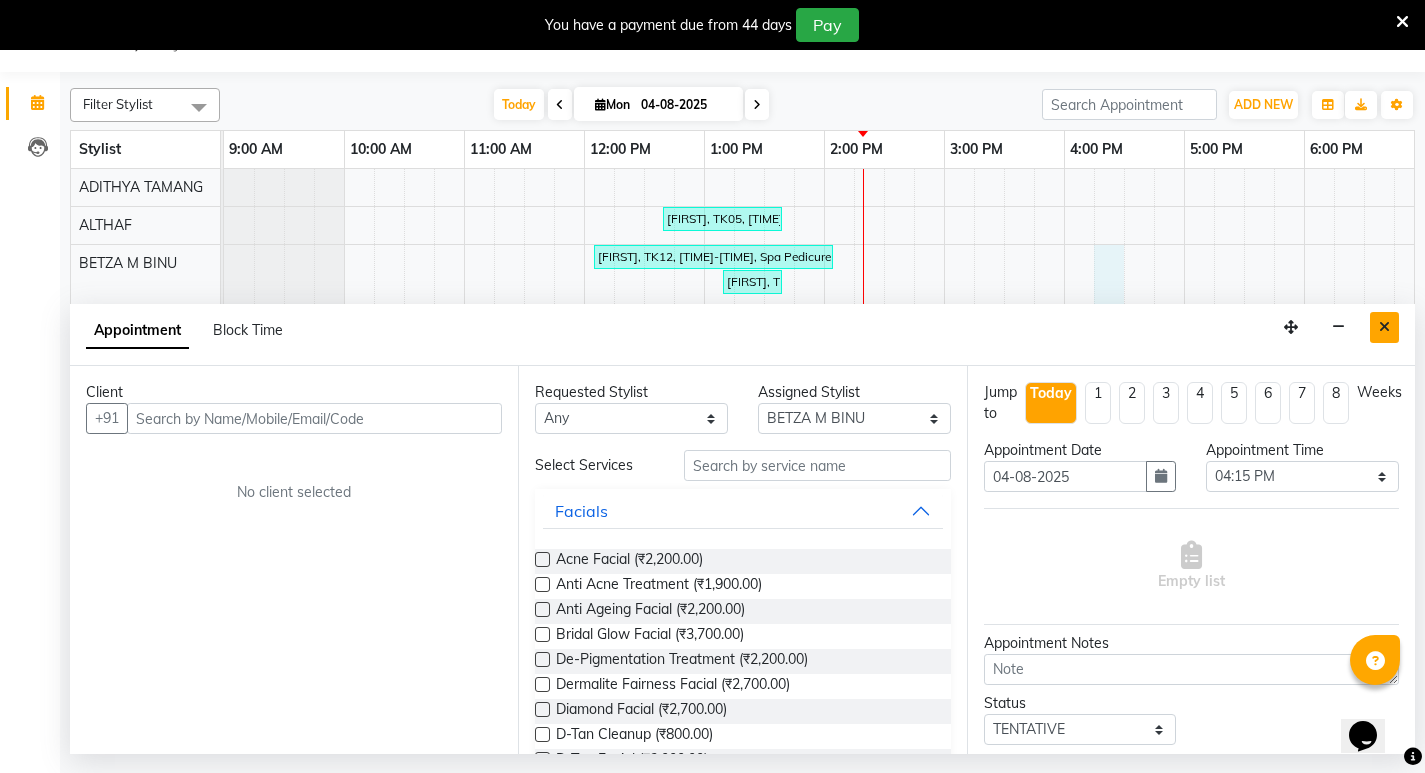 click at bounding box center [1384, 327] 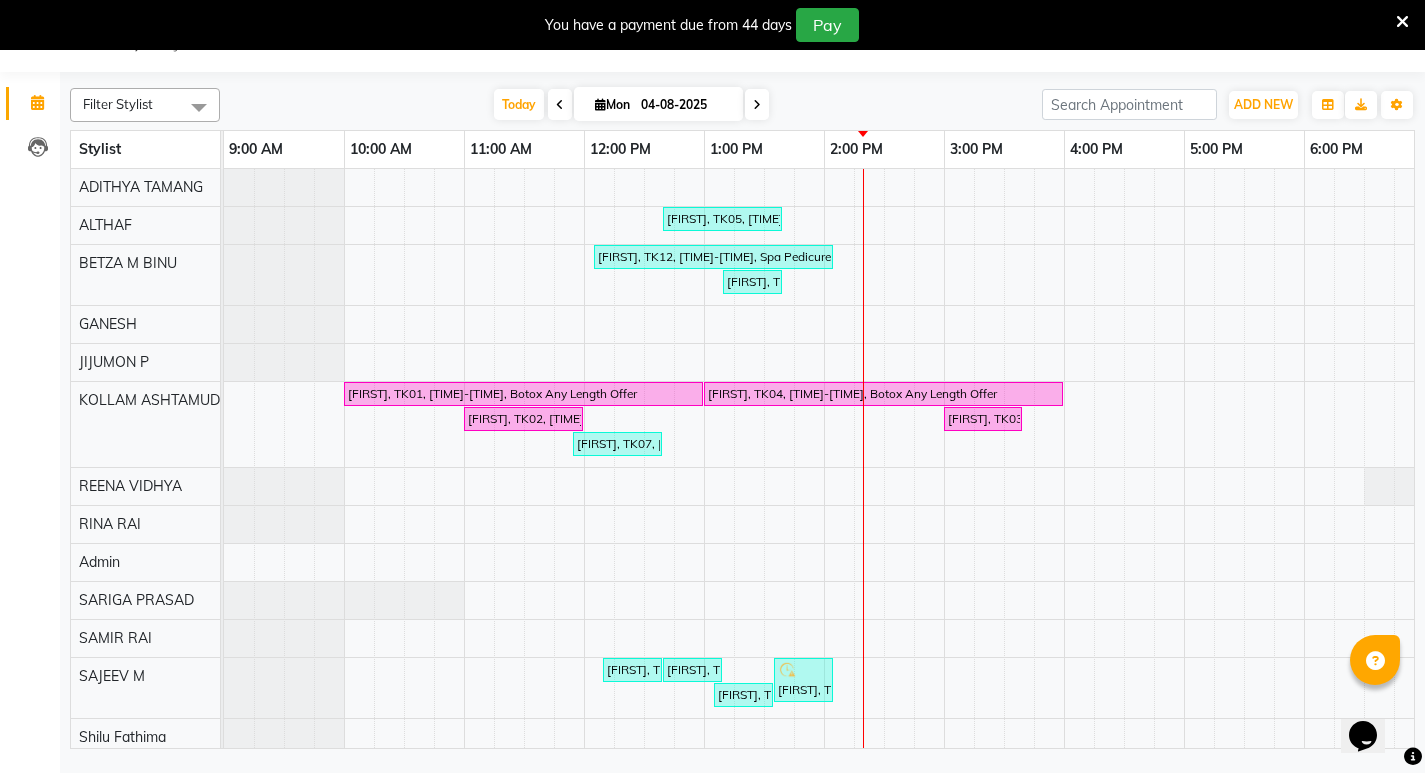 scroll, scrollTop: 55, scrollLeft: 0, axis: vertical 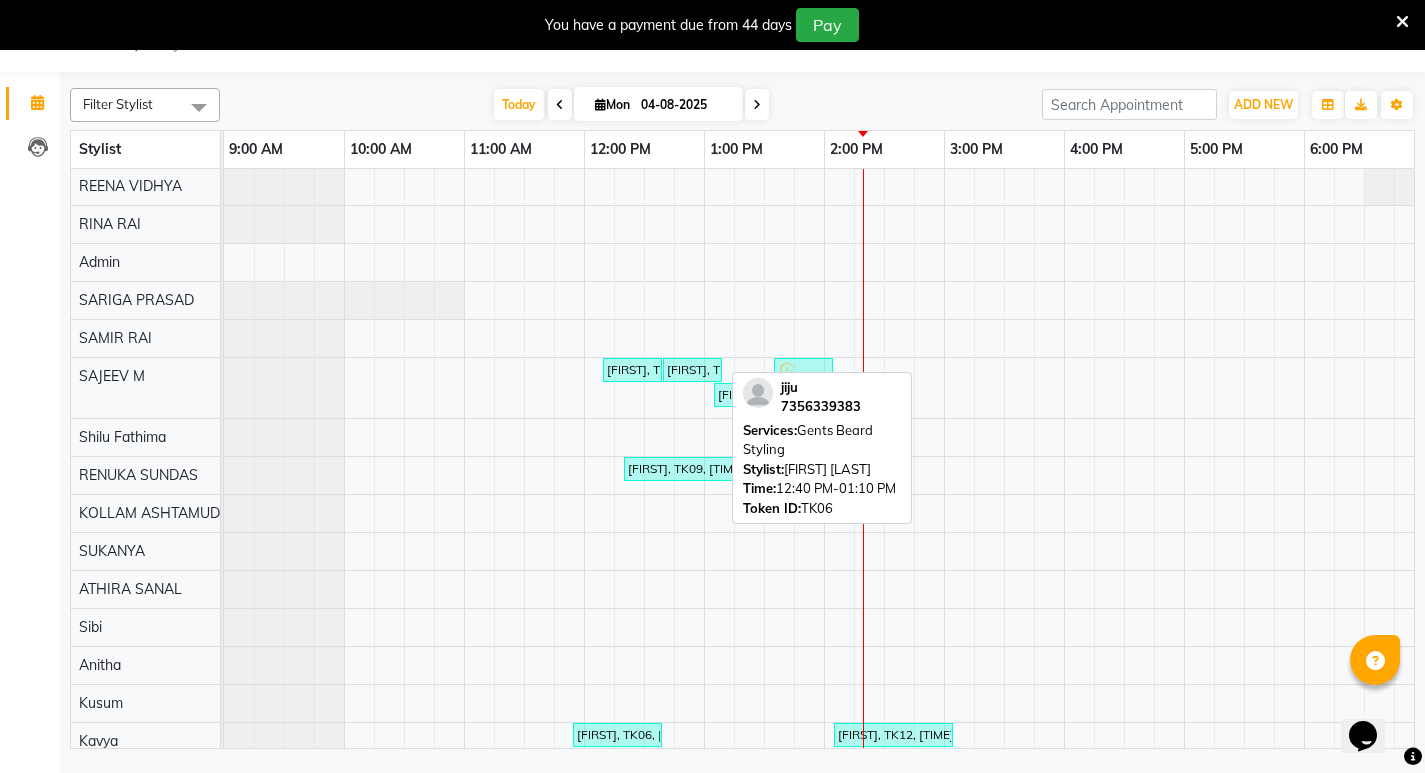 click on "jiju, TK06, 12:40 PM-01:10 PM, Gents Beard Styling" at bounding box center [692, 370] 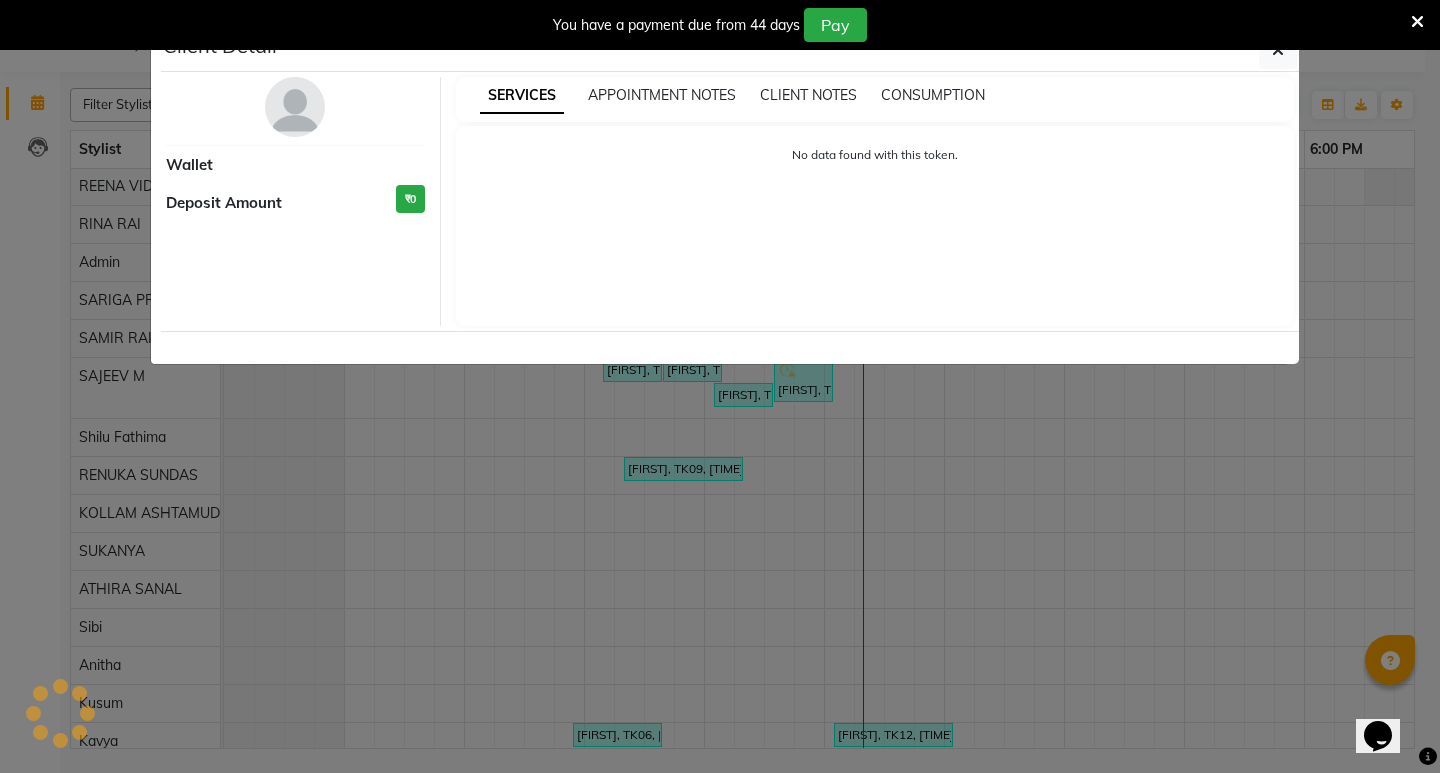 select on "3" 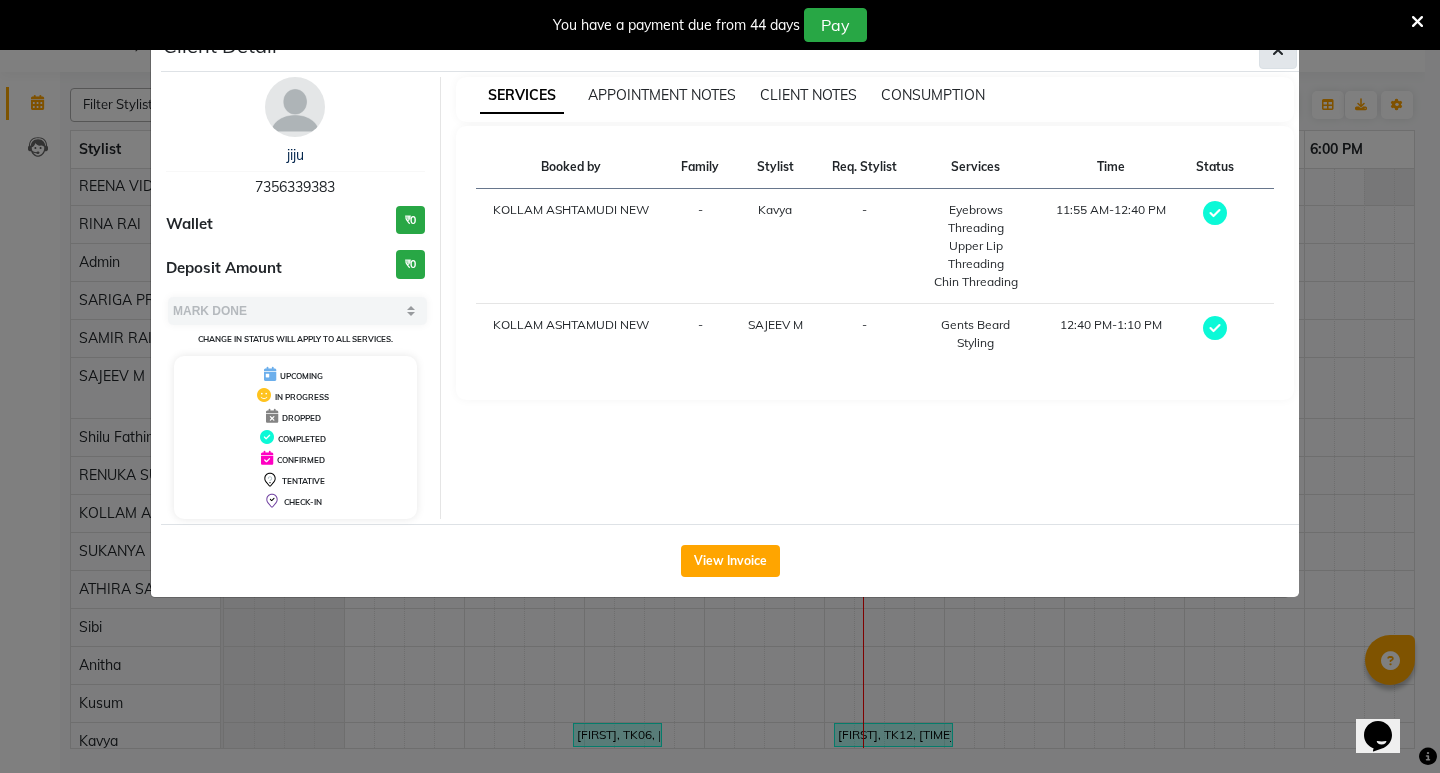 click 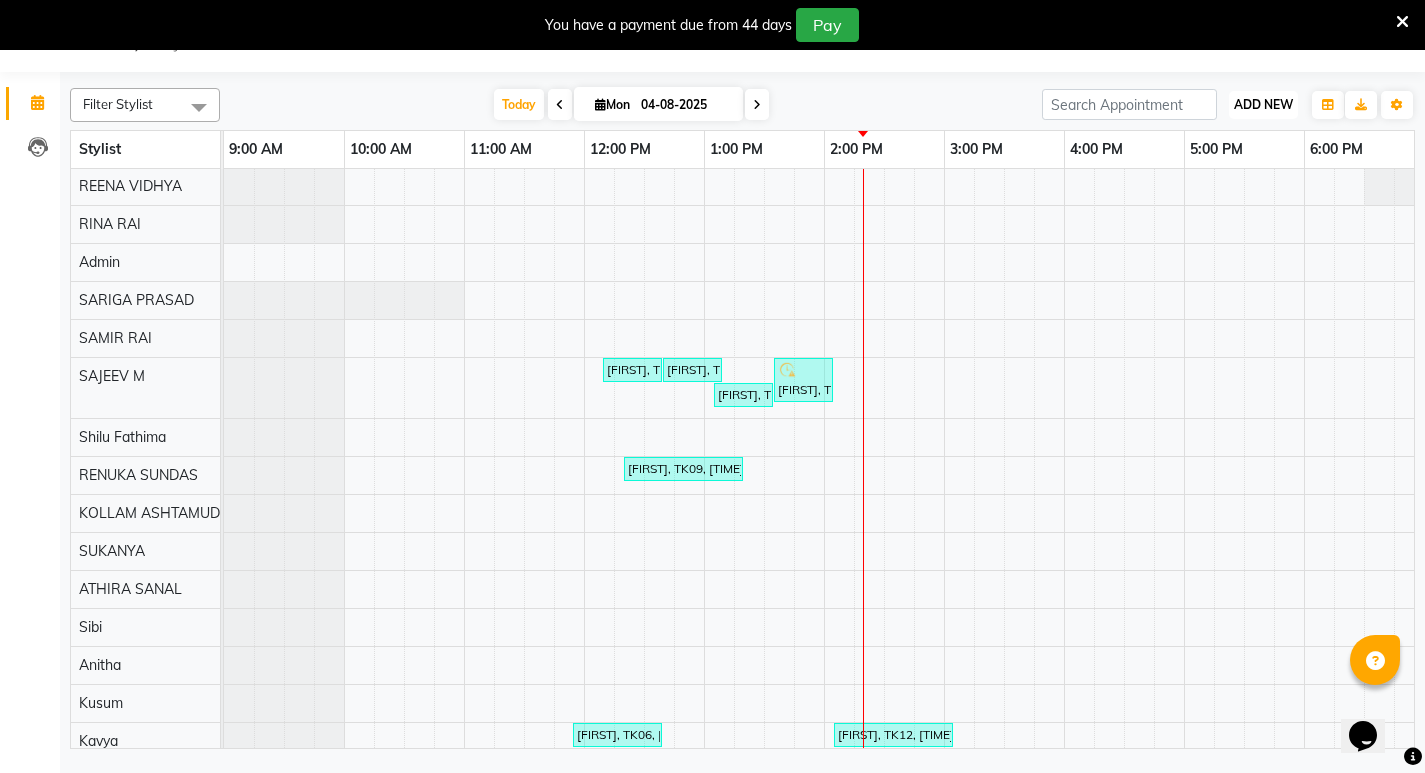 click on "ADD NEW" at bounding box center [1263, 104] 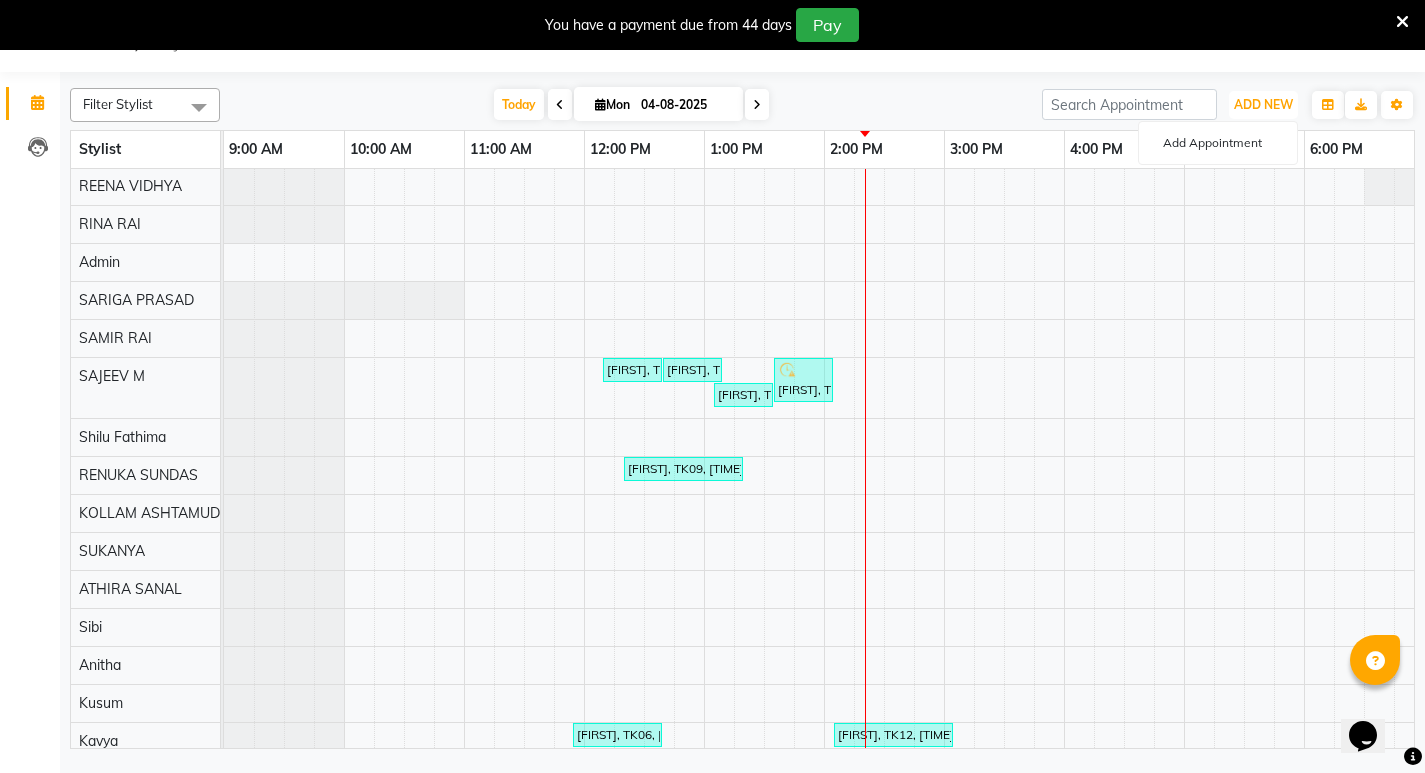 scroll, scrollTop: 230, scrollLeft: 0, axis: vertical 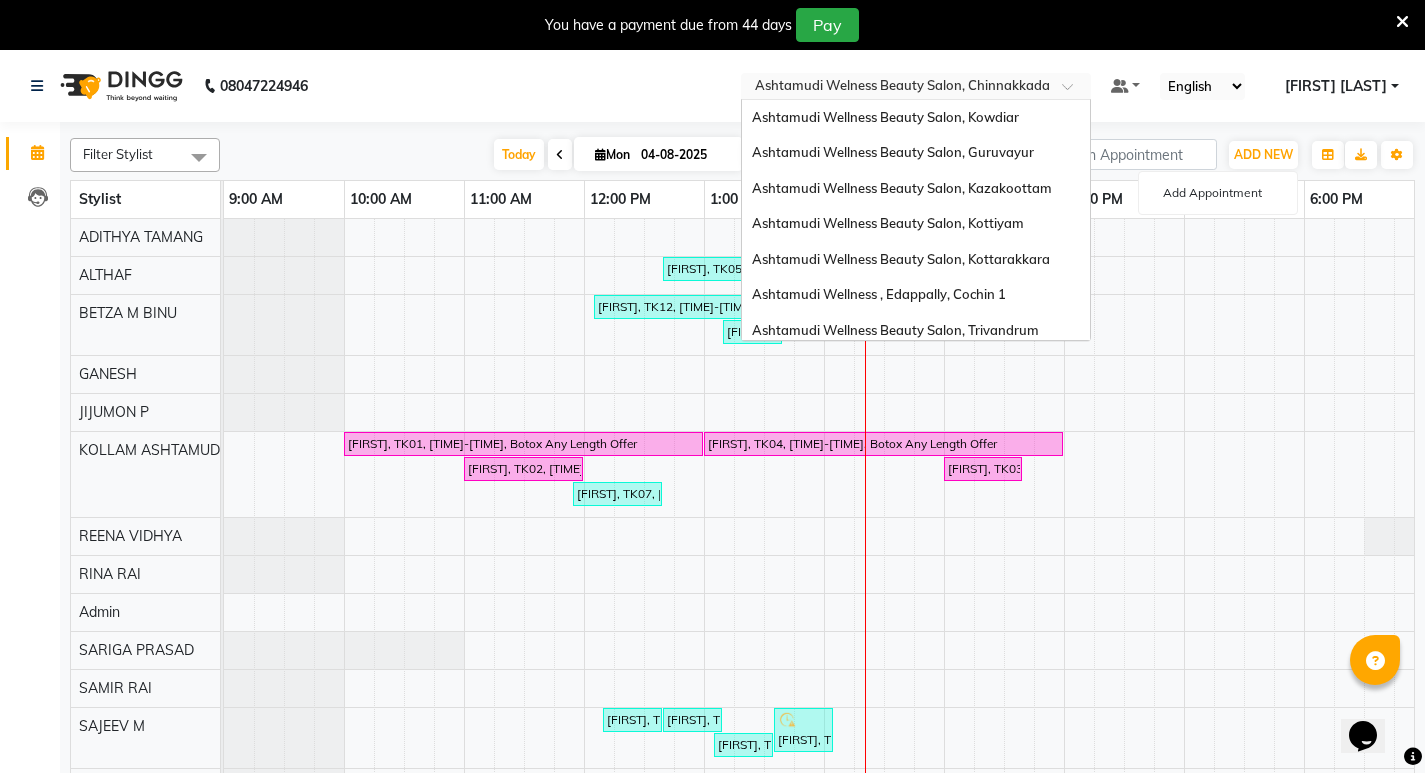 click at bounding box center (1074, 92) 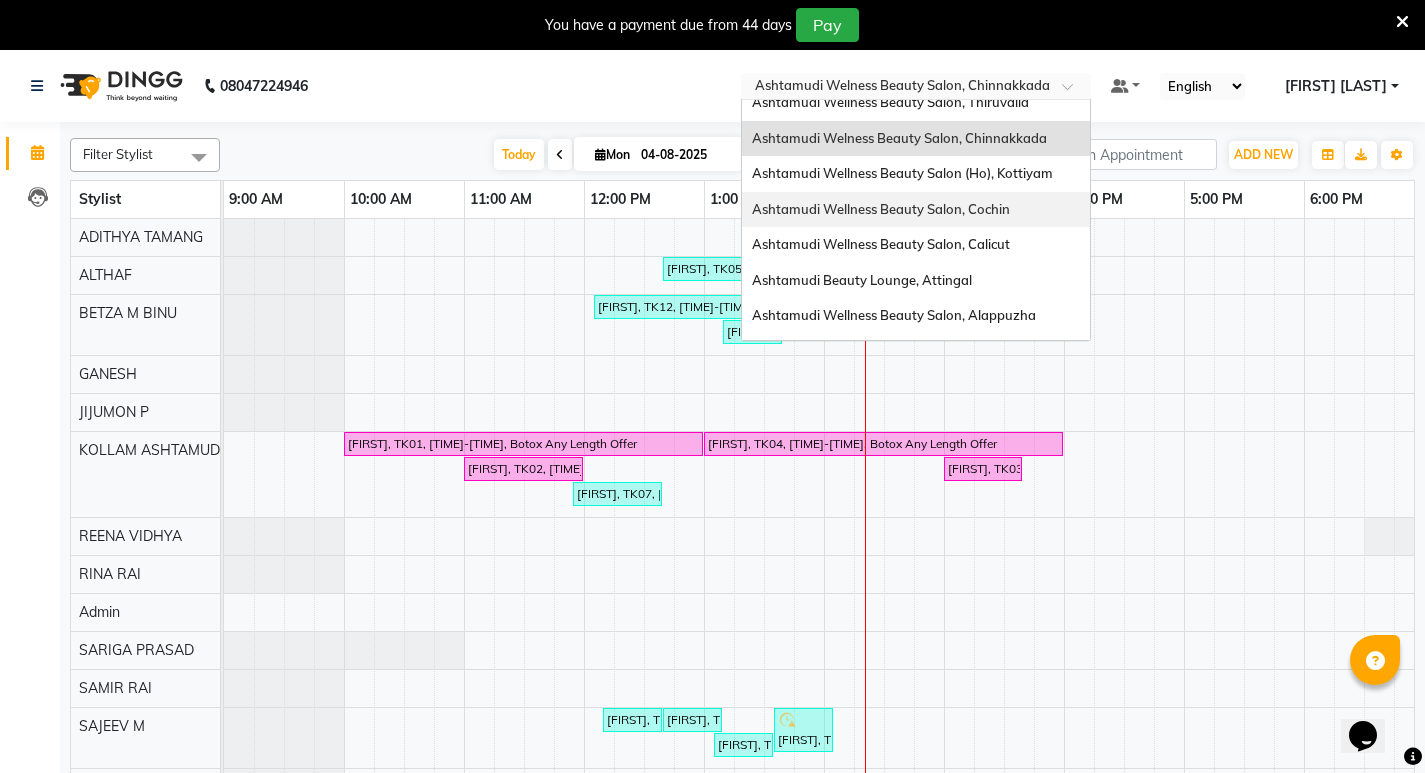 scroll, scrollTop: 312, scrollLeft: 0, axis: vertical 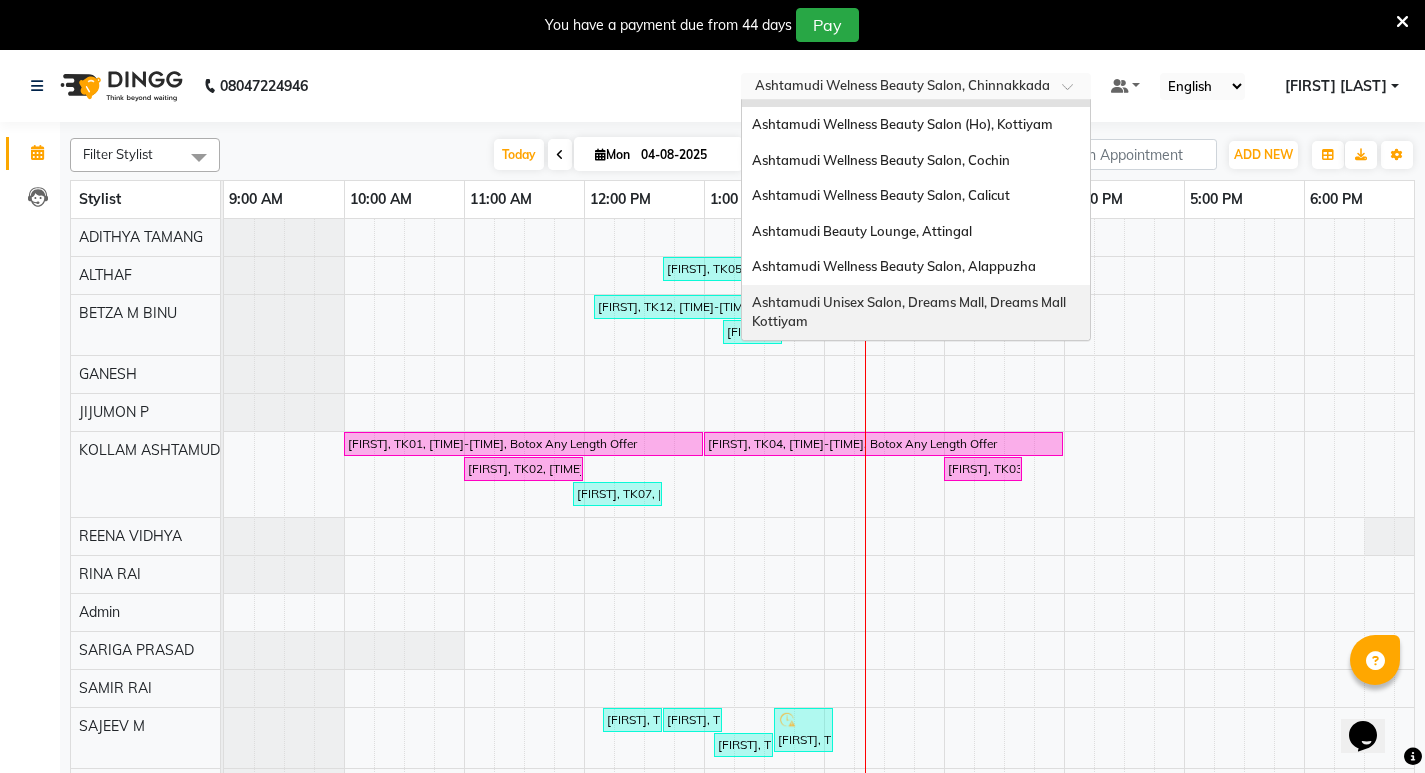 click on "Ashtamudi Unisex Salon, Dreams Mall, Dreams Mall Kottiyam" at bounding box center (916, 312) 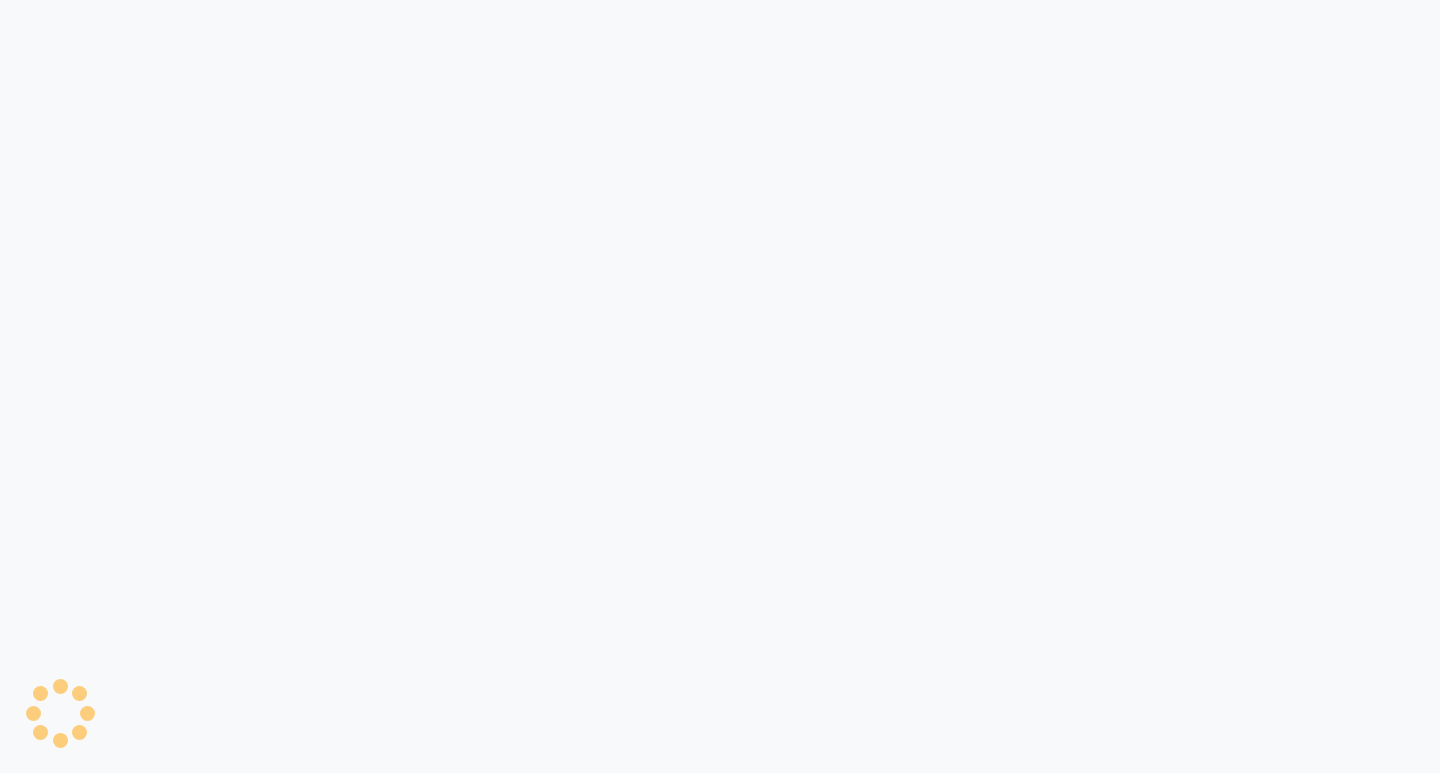 scroll, scrollTop: 0, scrollLeft: 0, axis: both 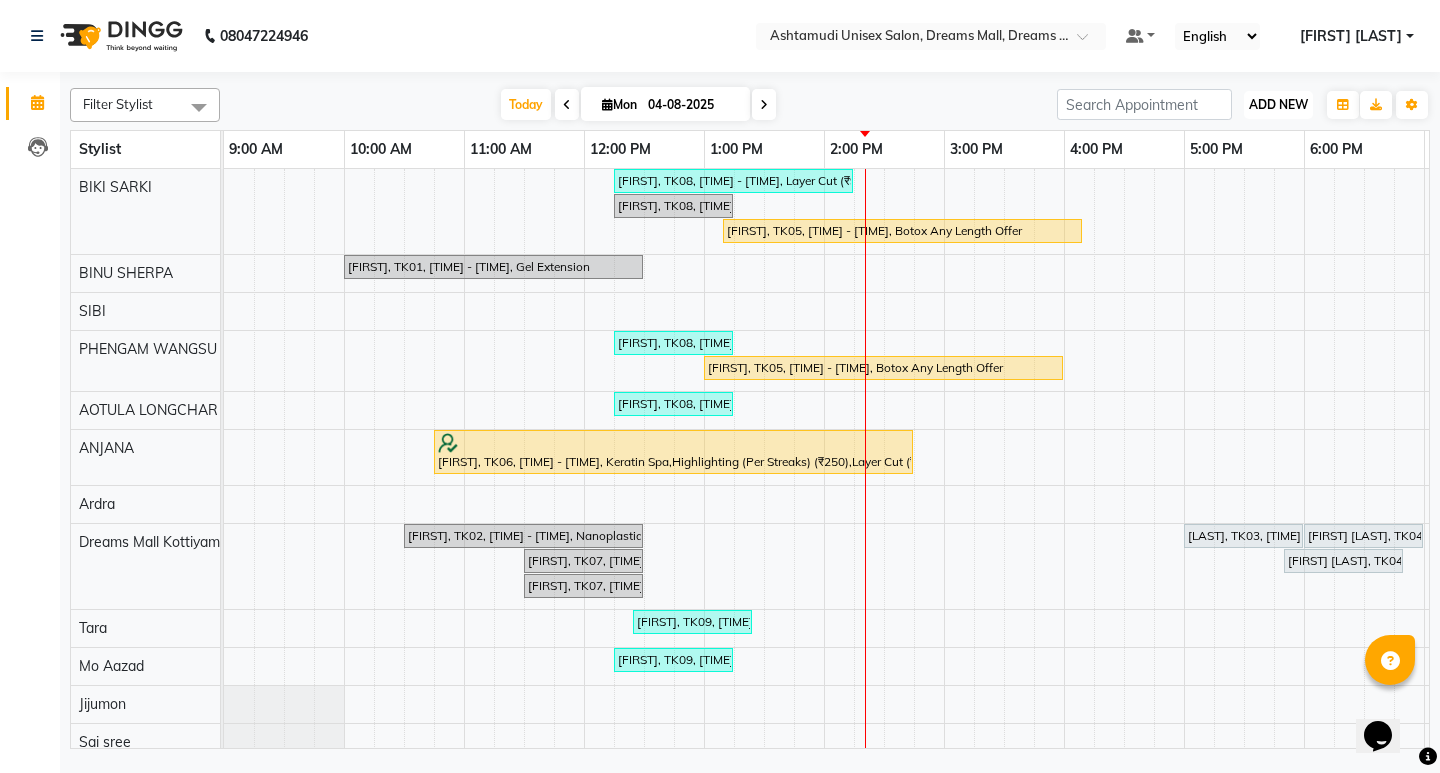 click on "ADD NEW" at bounding box center (1278, 104) 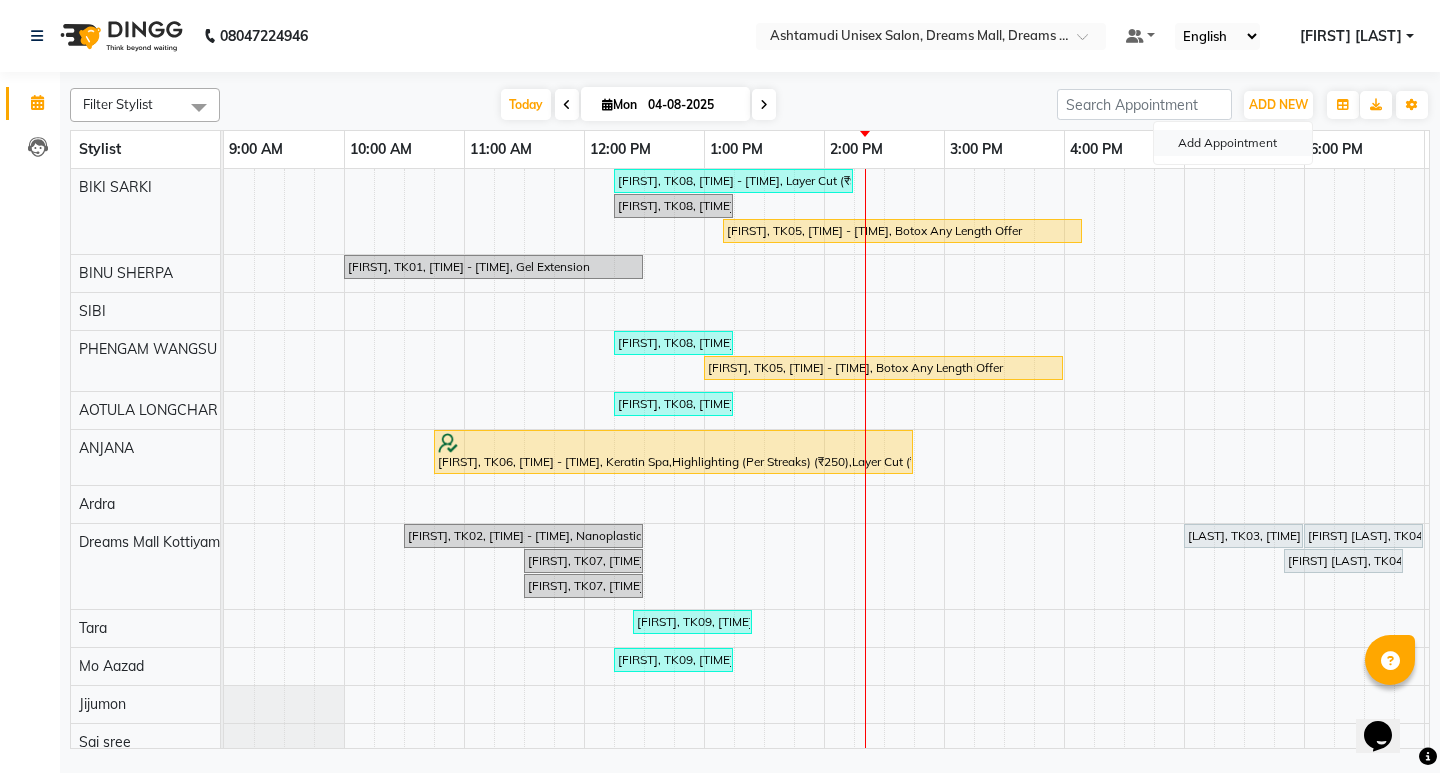 click on "Add Appointment" at bounding box center (1233, 143) 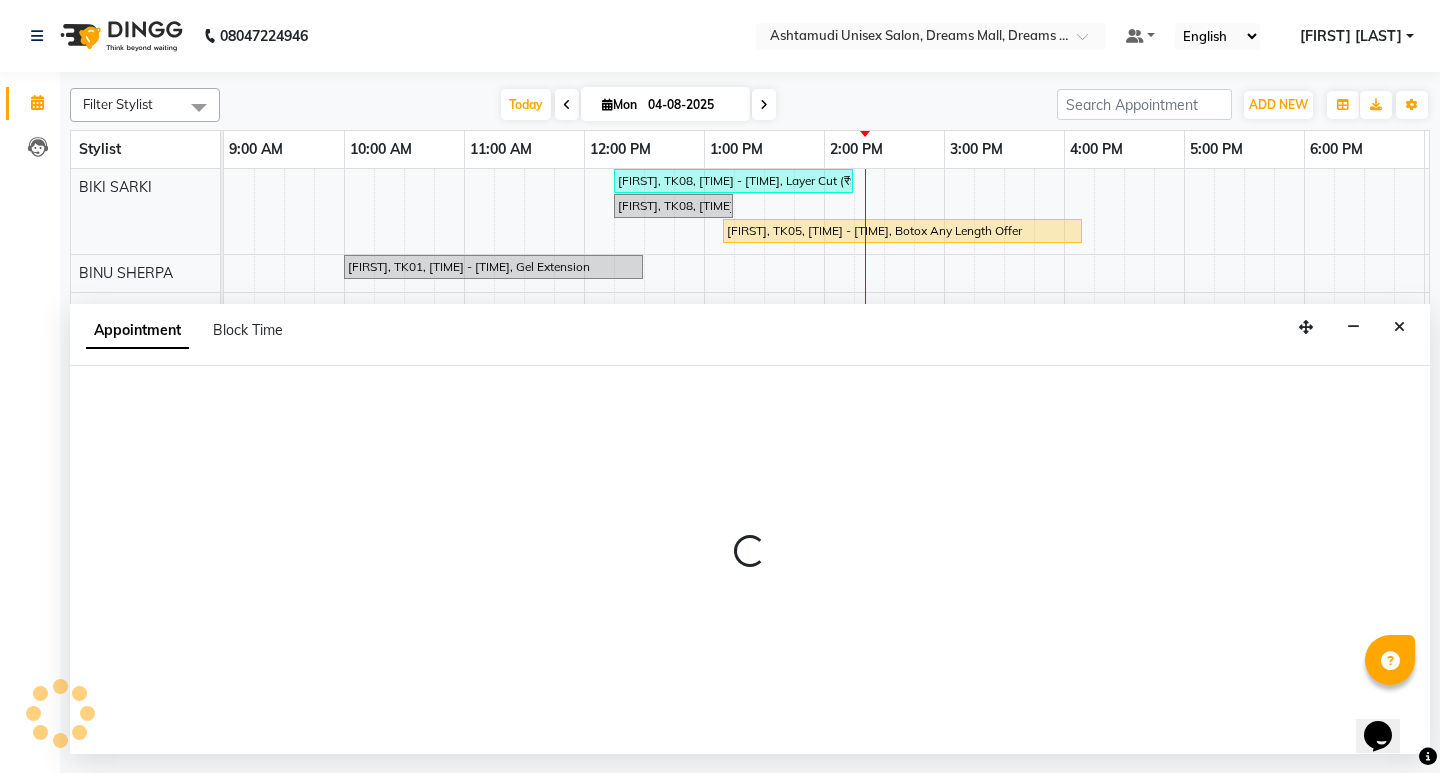 select on "600" 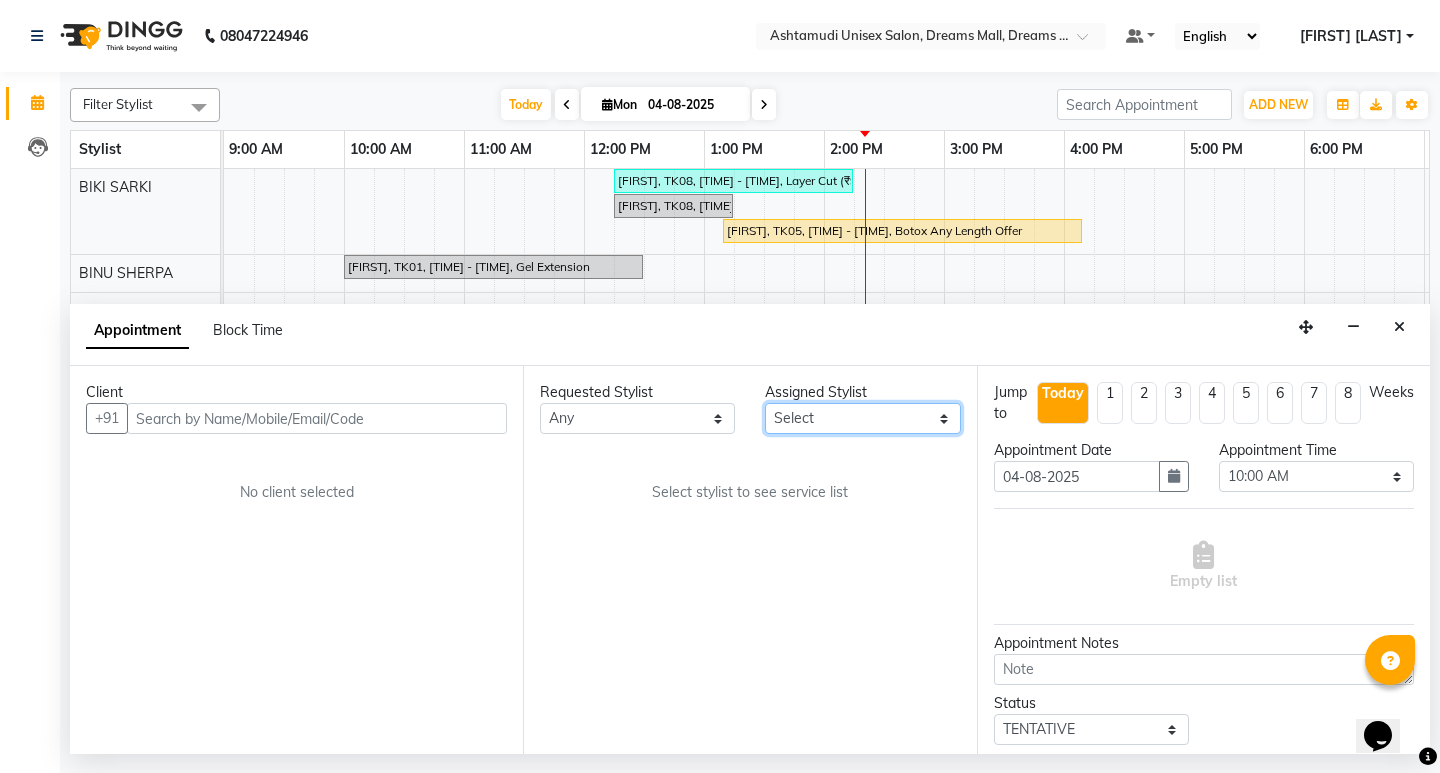 click on "Select ANJANA AOTULA LONGCHAR Ardra  BIKI SARKI BINU SHERPA Dreams Mall Kottiyam Ashtamudi Jijumon  Lekshmi Mo Aazad Nainika PHENGAM WANGSU Priyashi Sai sree SIBI Tara  Ujal Tamang" at bounding box center (862, 418) 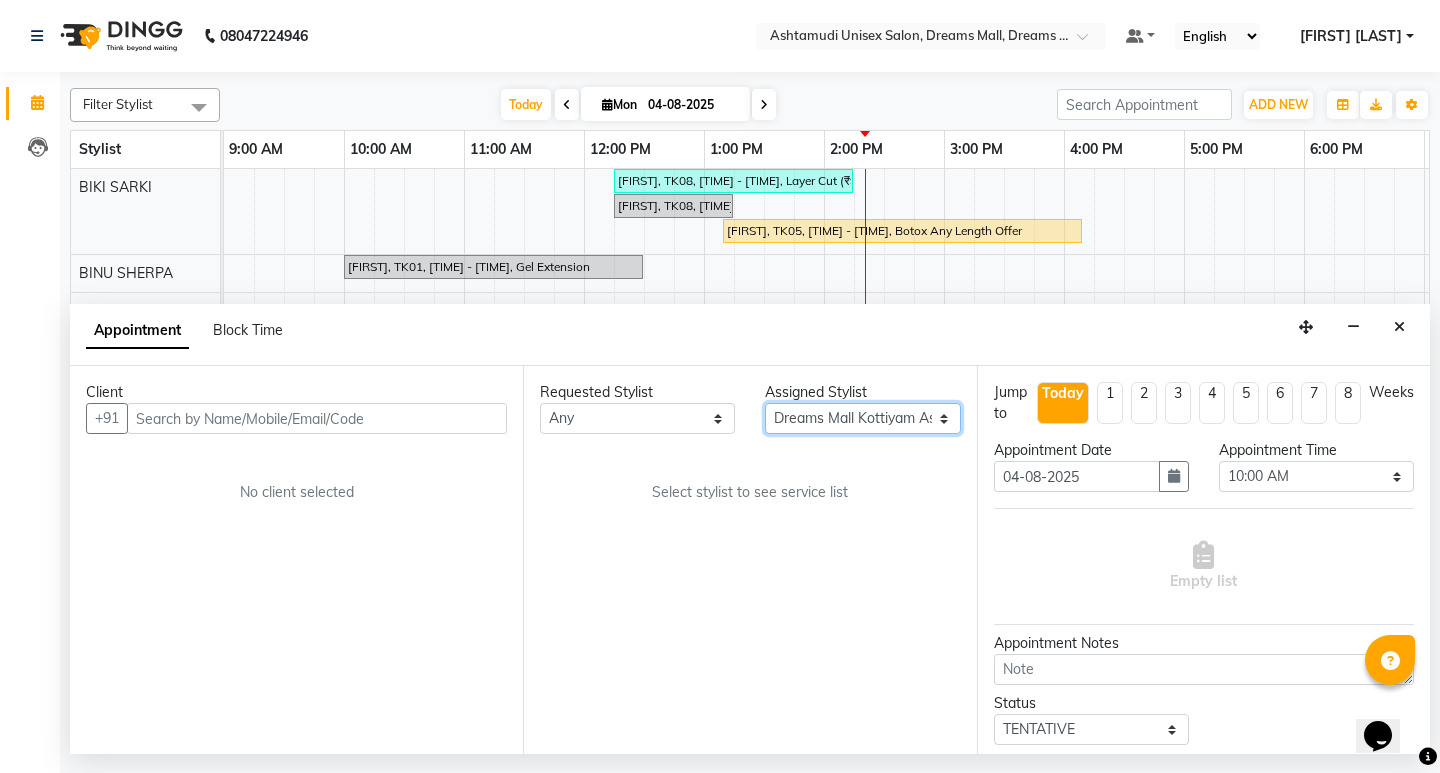 click on "Select ANJANA AOTULA LONGCHAR Ardra  BIKI SARKI BINU SHERPA Dreams Mall Kottiyam Ashtamudi Jijumon  Lekshmi Mo Aazad Nainika PHENGAM WANGSU Priyashi Sai sree SIBI Tara  Ujal Tamang" at bounding box center [862, 418] 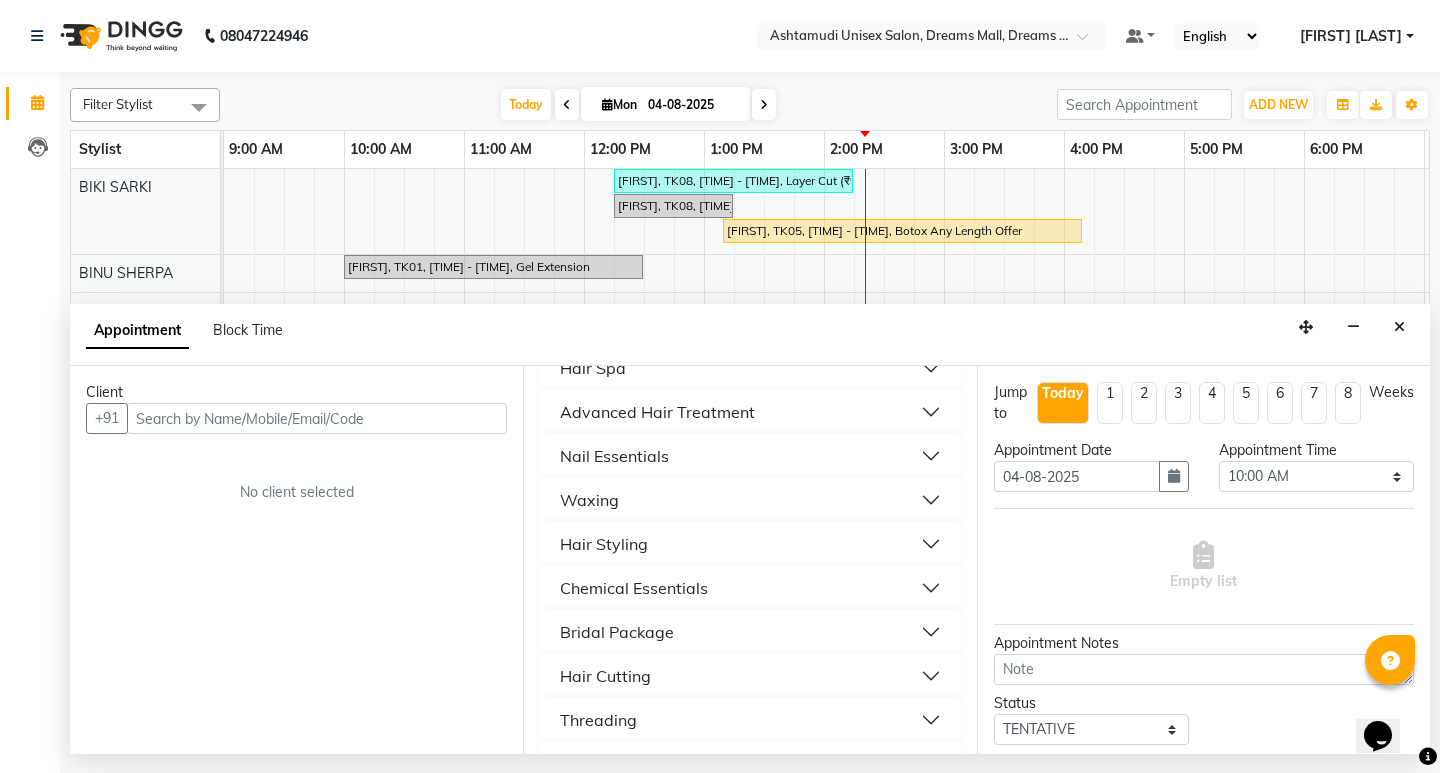 scroll, scrollTop: 2144, scrollLeft: 0, axis: vertical 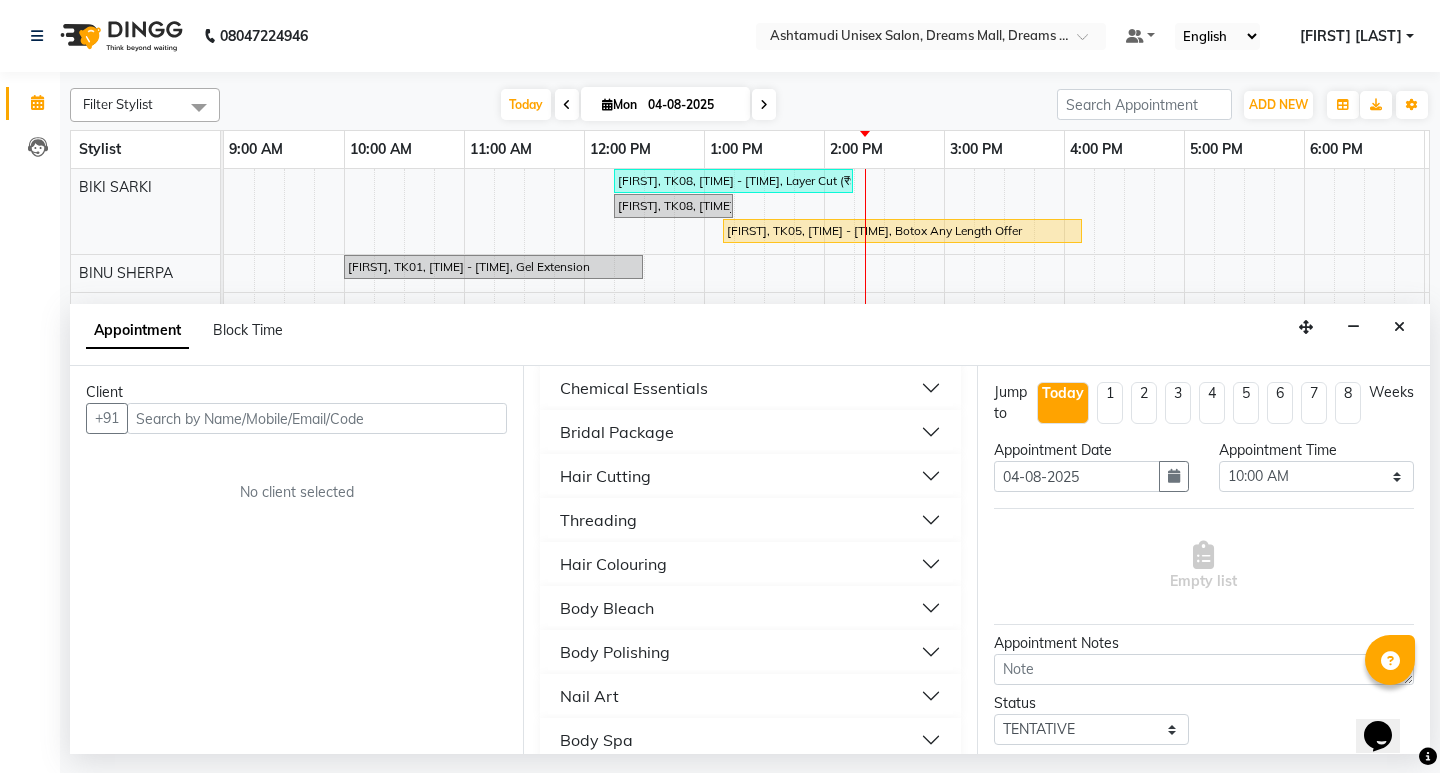 click on "Hair Cutting" at bounding box center (605, 476) 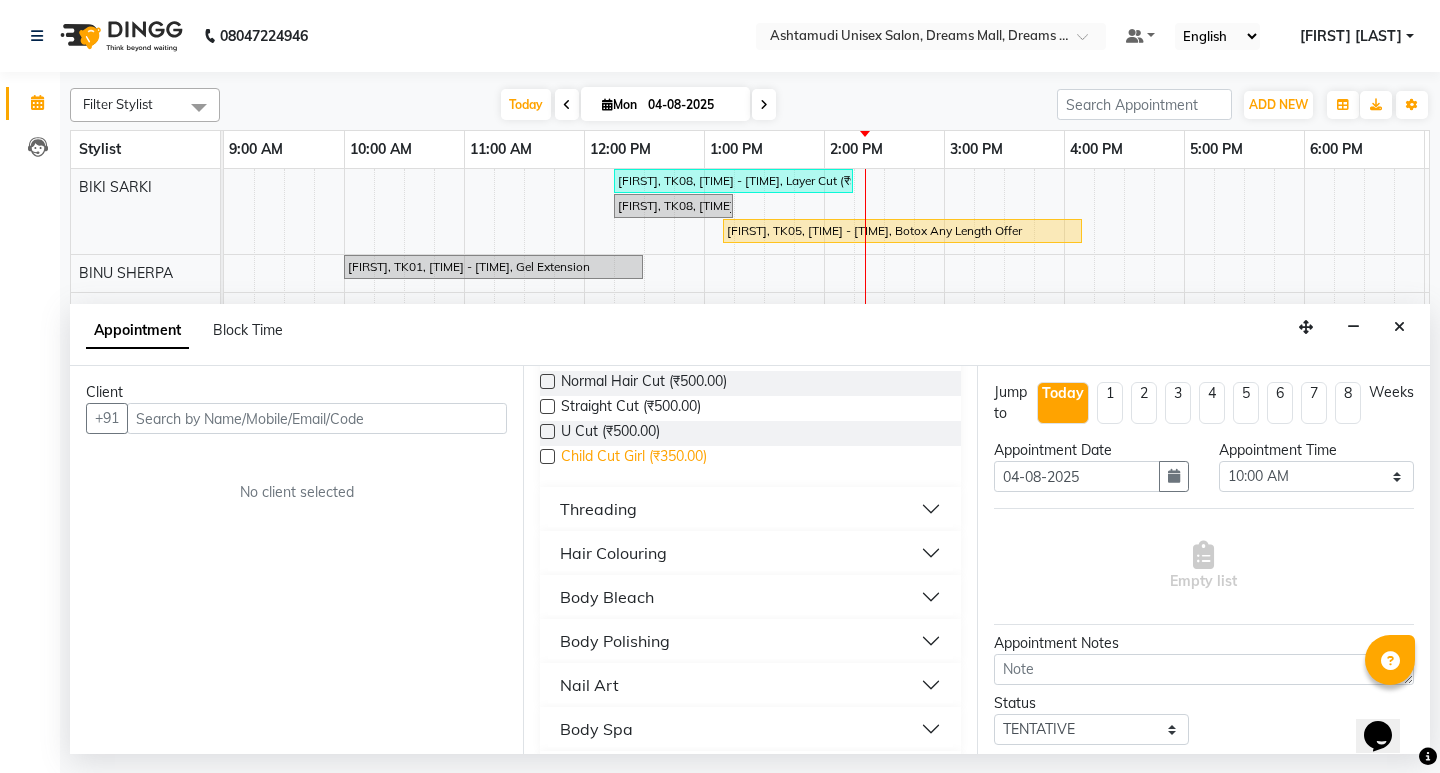 scroll, scrollTop: 2544, scrollLeft: 0, axis: vertical 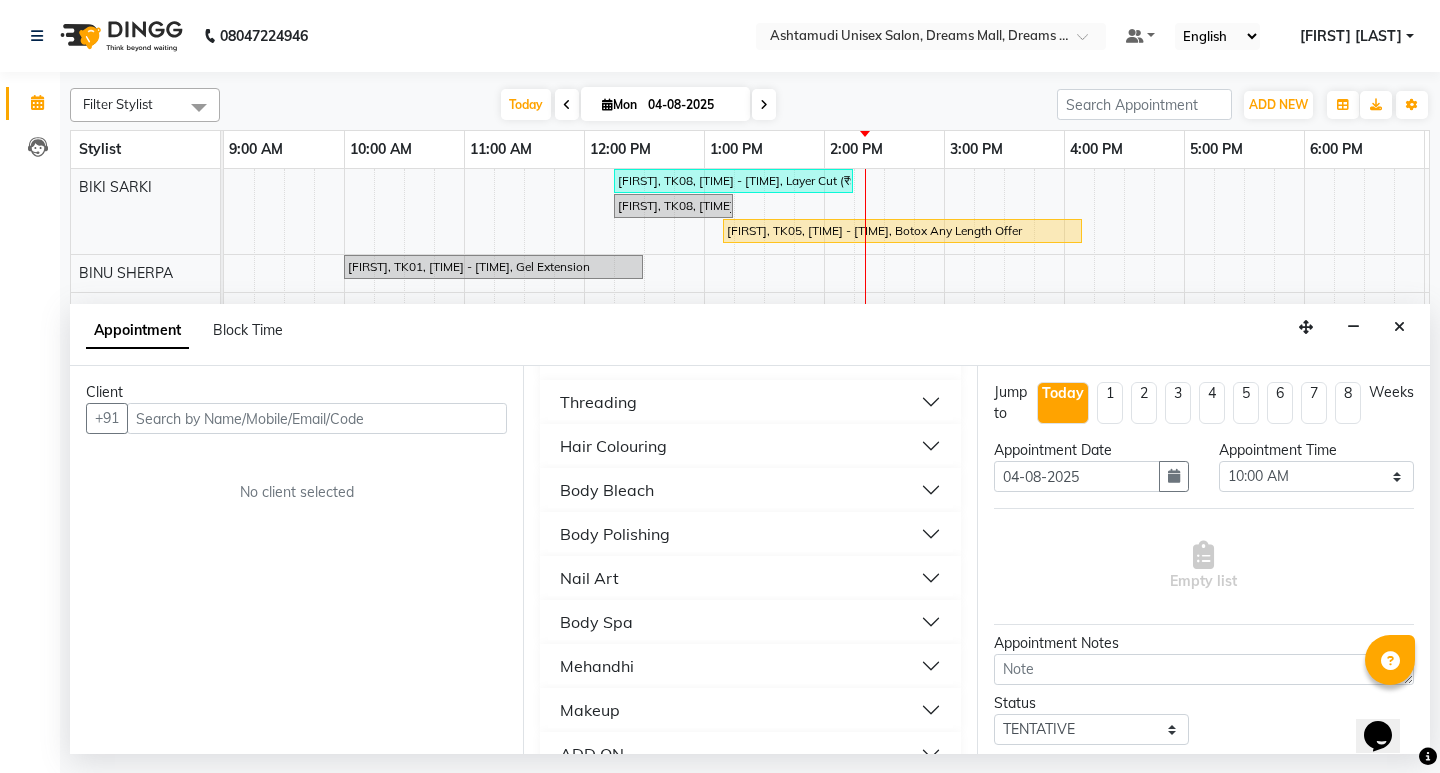 click on "Appointment Block Time" at bounding box center (750, 335) 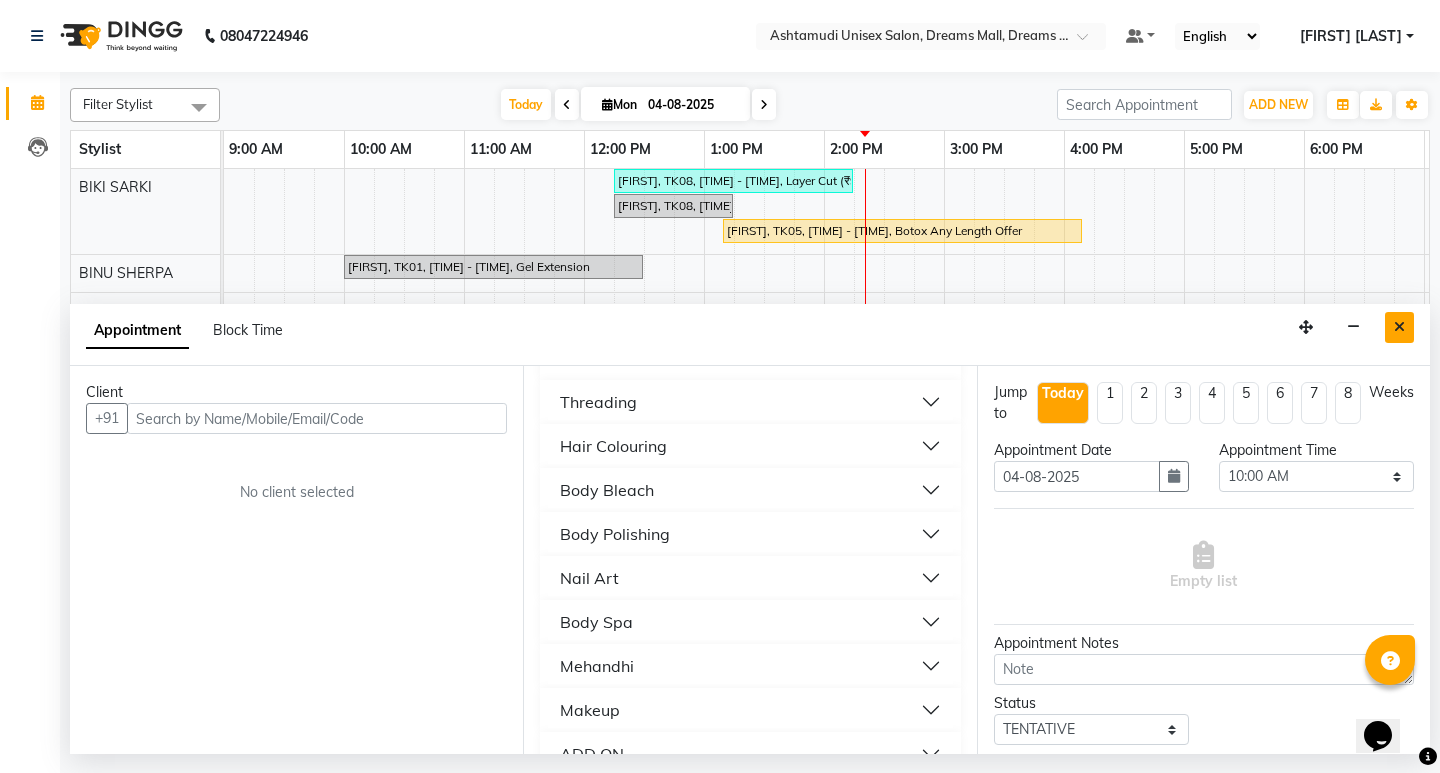 click at bounding box center [1399, 327] 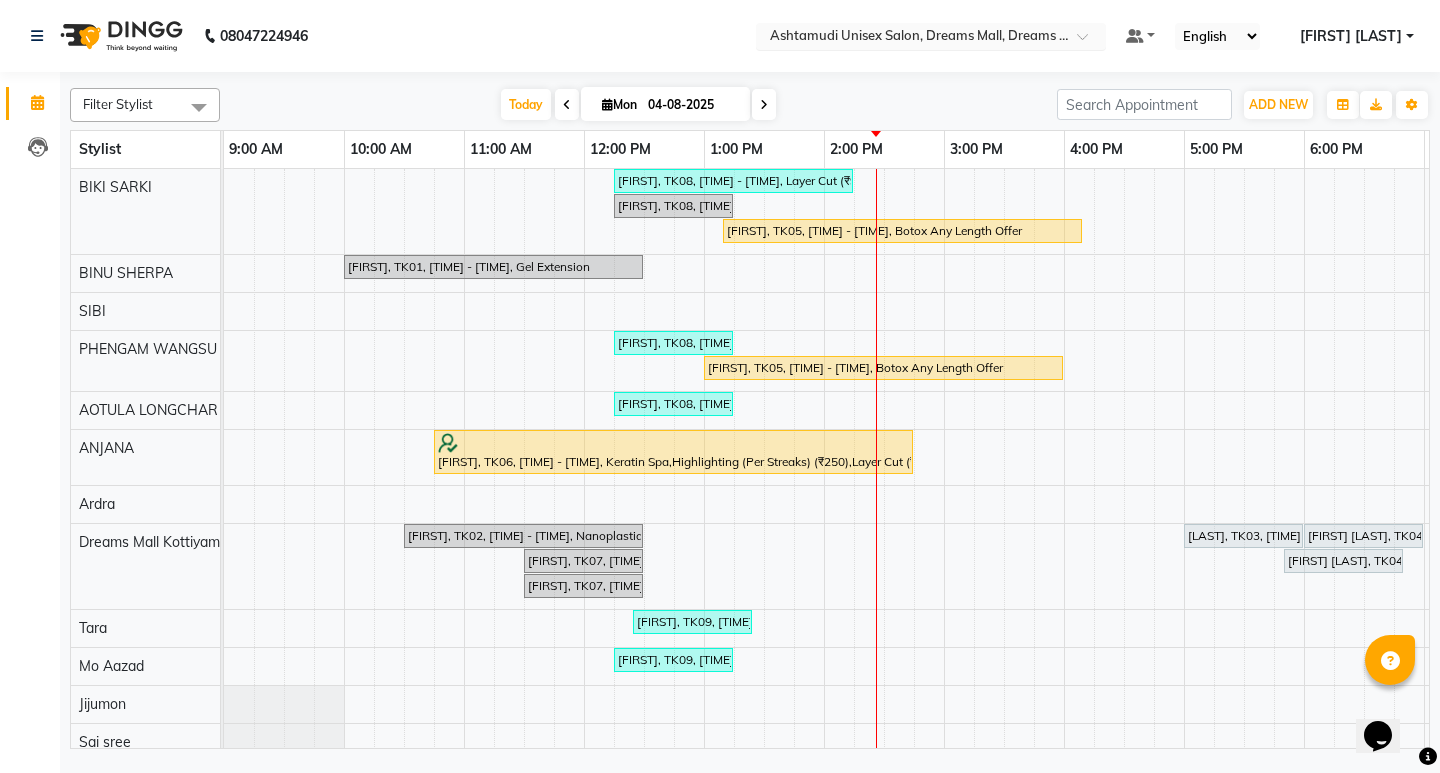 click at bounding box center (931, 38) 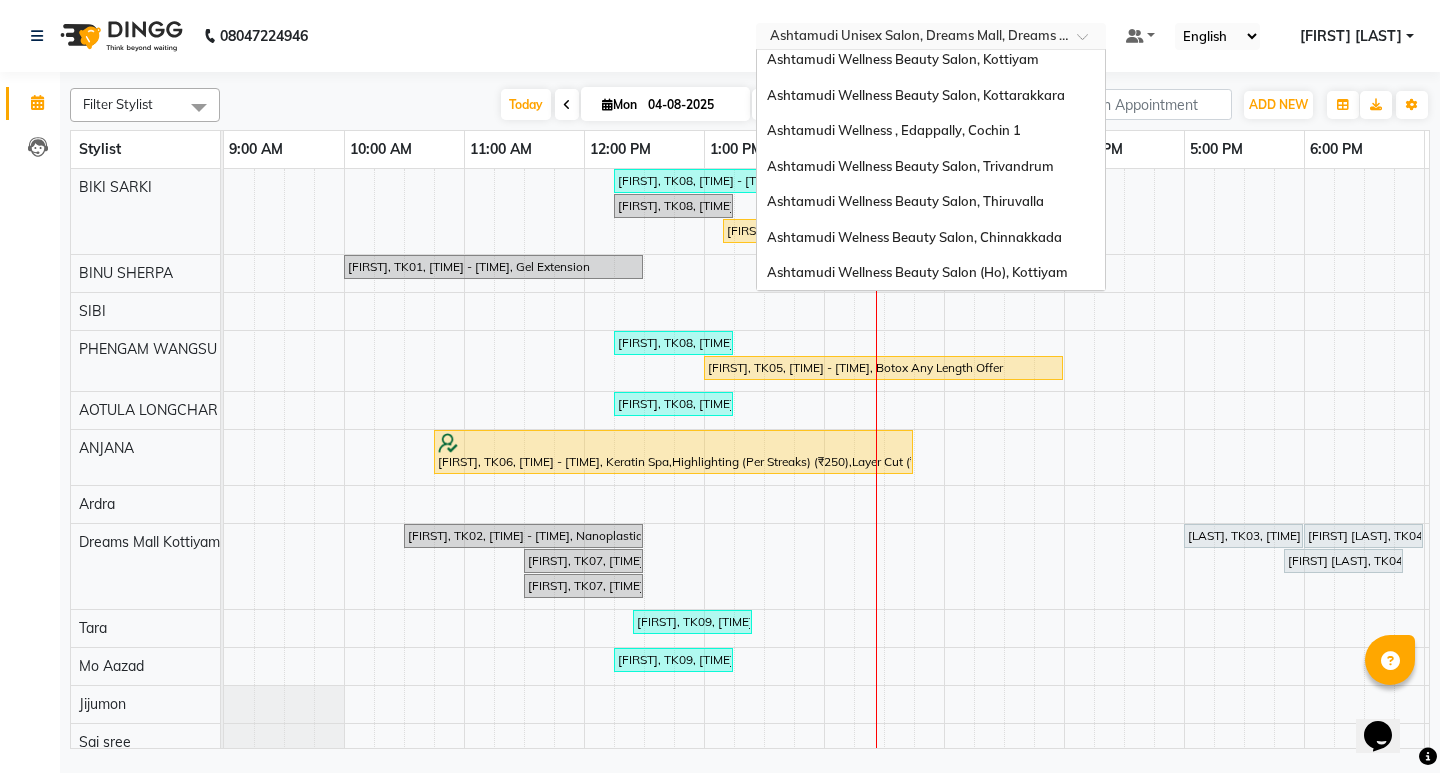 scroll, scrollTop: 112, scrollLeft: 0, axis: vertical 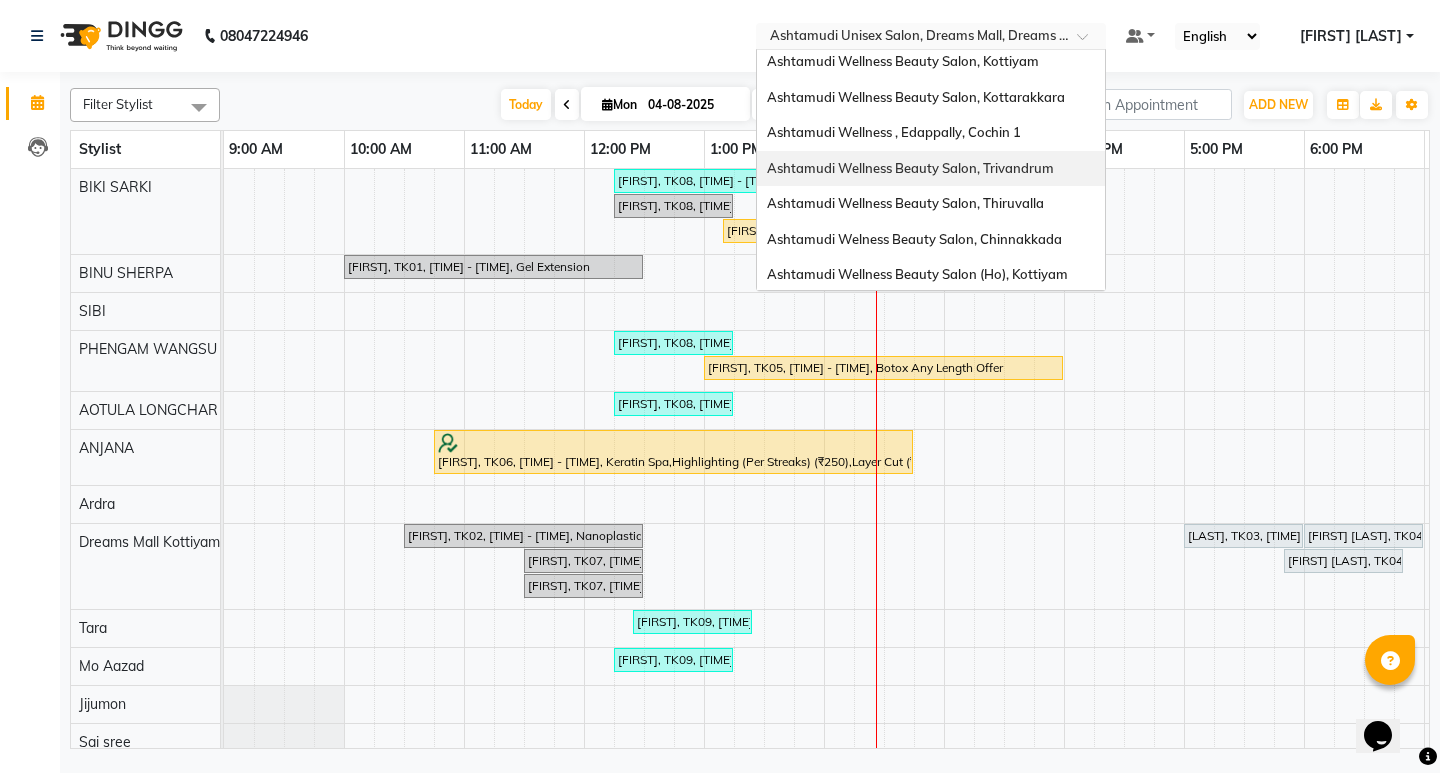 click on "Ashtamudi Wellness Beauty Salon, Trivandrum" at bounding box center (910, 168) 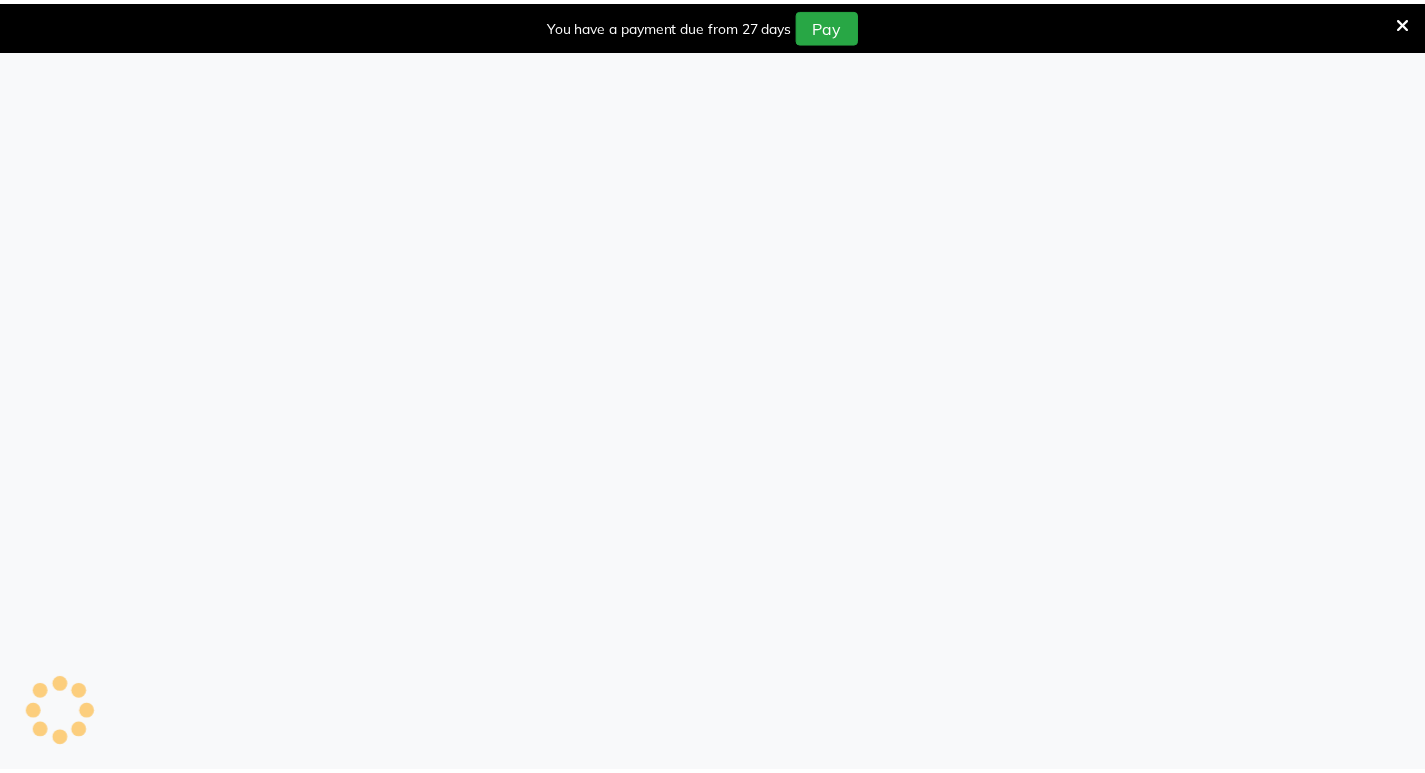 scroll, scrollTop: 0, scrollLeft: 0, axis: both 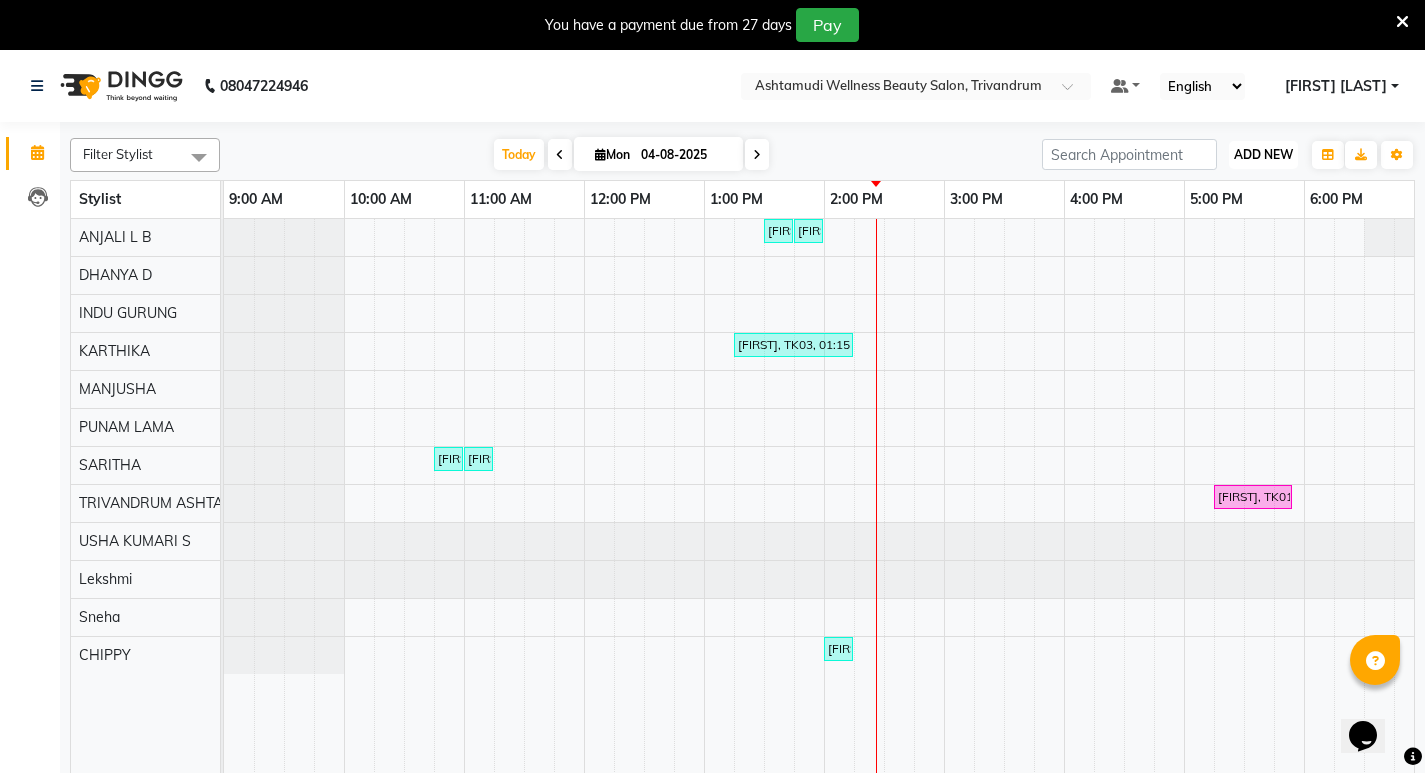 click on "ADD NEW" at bounding box center (1263, 154) 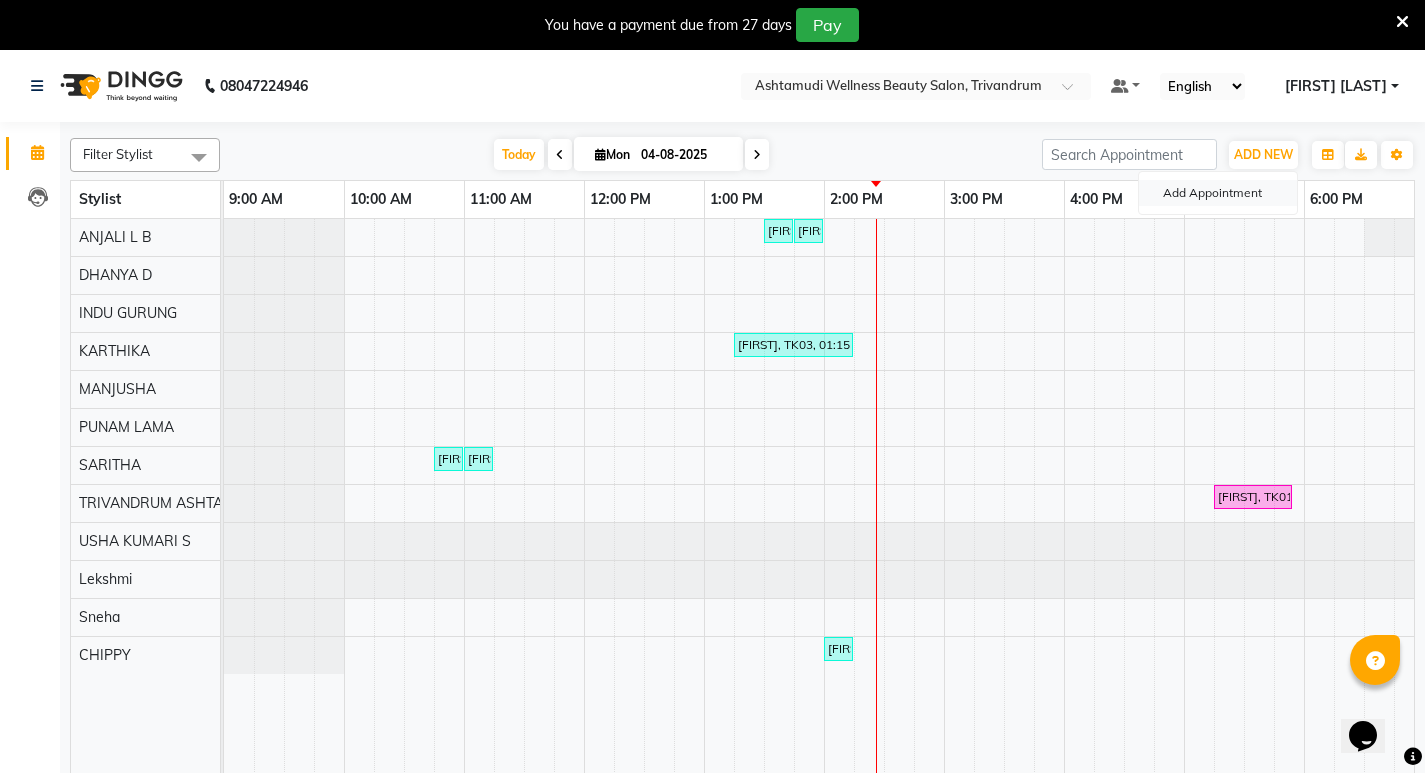 click on "Add Appointment" at bounding box center (1218, 193) 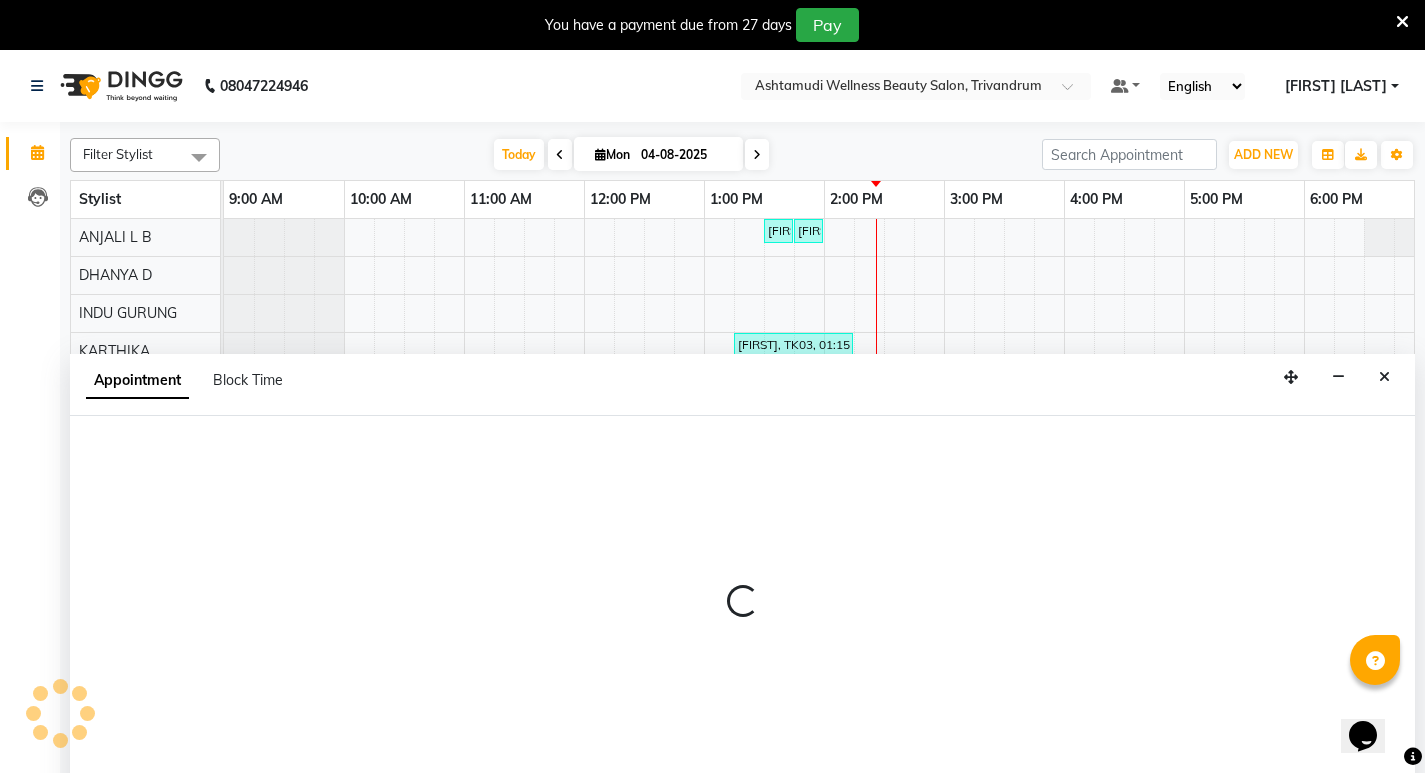 scroll, scrollTop: 50, scrollLeft: 0, axis: vertical 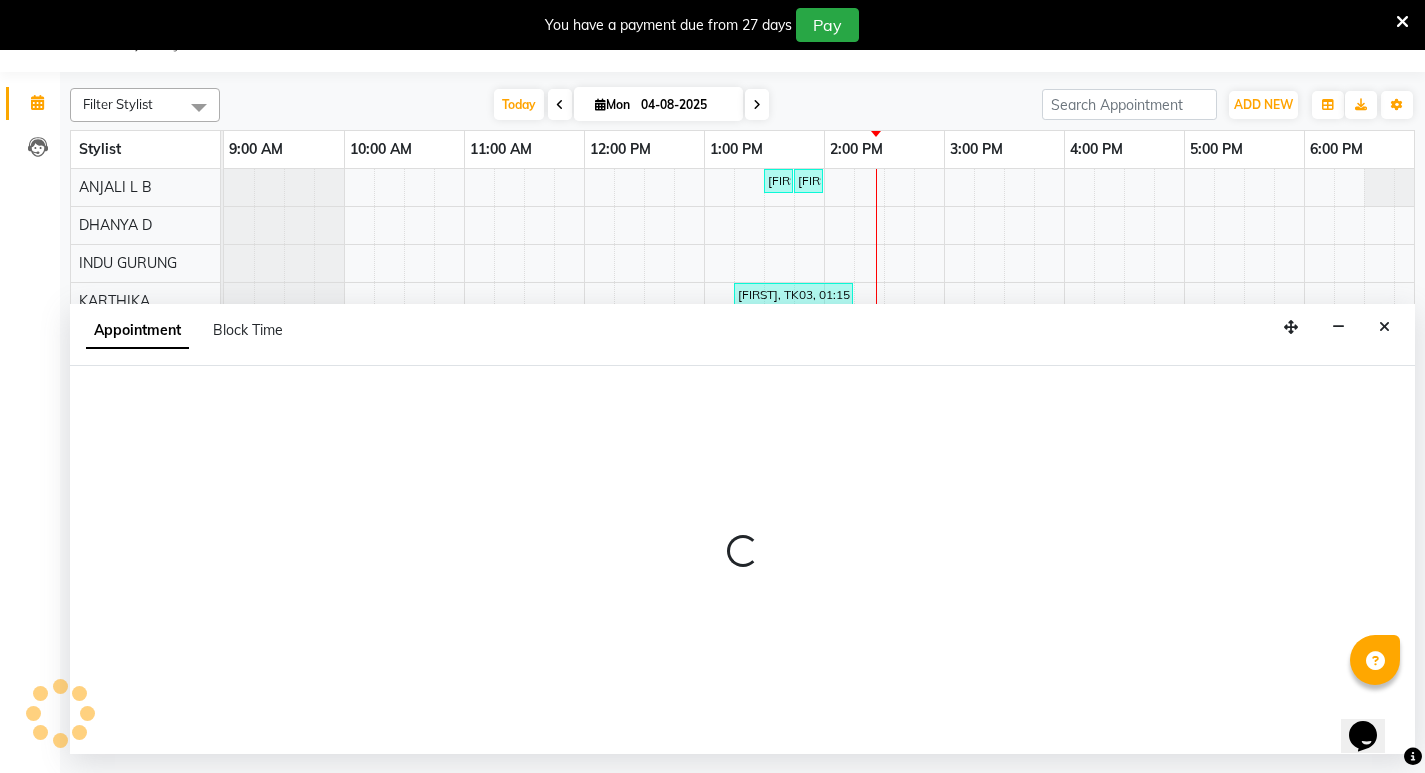 select on "tentative" 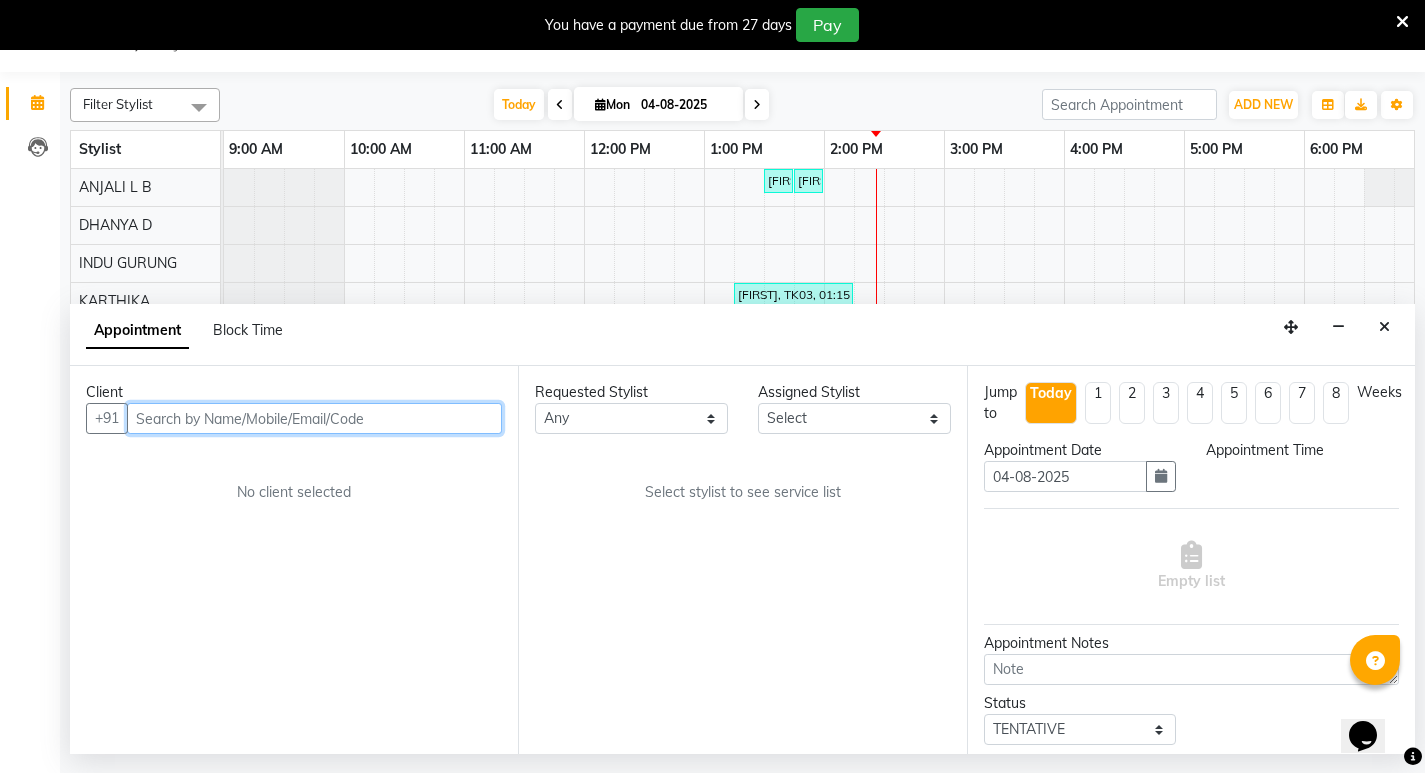 select on "600" 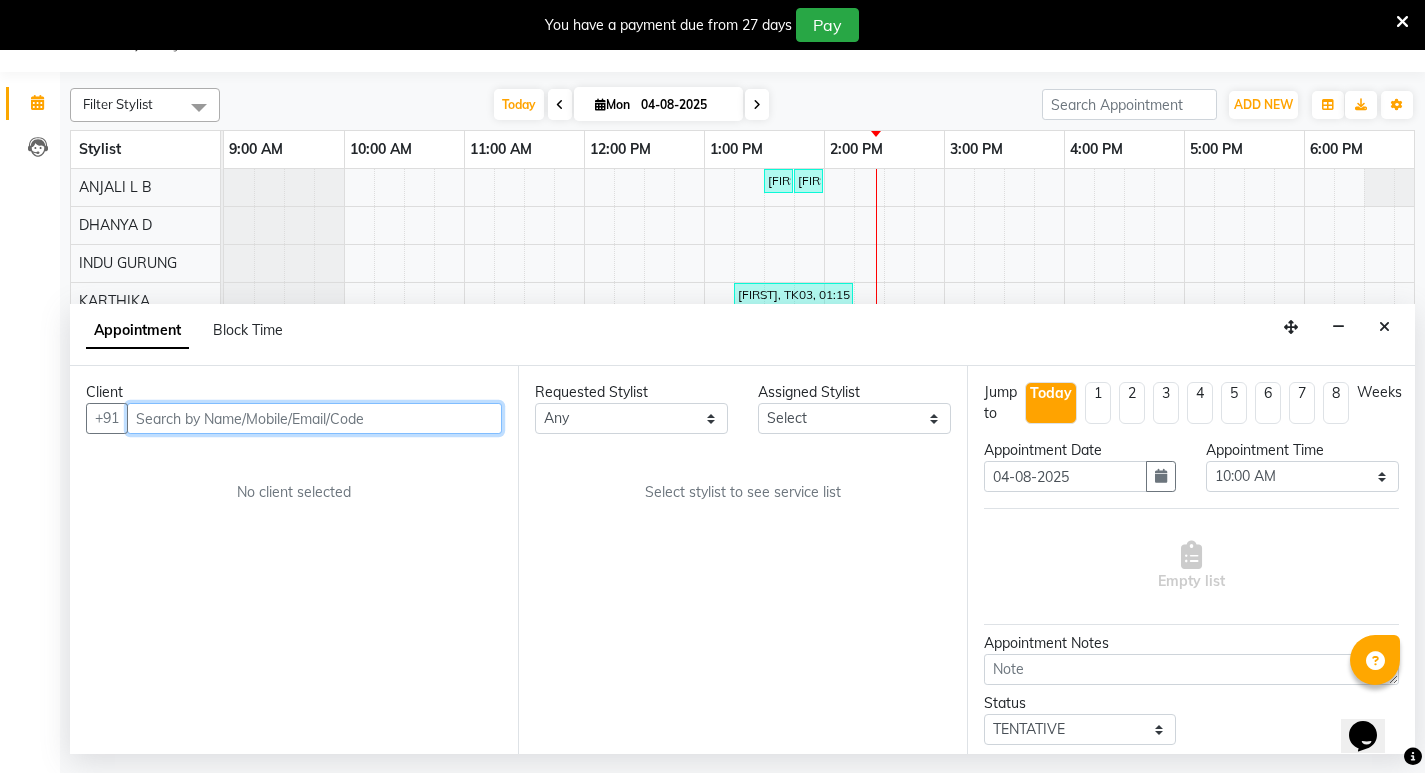 click at bounding box center (314, 418) 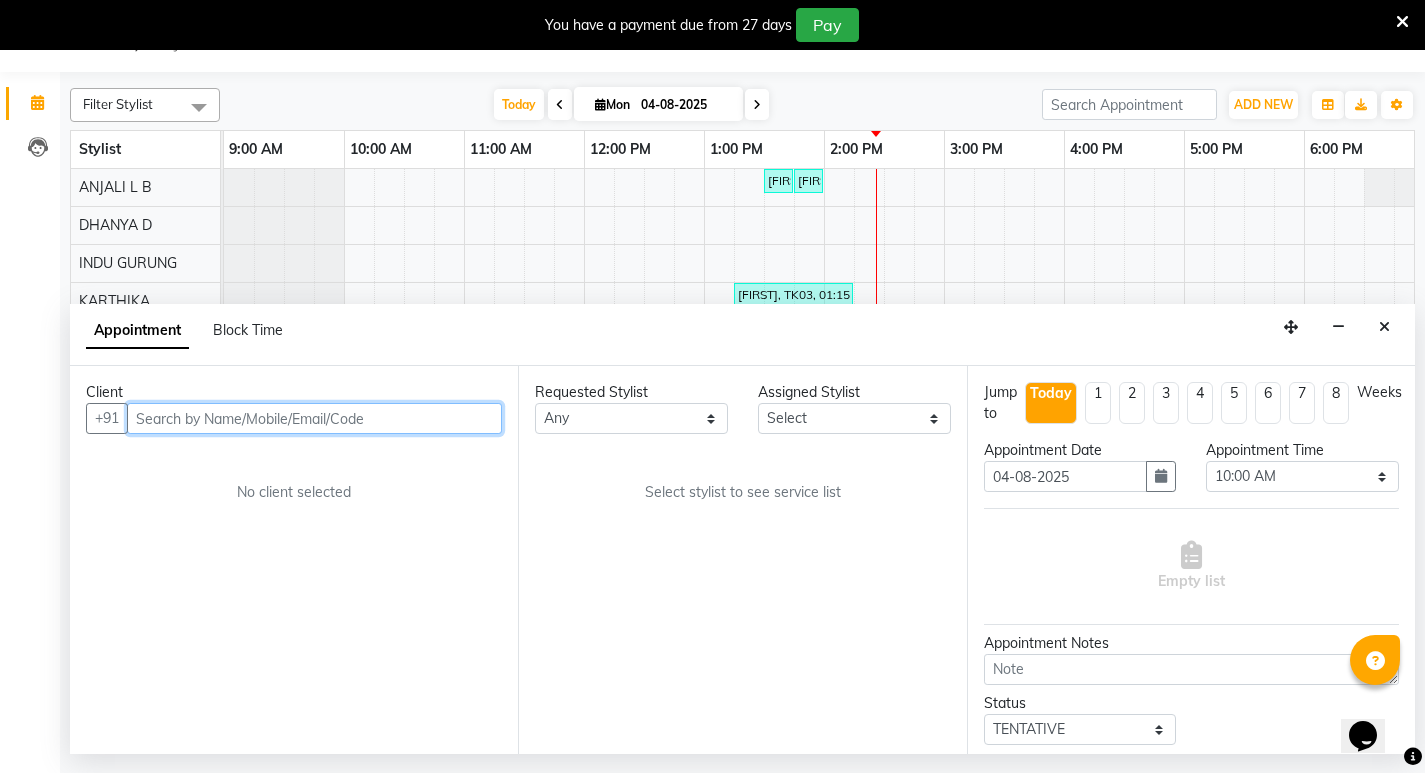 paste on "[PHONE]" 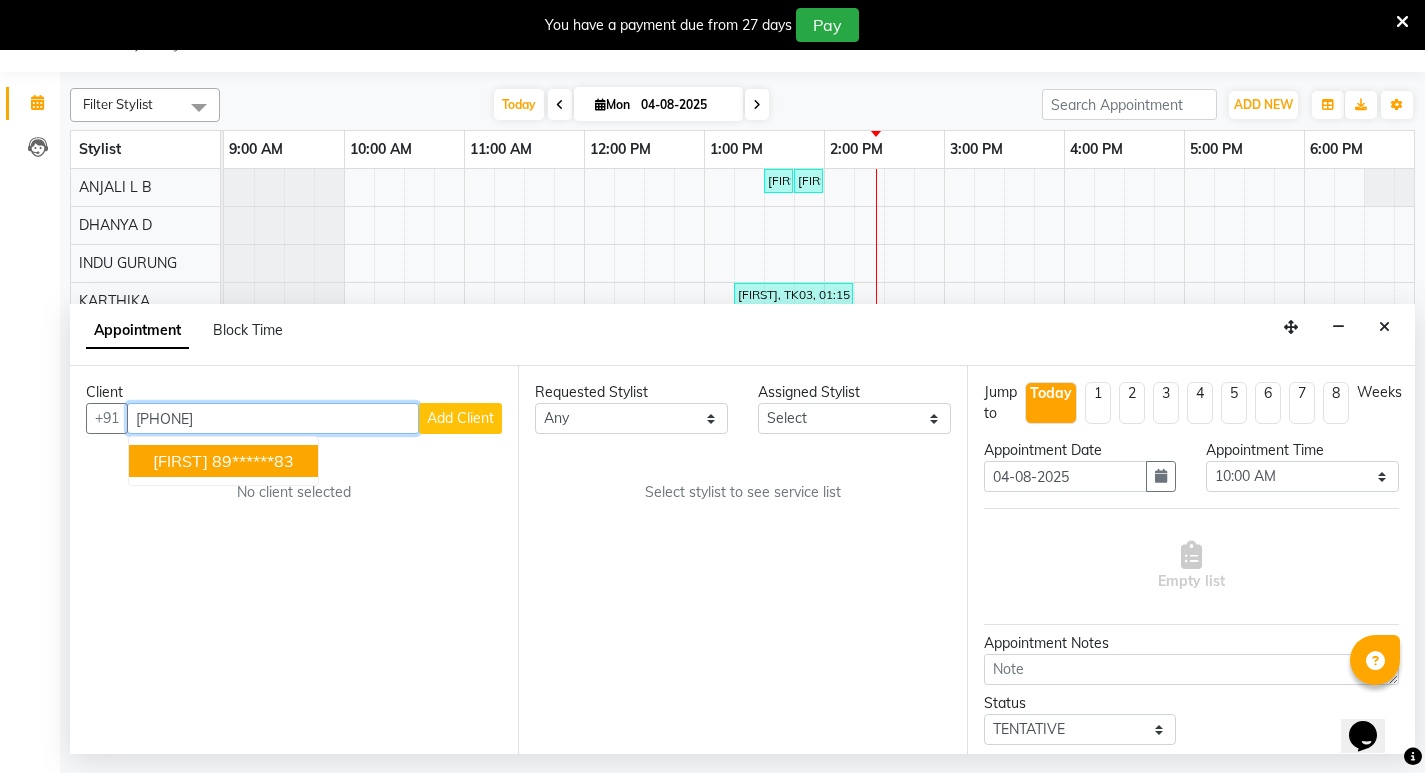 click on "[PHONE]" at bounding box center (273, 418) 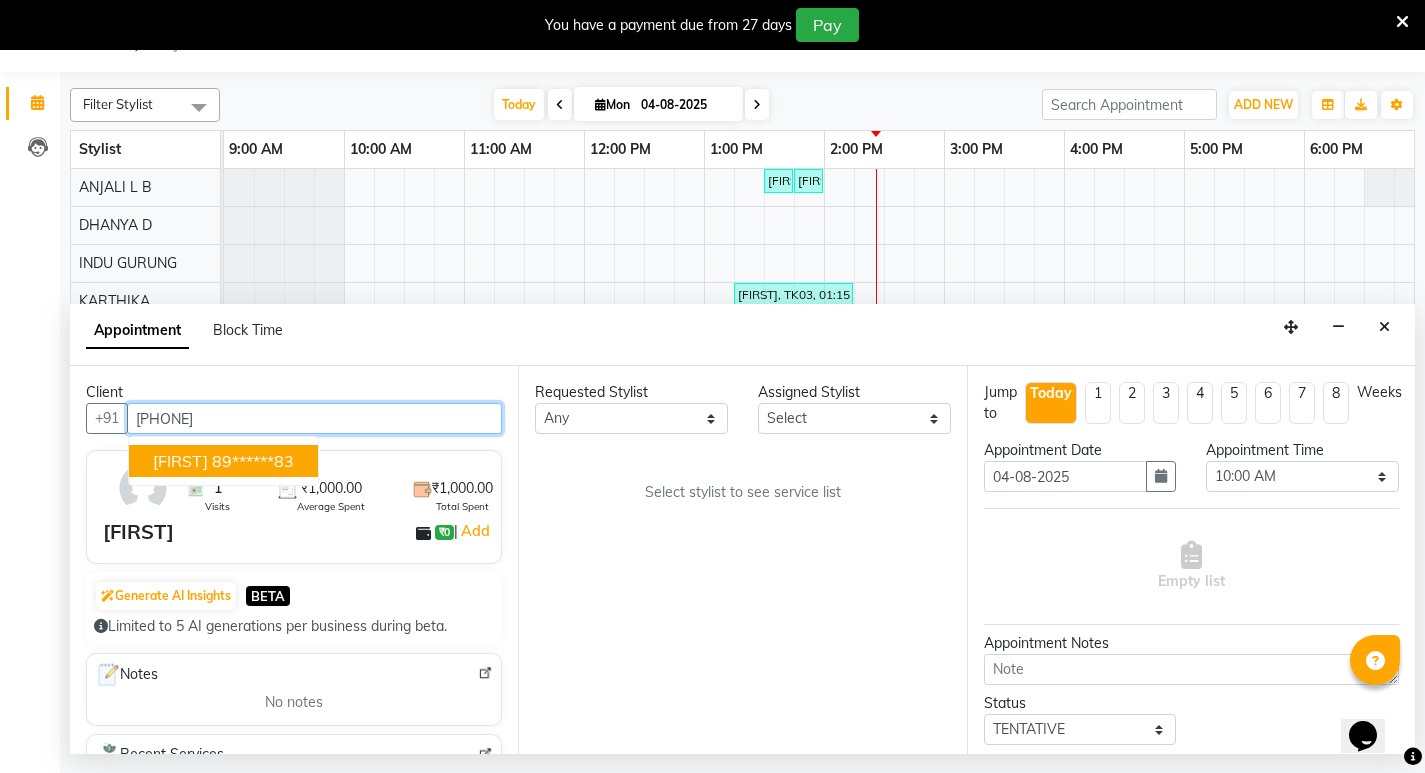 type on "[PHONE]" 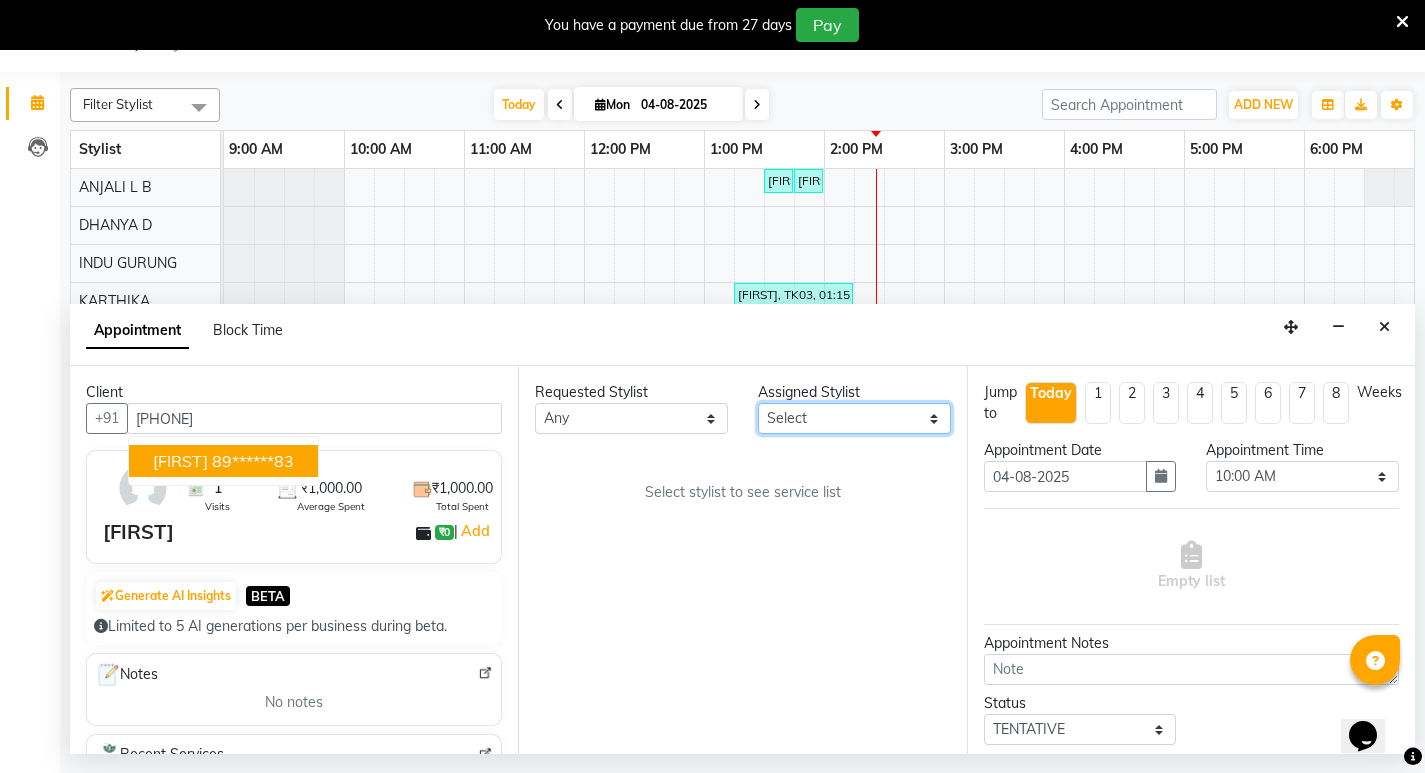 click on "Select [FIRST] [LAST] CHIPPY DHANYA D INDU GURUNG KARTHIKA Lekshmi MANJUSHA PUNAM LAMA SARITHA Sneha [CITY] ASHTAMUDI [FIRST] [LAST]" at bounding box center [854, 418] 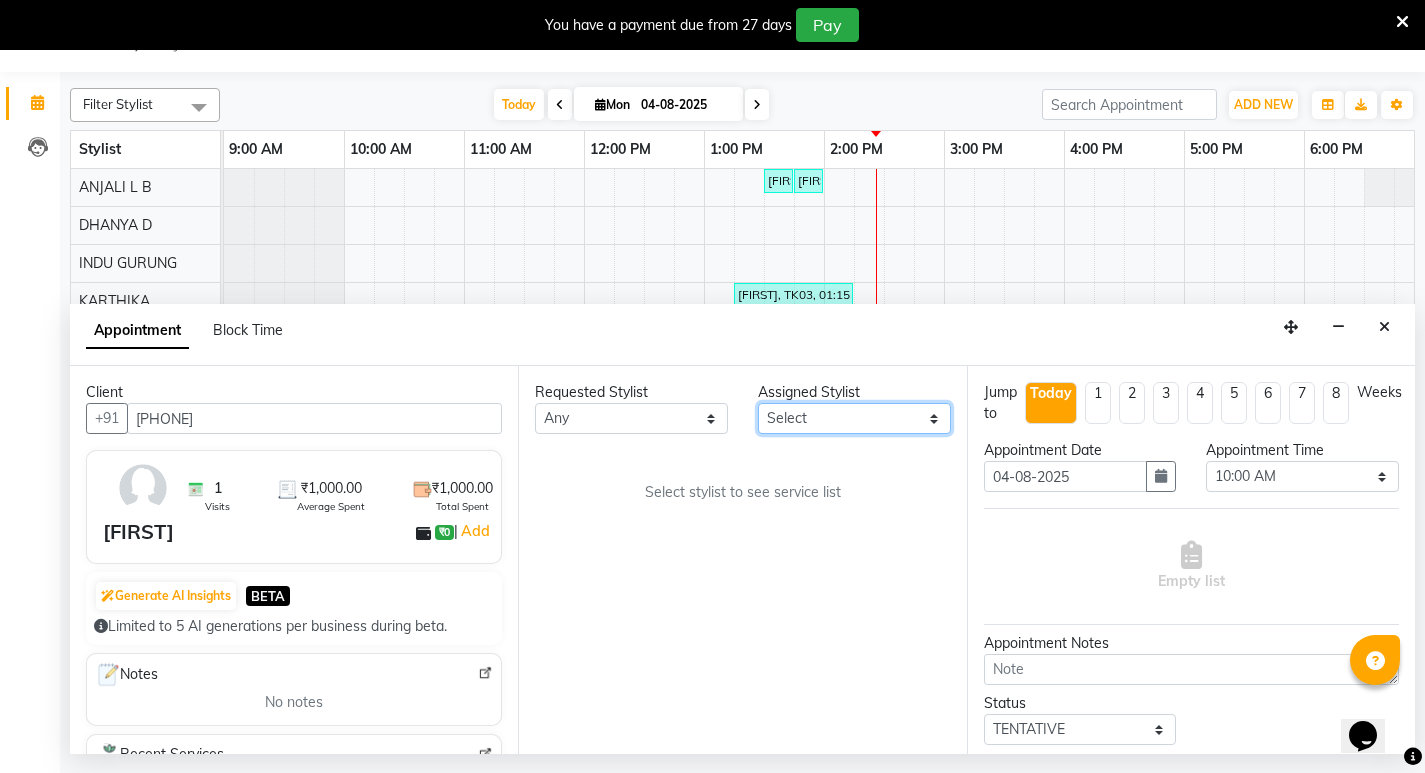 select on "27312" 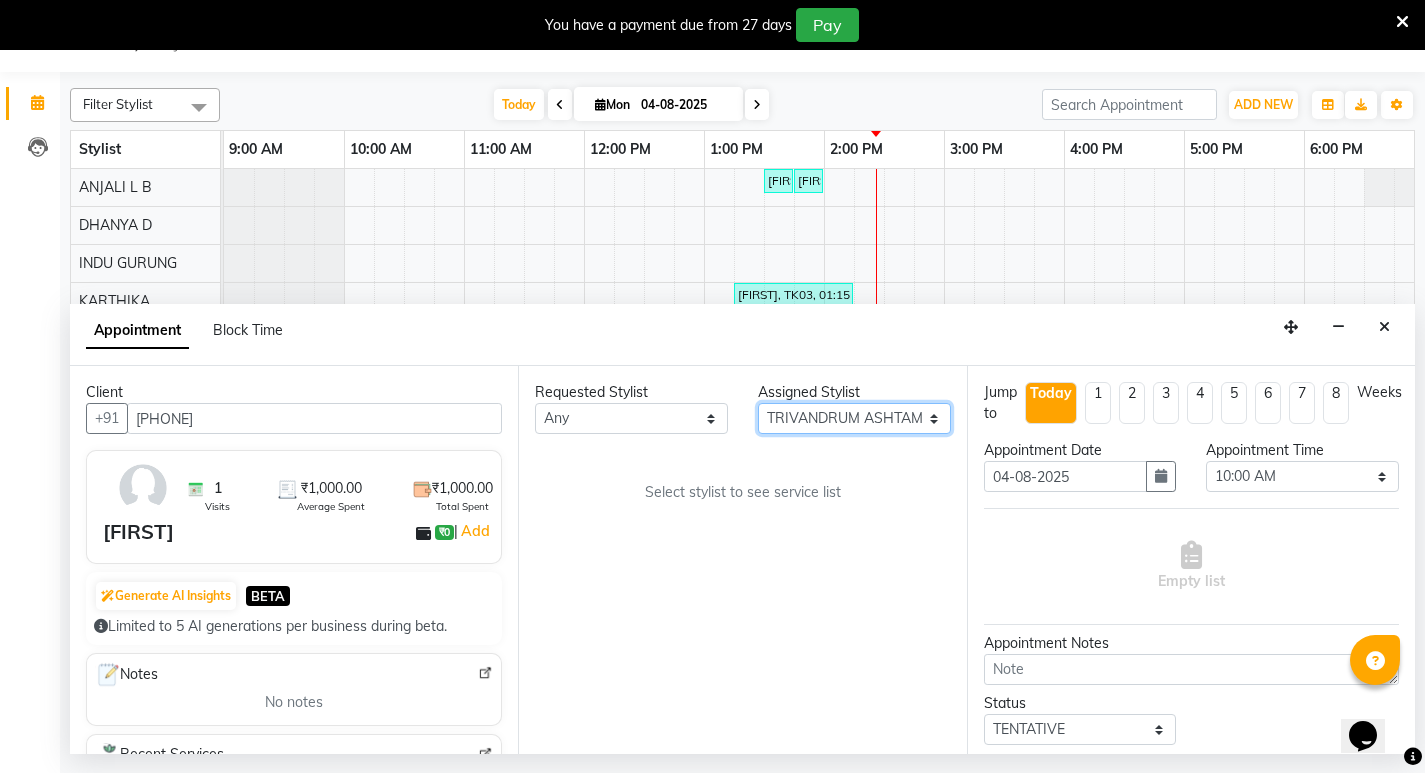 click on "Select [FIRST] [LAST] CHIPPY DHANYA D INDU GURUNG KARTHIKA Lekshmi MANJUSHA PUNAM LAMA SARITHA Sneha [CITY] ASHTAMUDI [FIRST] [LAST]" at bounding box center [854, 418] 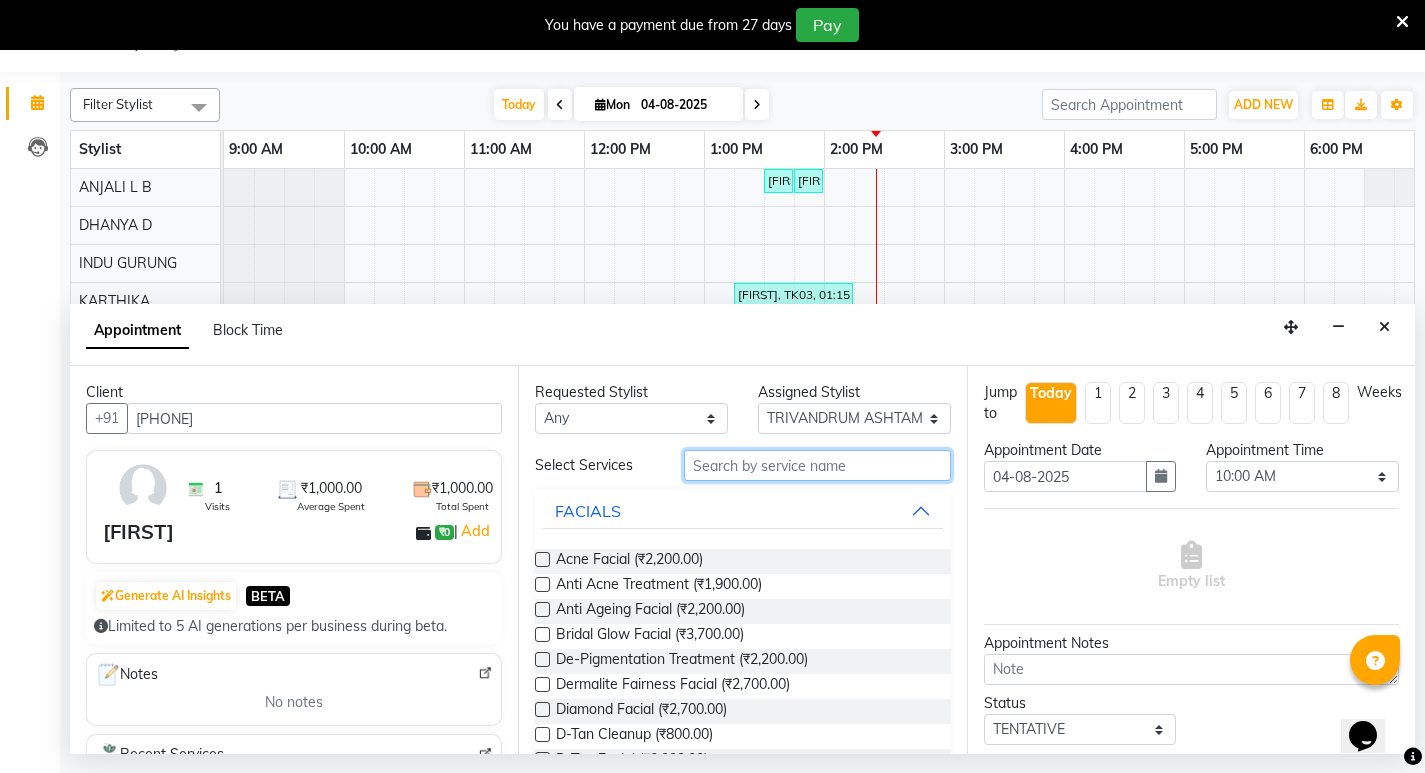 click at bounding box center [817, 465] 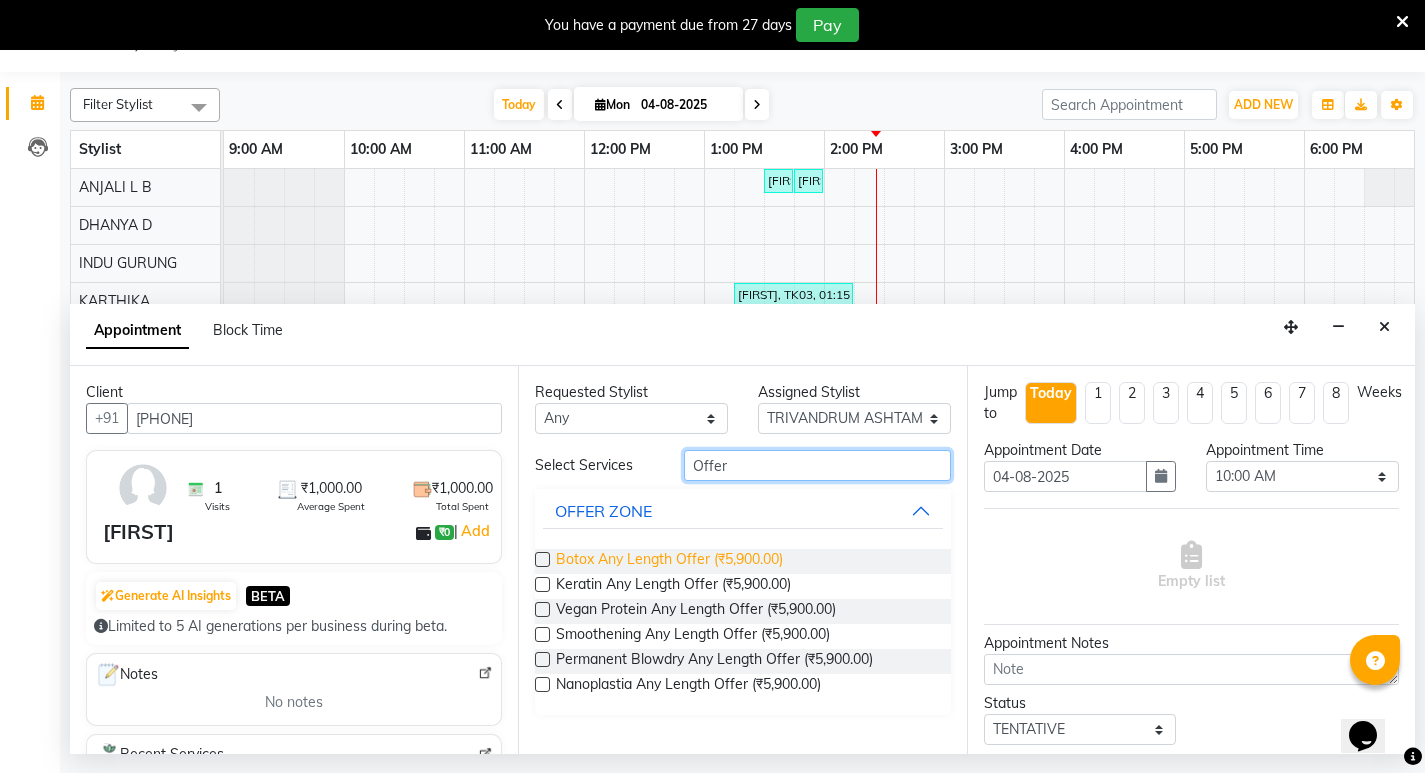 type on "Offer" 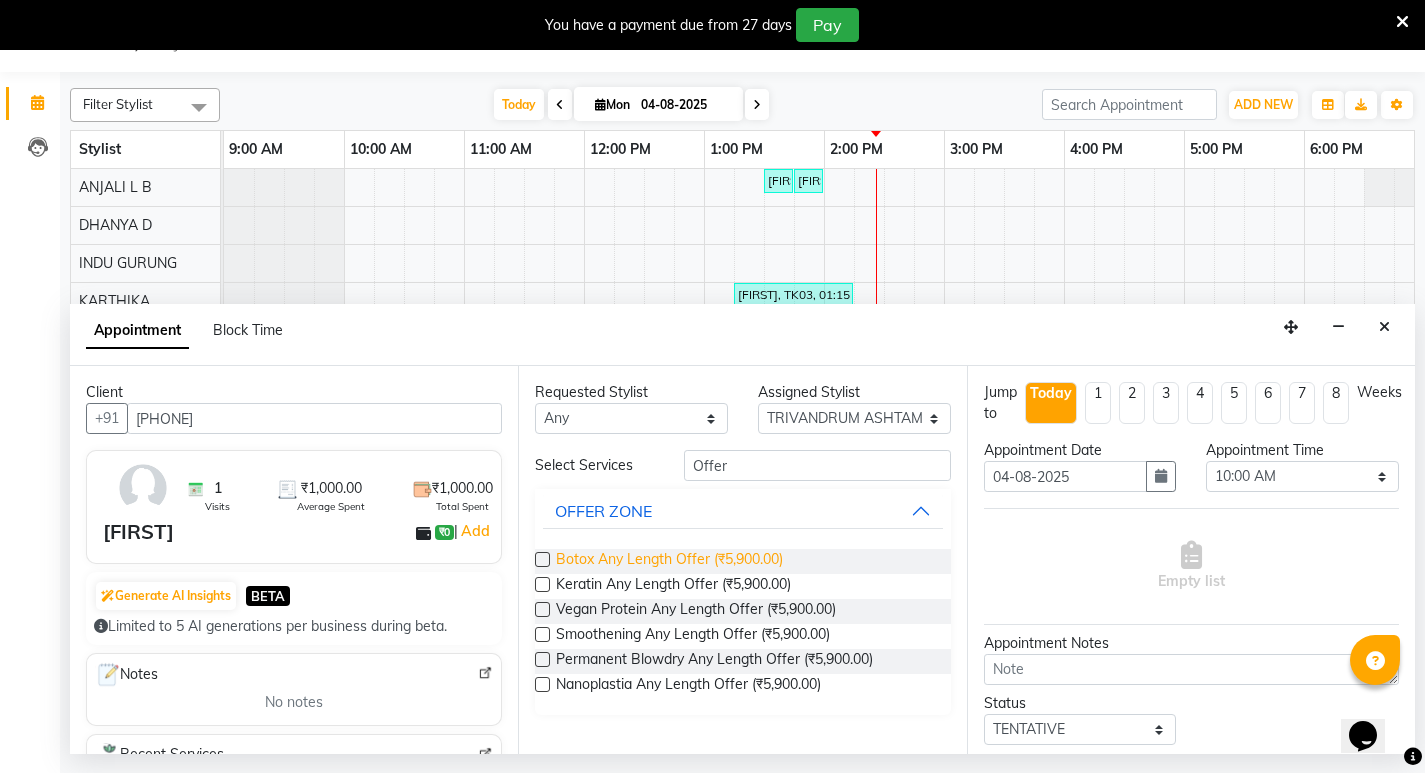 click on "Botox Any Length Offer (₹5,900.00)" at bounding box center (669, 561) 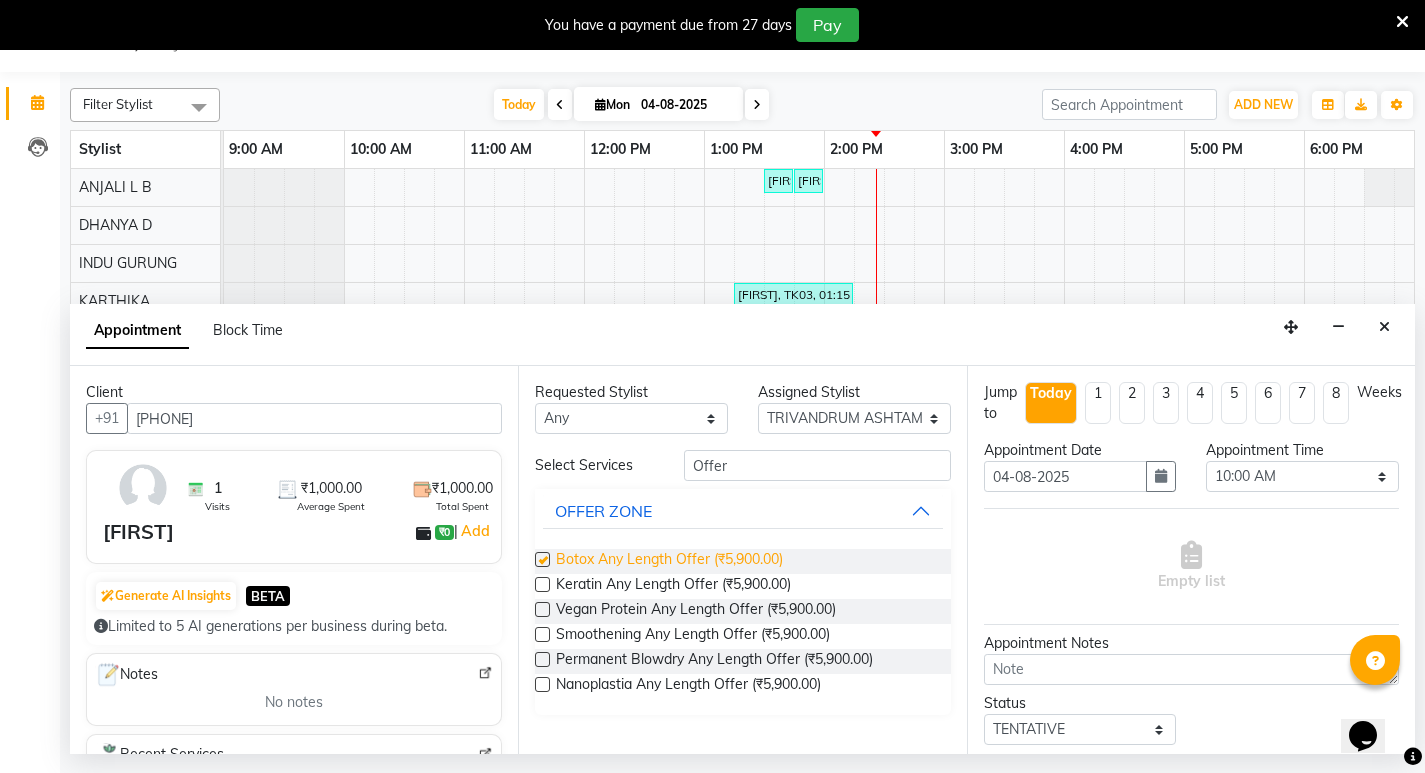 checkbox on "false" 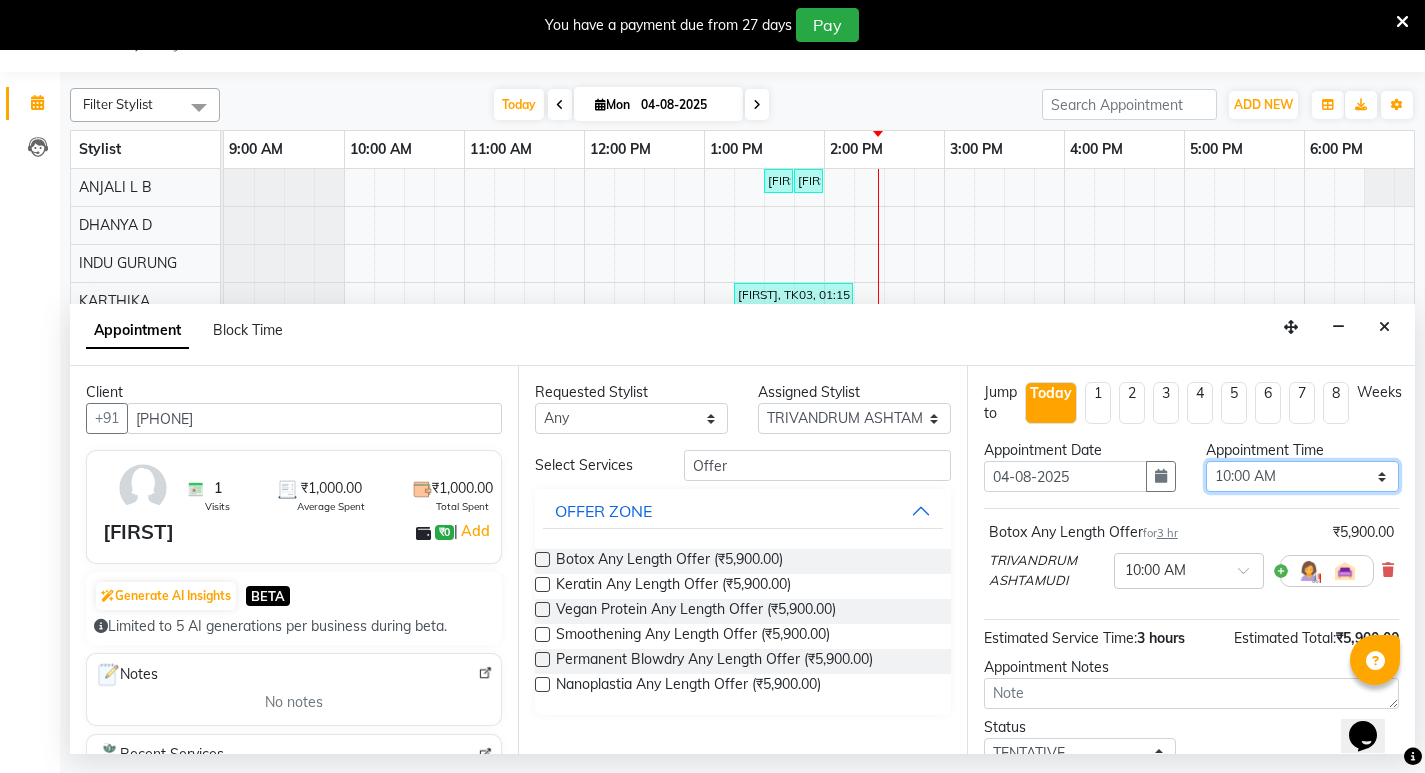 click on "Select 10:00 AM 10:15 AM 10:30 AM 10:45 AM 11:00 AM 11:15 AM 11:30 AM 11:45 AM 12:00 PM 12:15 PM 12:30 PM 12:45 PM 01:00 PM 01:15 PM 01:30 PM 01:45 PM 02:00 PM 02:15 PM 02:30 PM 02:45 PM 03:00 PM 03:15 PM 03:30 PM 03:45 PM 04:00 PM 04:15 PM 04:30 PM 04:45 PM 05:00 PM 05:15 PM 05:30 PM 05:45 PM 06:00 PM 06:15 PM 06:30 PM 06:45 PM 07:00 PM 07:15 PM 07:30 PM 07:45 PM 08:00 PM 08:15 PM 08:30 PM 08:45 PM 09:00 PM 09:15 PM 09:30 PM 09:45 PM 10:00 PM" at bounding box center (1302, 476) 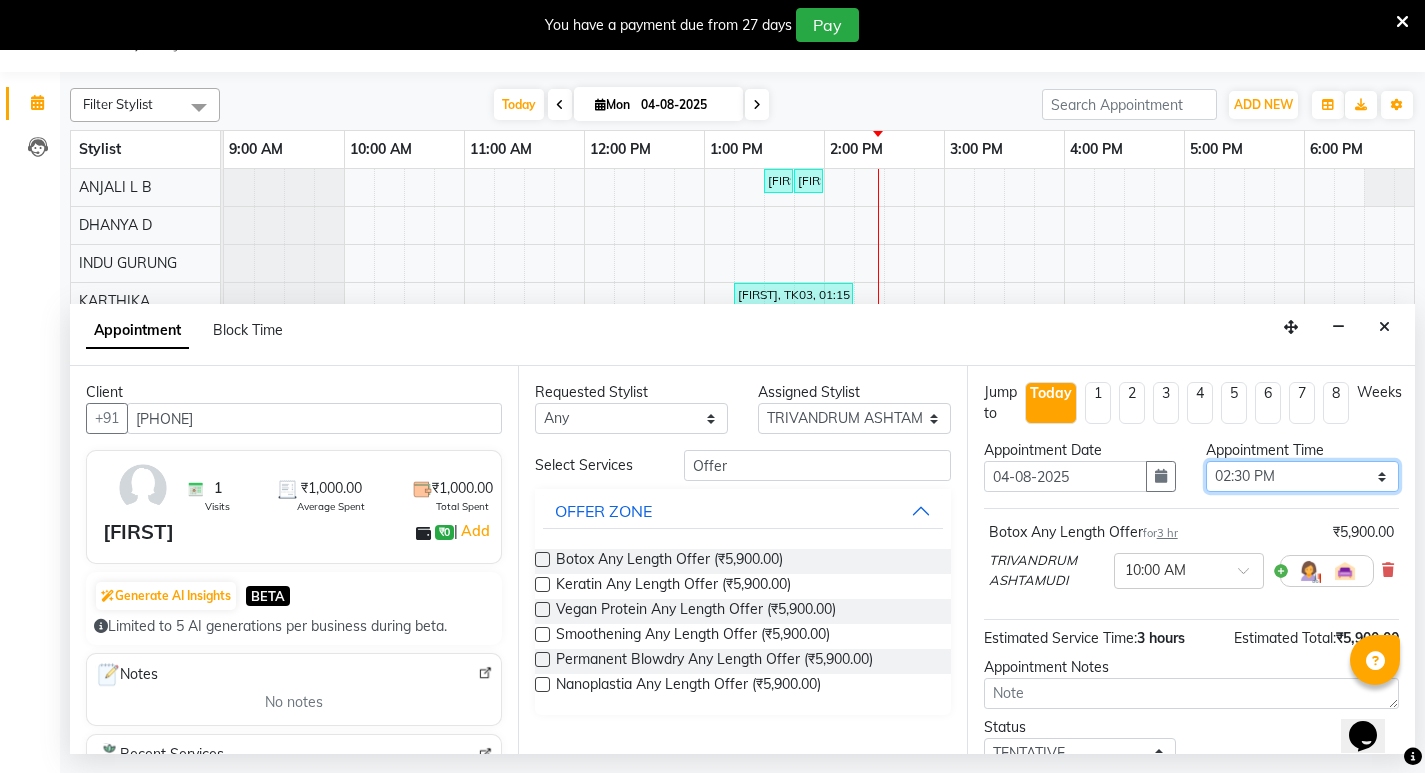 click on "Select 10:00 AM 10:15 AM 10:30 AM 10:45 AM 11:00 AM 11:15 AM 11:30 AM 11:45 AM 12:00 PM 12:15 PM 12:30 PM 12:45 PM 01:00 PM 01:15 PM 01:30 PM 01:45 PM 02:00 PM 02:15 PM 02:30 PM 02:45 PM 03:00 PM 03:15 PM 03:30 PM 03:45 PM 04:00 PM 04:15 PM 04:30 PM 04:45 PM 05:00 PM 05:15 PM 05:30 PM 05:45 PM 06:00 PM 06:15 PM 06:30 PM 06:45 PM 07:00 PM 07:15 PM 07:30 PM 07:45 PM 08:00 PM 08:15 PM 08:30 PM 08:45 PM 09:00 PM 09:15 PM 09:30 PM 09:45 PM 10:00 PM" at bounding box center (1302, 476) 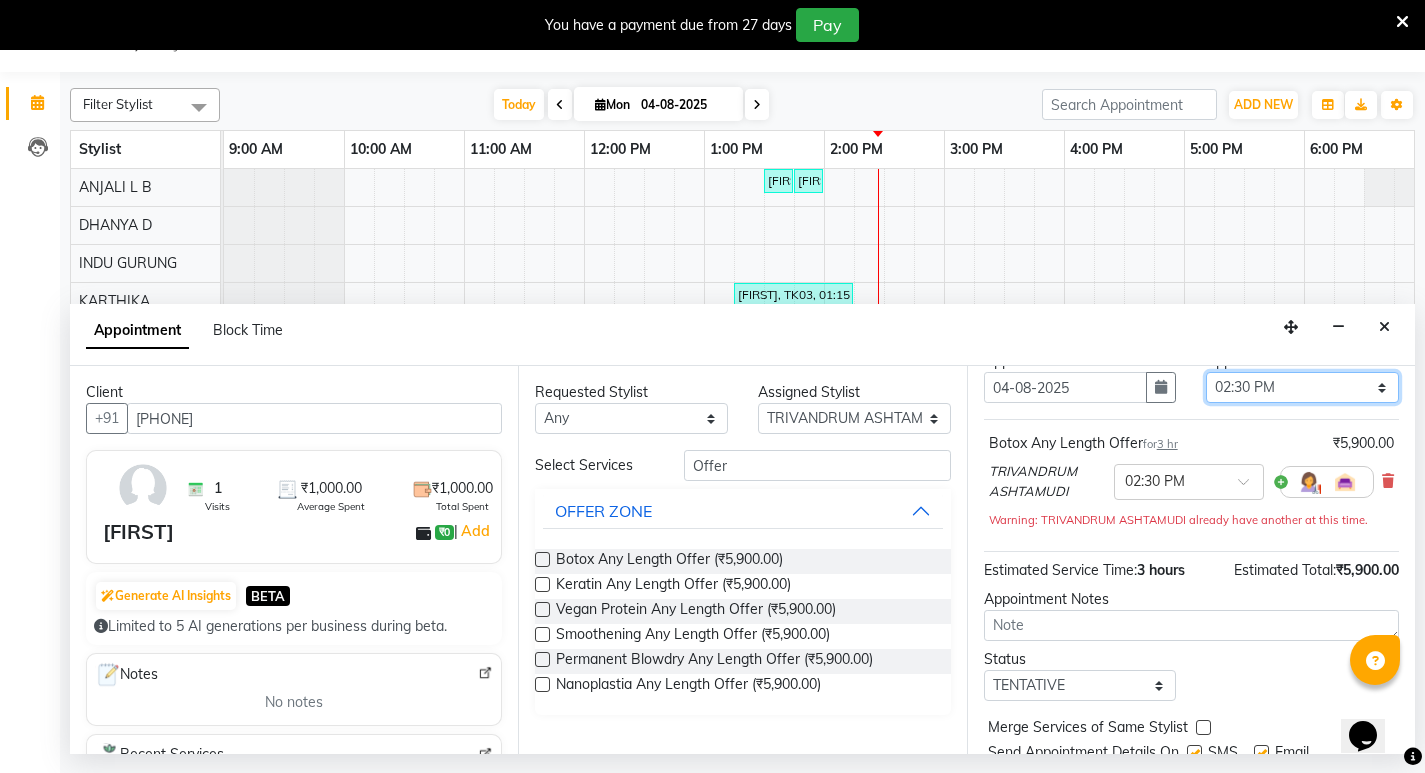 scroll, scrollTop: 162, scrollLeft: 0, axis: vertical 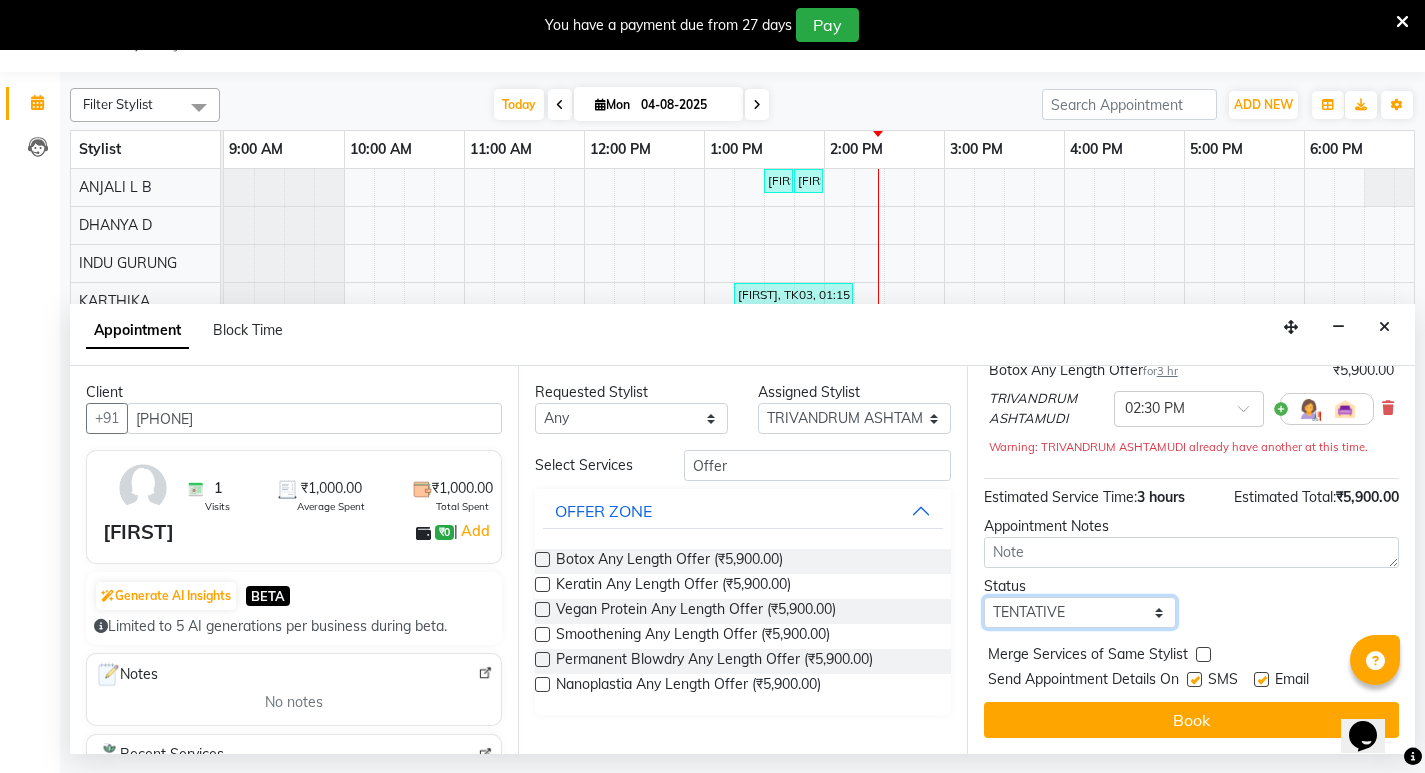 drag, startPoint x: 1143, startPoint y: 626, endPoint x: 1140, endPoint y: 615, distance: 11.401754 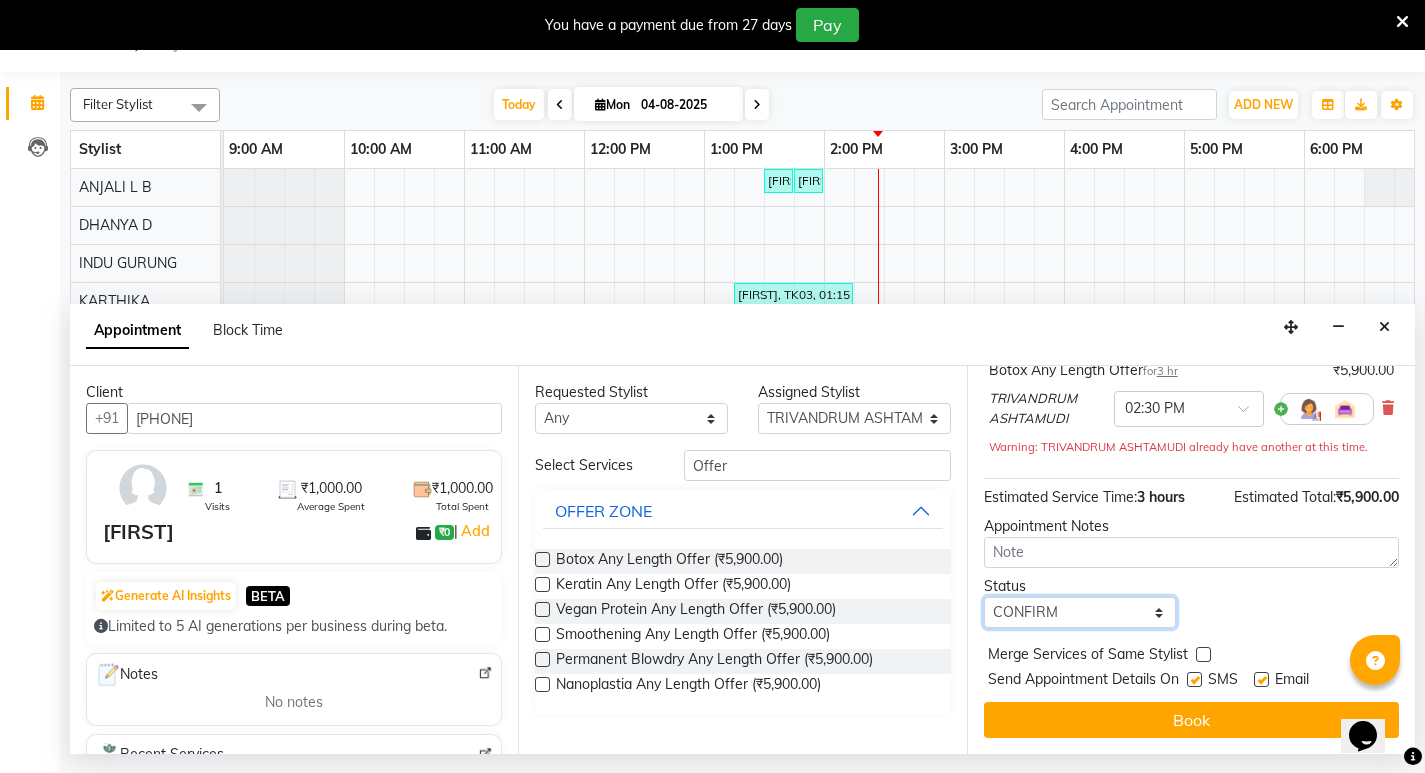 click on "Select TENTATIVE CONFIRM CHECK-IN UPCOMING" at bounding box center [1080, 612] 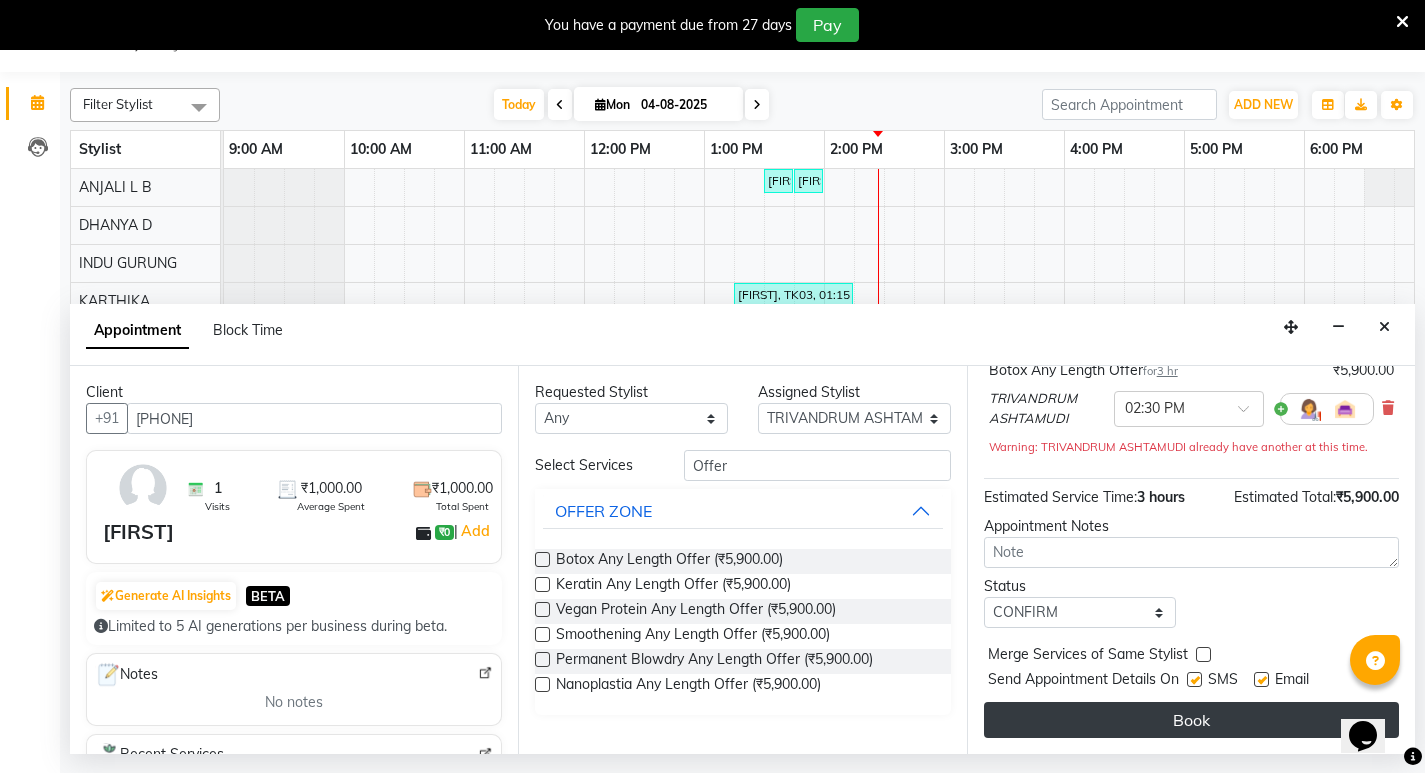 click on "Book" at bounding box center (1191, 720) 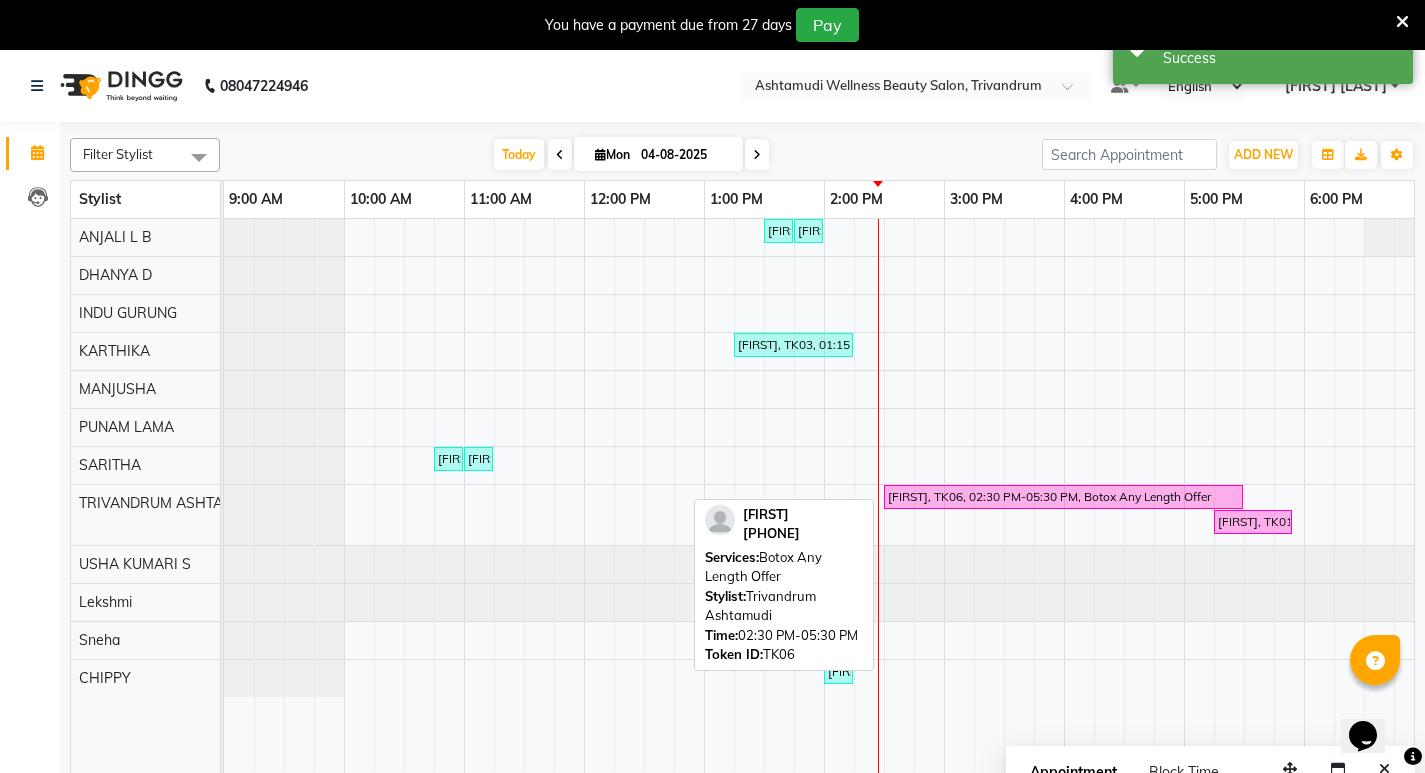 scroll, scrollTop: 50, scrollLeft: 0, axis: vertical 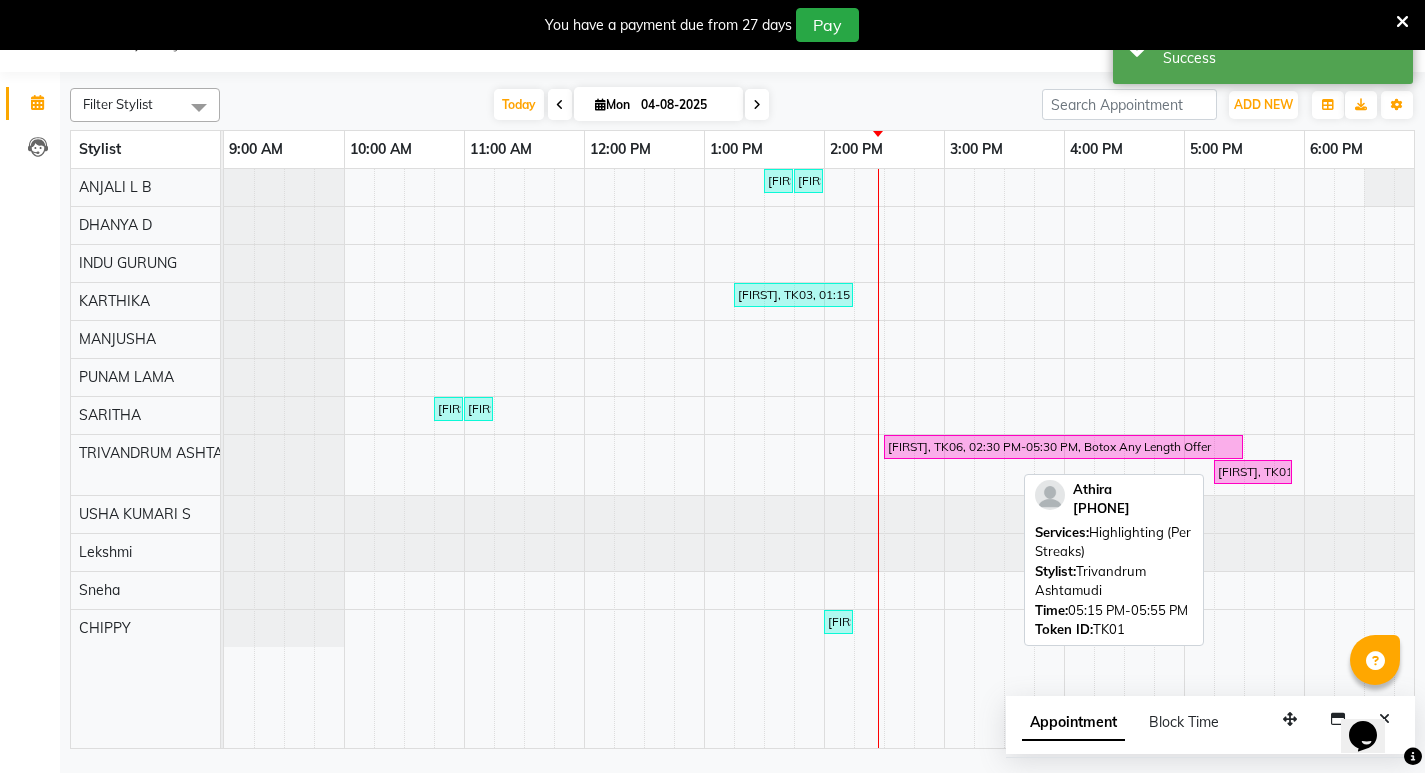 click on "[FIRST], TK01, 05:15 PM-05:55 PM, Highlighting (Per Streaks)" at bounding box center [1253, 472] 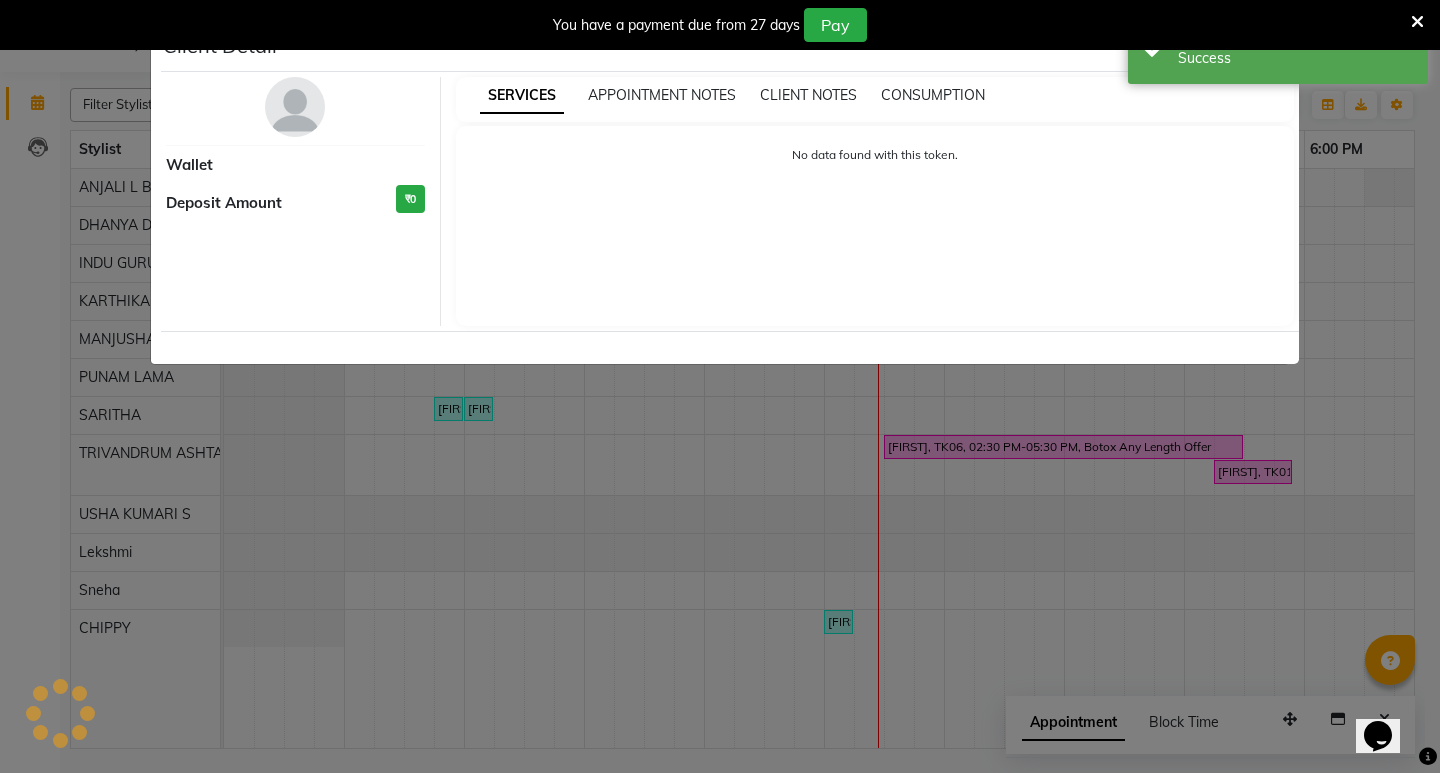 select on "6" 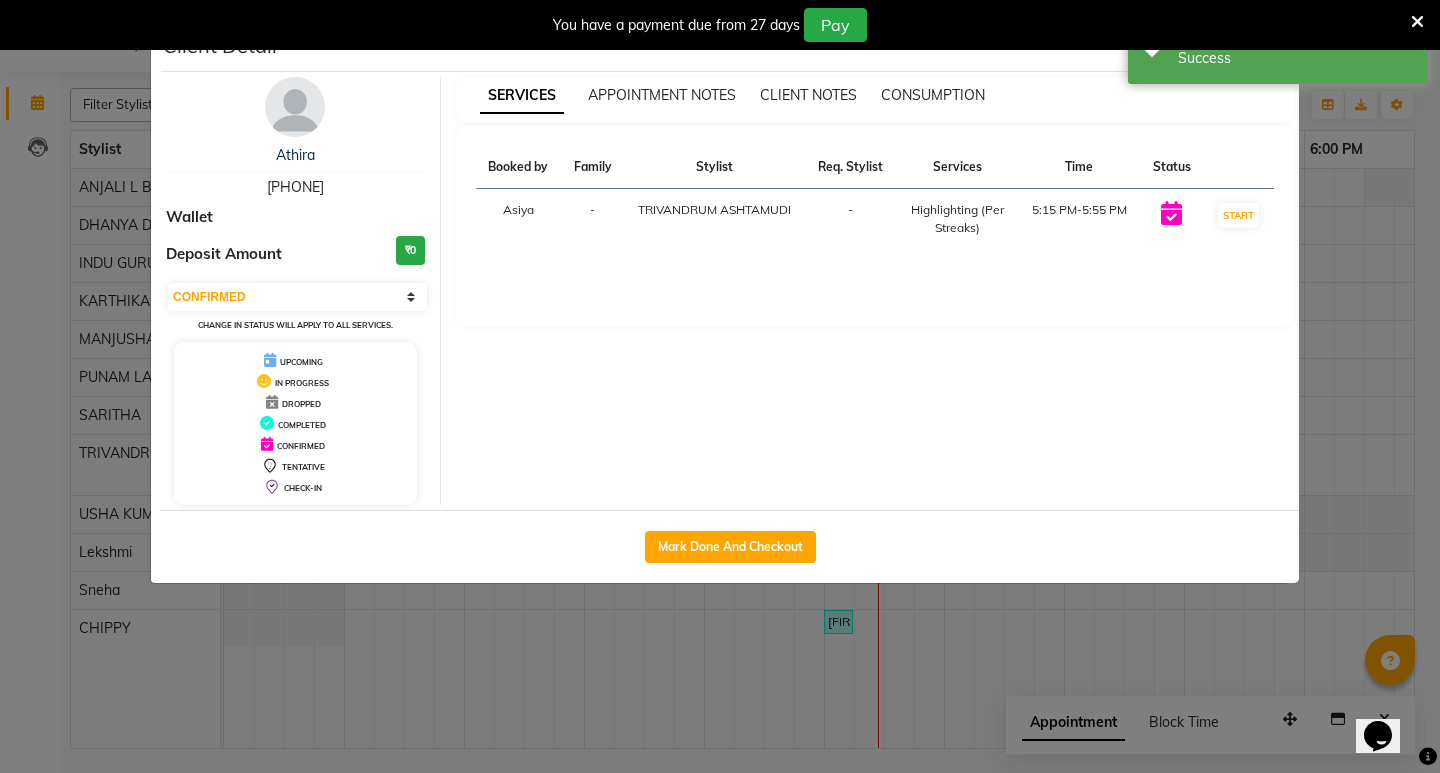 click on "Client Detail  [FIRST]    [PHONE] Wallet Deposit Amount  ₹0  Select IN SERVICE CONFIRMED TENTATIVE CHECK IN MARK DONE DROPPED UPCOMING Change in status will apply to all services. UPCOMING IN PROGRESS DROPPED COMPLETED CONFIRMED TENTATIVE CHECK-IN SERVICES APPOINTMENT NOTES CLIENT NOTES CONSUMPTION Booked by Family Stylist Req. Stylist Services Time Status  Asiya  - [CITY] ASHTAMUDI -  Highlighting (Per Streaks)   5:15 PM-5:55 PM   START   Mark Done And Checkout" 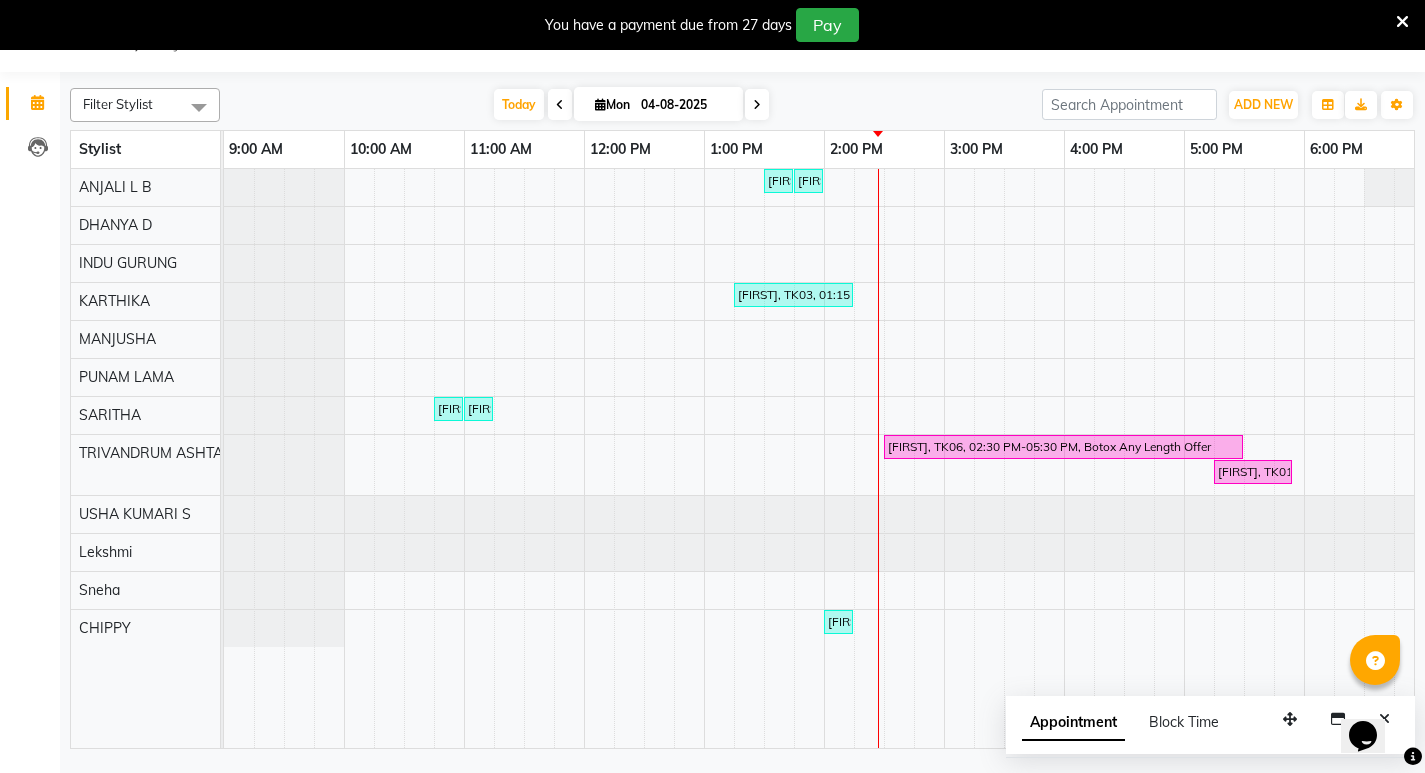 click on "[FIRST], TK04, 01:30 PM-01:45 PM, Eyebrows Threading    [FIRST], TK05, 01:45 PM-02:00 PM, Eyebrows Threading    [FIRST], TK03, 01:15 PM-02:15 PM, Anti-Dandruff Treatment With Spa    [FIRST], TK02, 10:45 AM-11:00 AM, Eyebrows Threading    [FIRST], TK02, 11:00 AM-11:15 AM, Forehead Threading    [FIRST], TK06, 02:30 PM-05:30 PM, Botox Any Length Offer    [FIRST], TK01, 05:15 PM-05:55 PM, Highlighting (Per Streaks)    [FIRST], TK05, 02:00 PM-02:15 PM, Eyebrows Threading" at bounding box center (1064, 458) 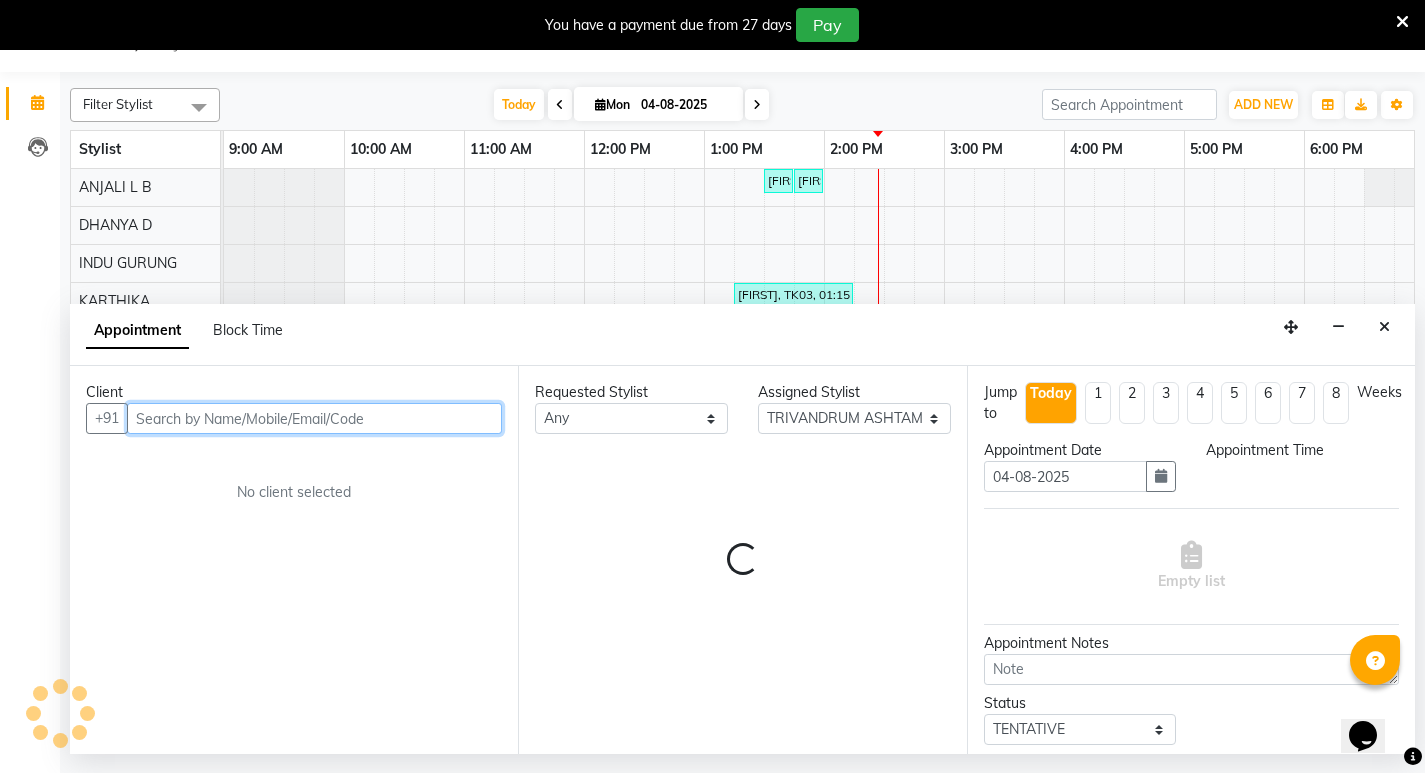 select on "780" 